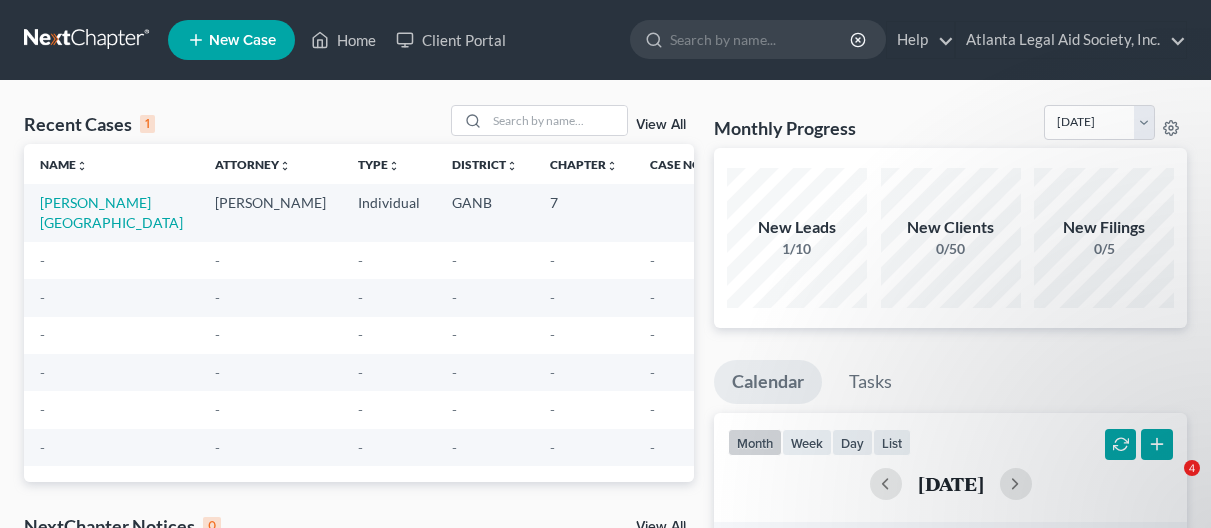 scroll, scrollTop: 0, scrollLeft: 0, axis: both 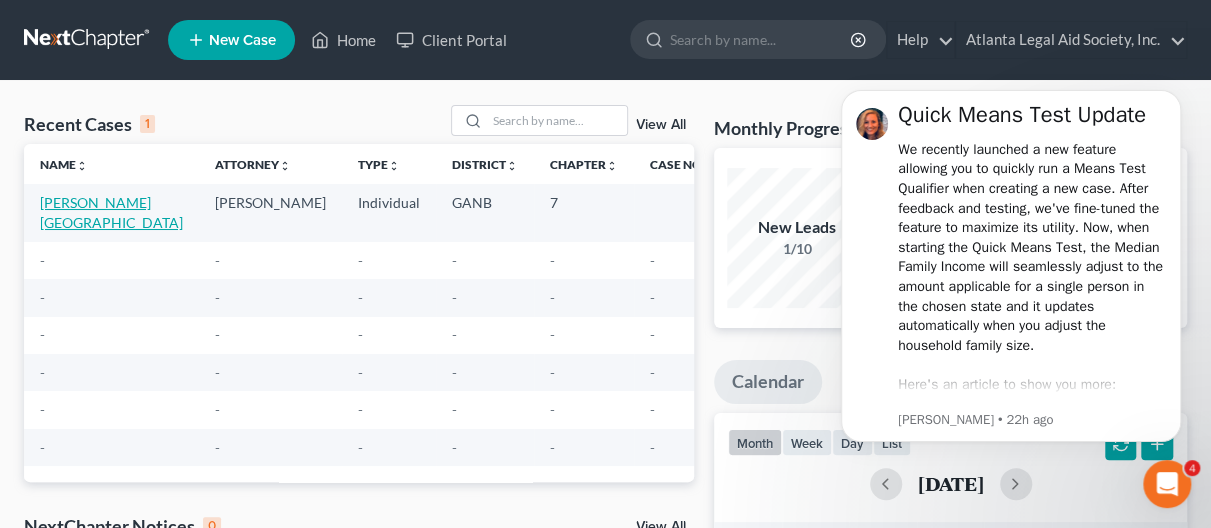 click on "Hooks, Kylia" at bounding box center (111, 212) 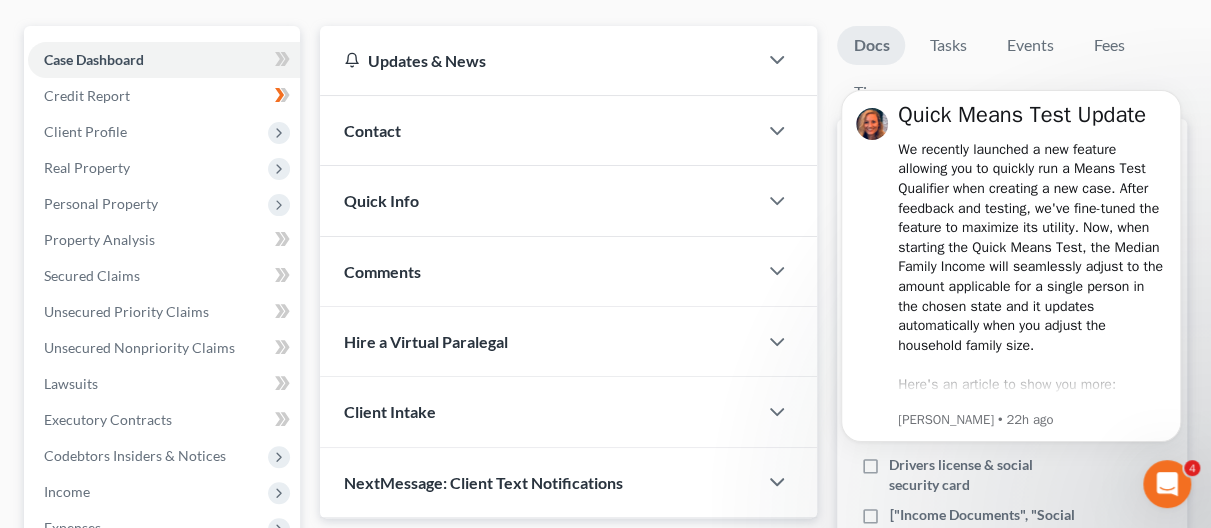 scroll, scrollTop: 200, scrollLeft: 0, axis: vertical 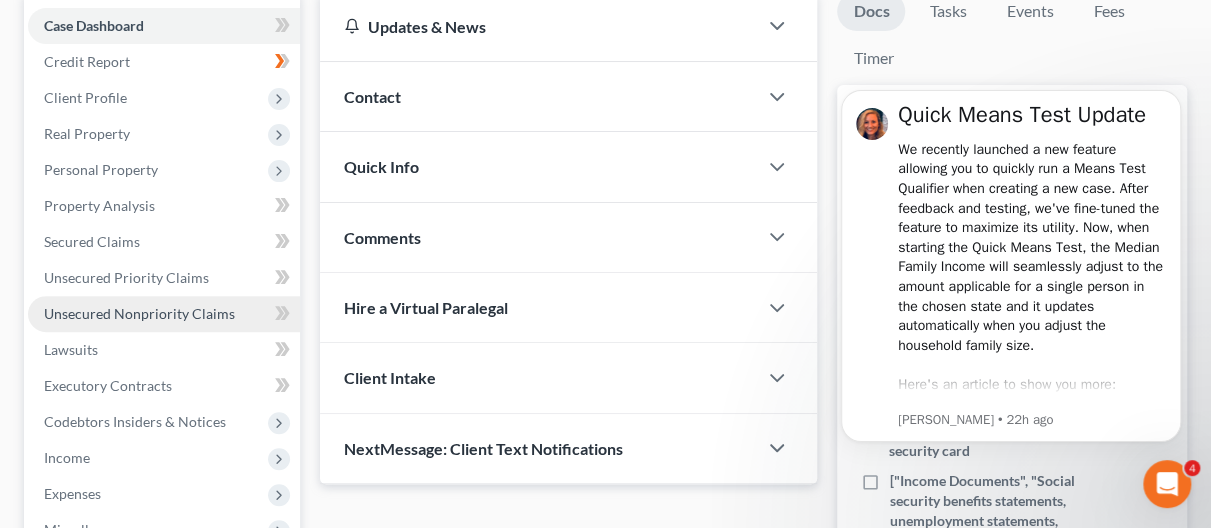 click on "Unsecured Nonpriority Claims" at bounding box center [139, 313] 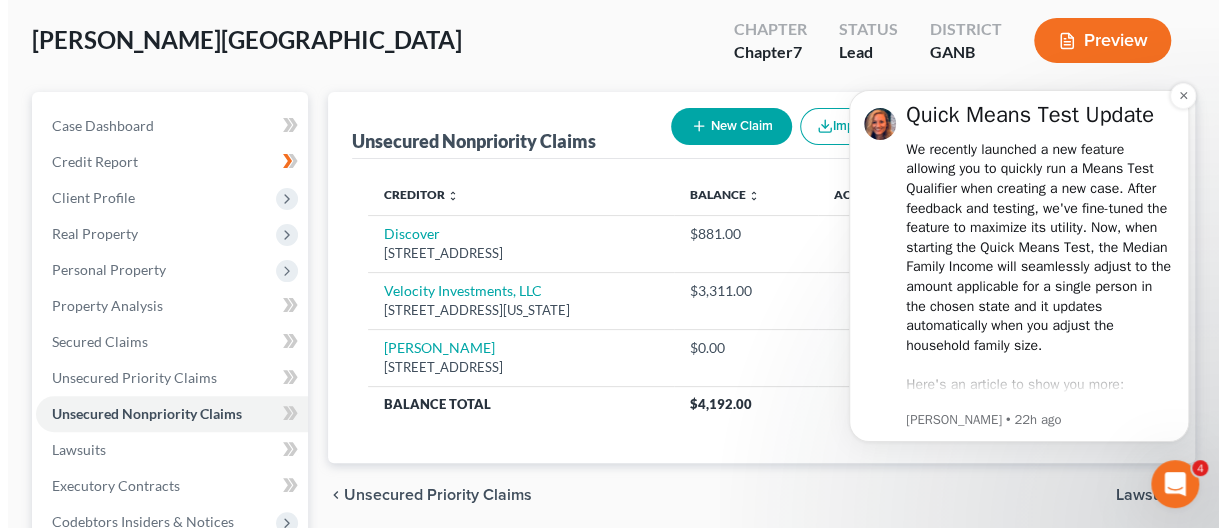 scroll, scrollTop: 200, scrollLeft: 0, axis: vertical 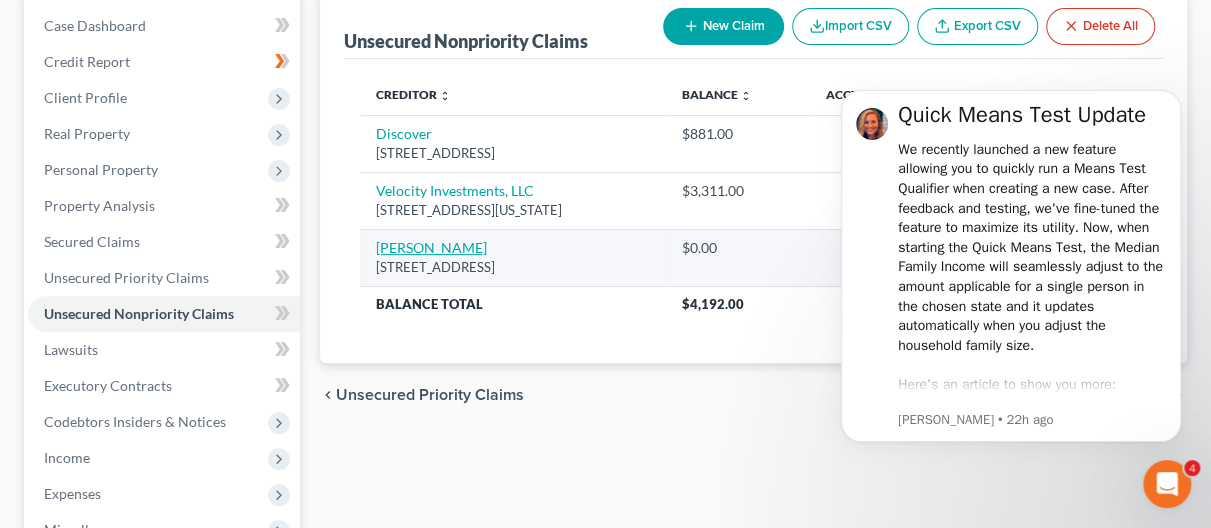 click on "Yehuda Bruck" at bounding box center [431, 247] 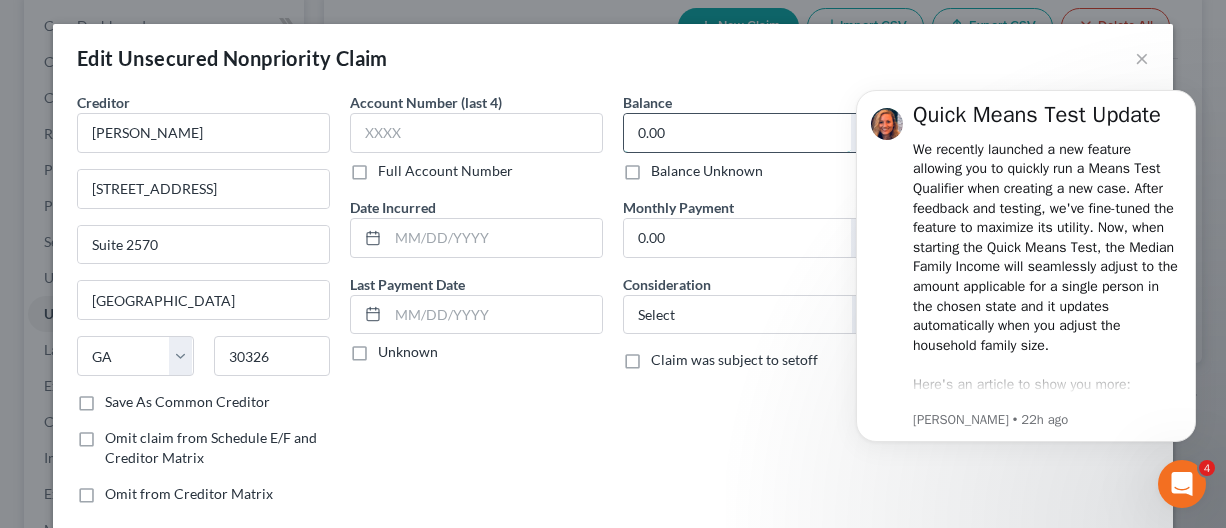 type 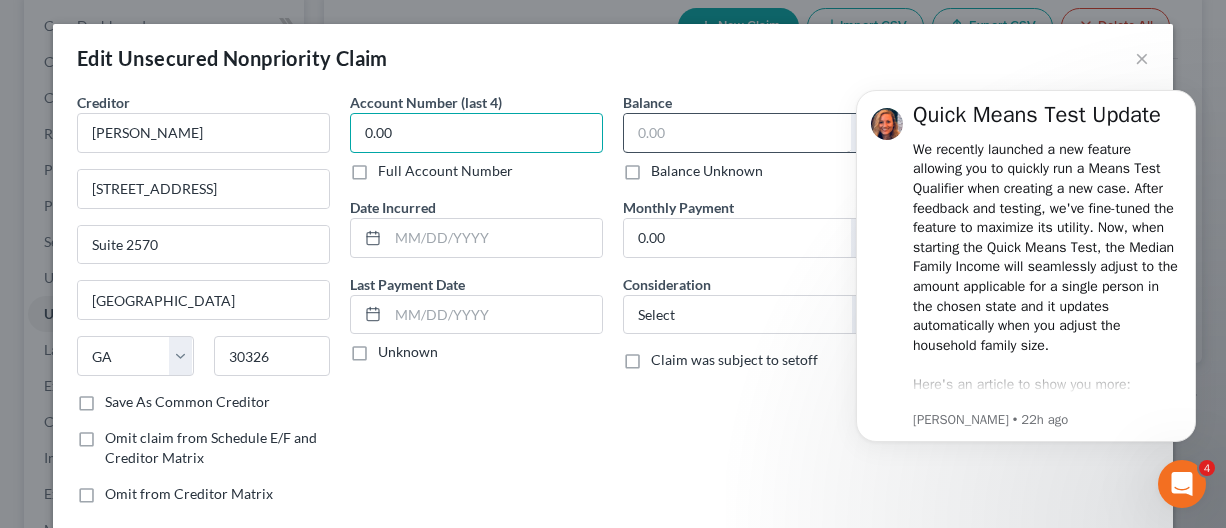type on "0.00" 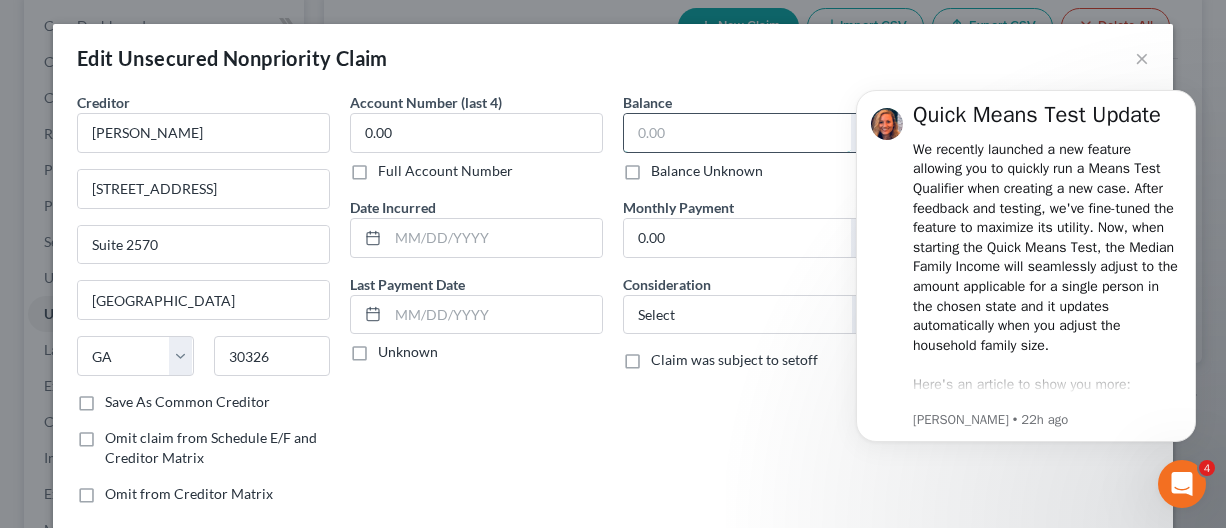 click at bounding box center [737, 133] 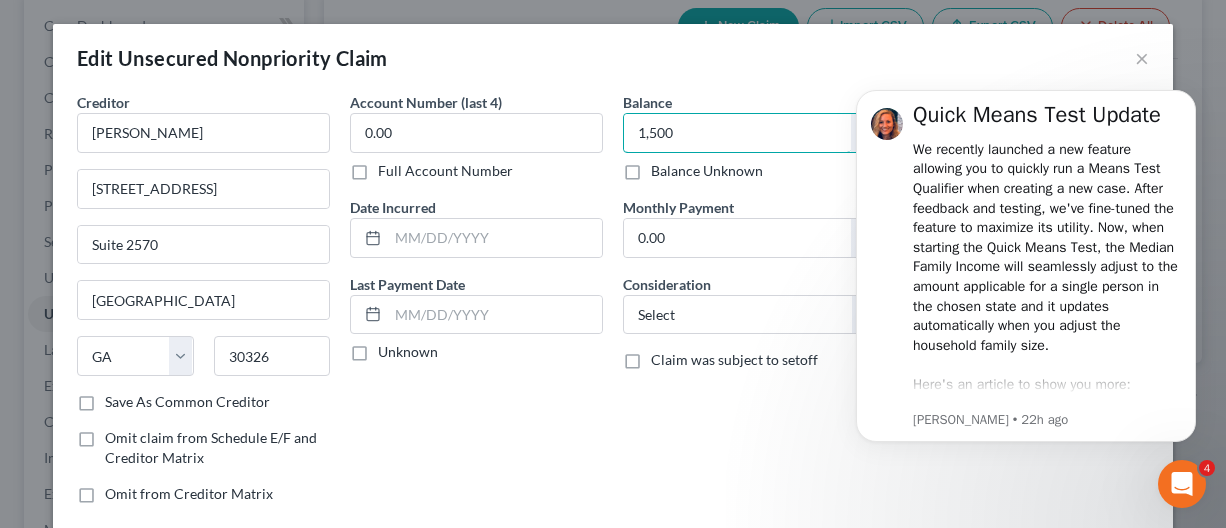 type on "1,500" 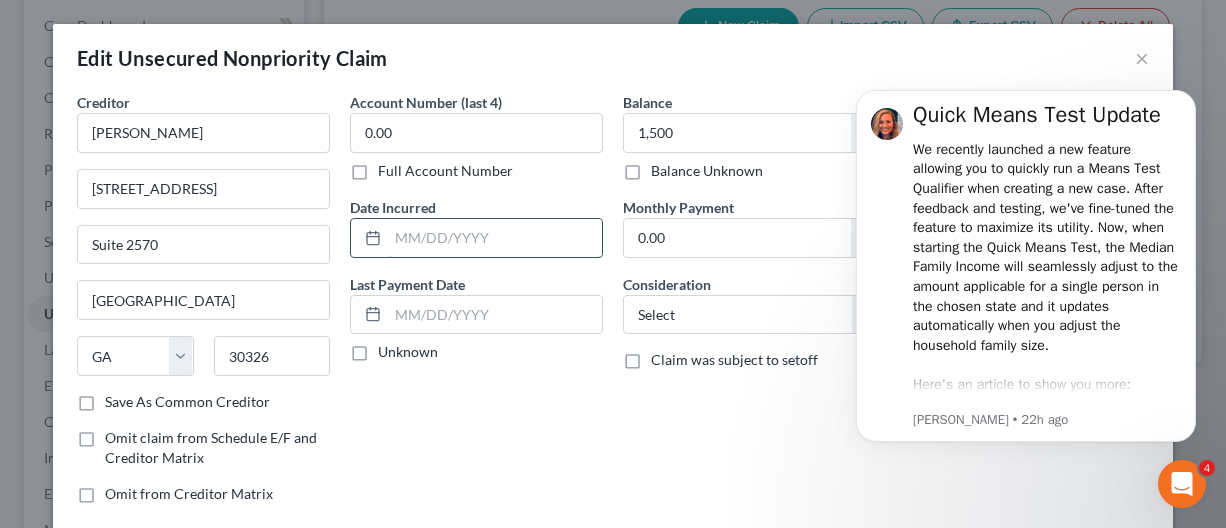click at bounding box center (495, 238) 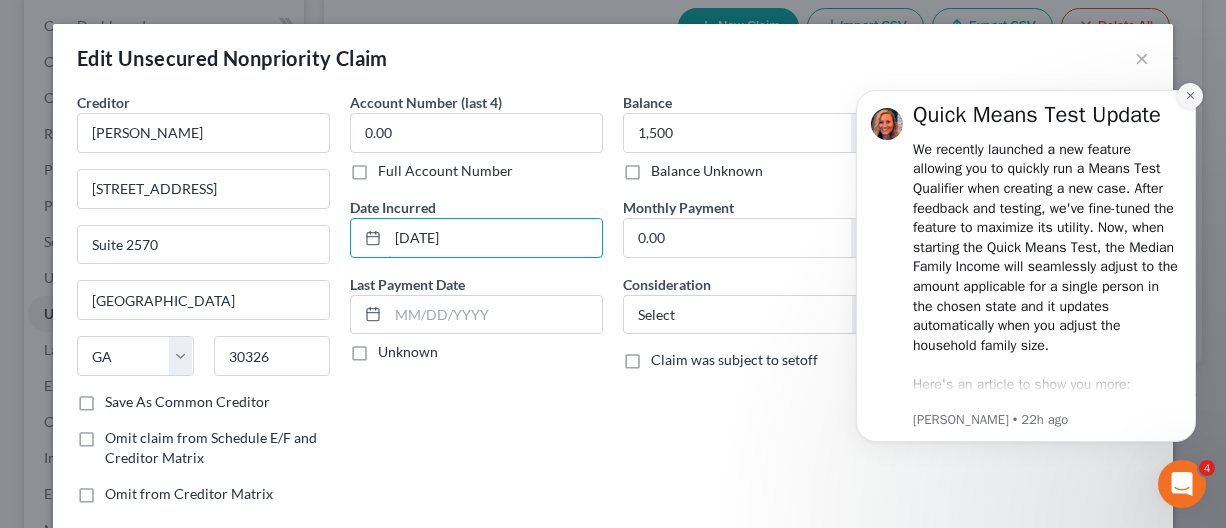 type on "04/04/2025" 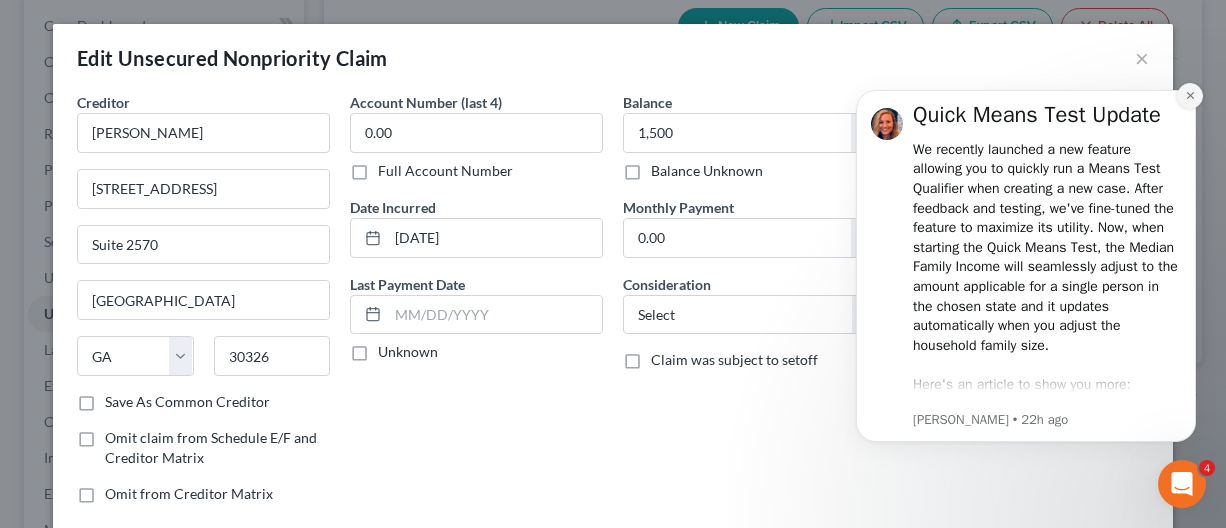 click 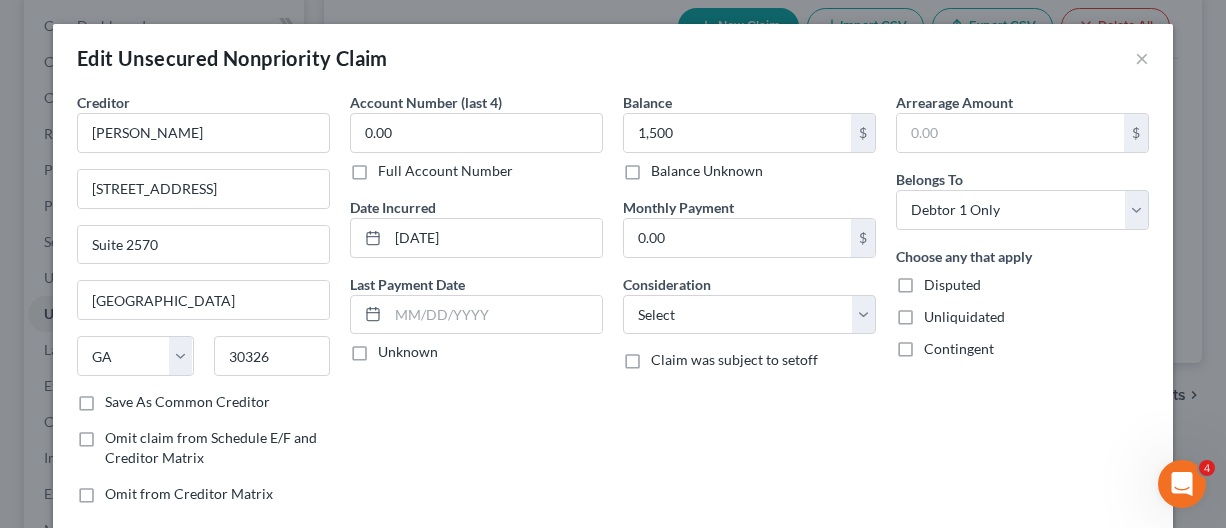 scroll, scrollTop: 172, scrollLeft: 0, axis: vertical 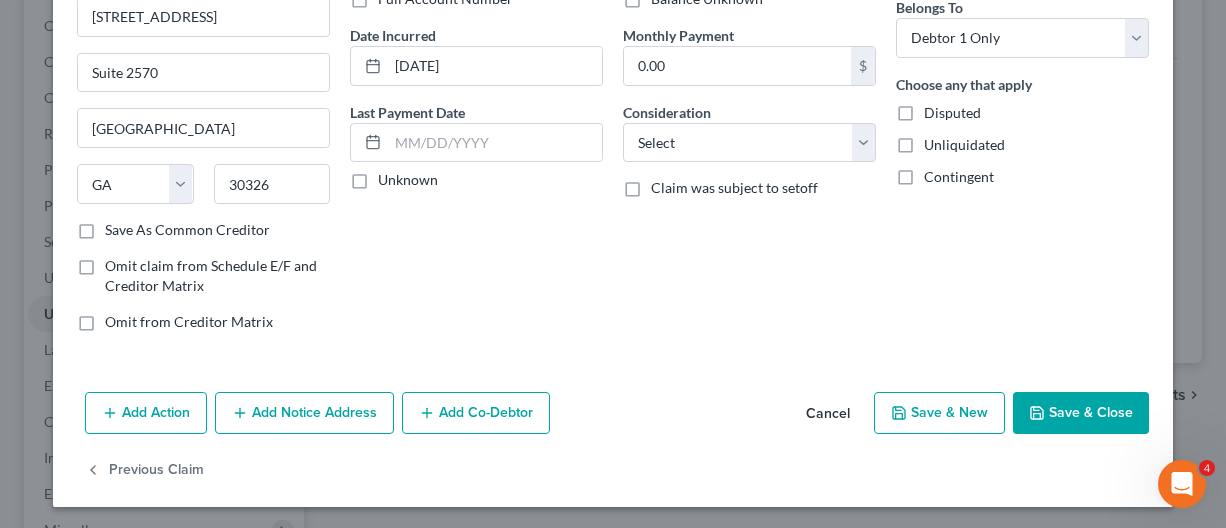 click on "Save & Close" at bounding box center [1081, 413] 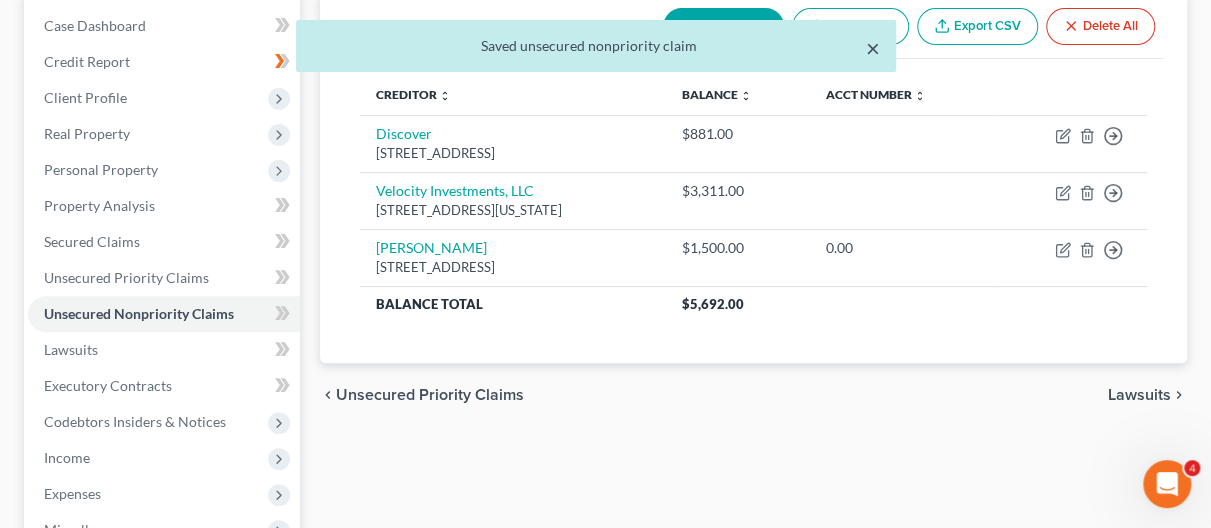 click on "×" at bounding box center (873, 48) 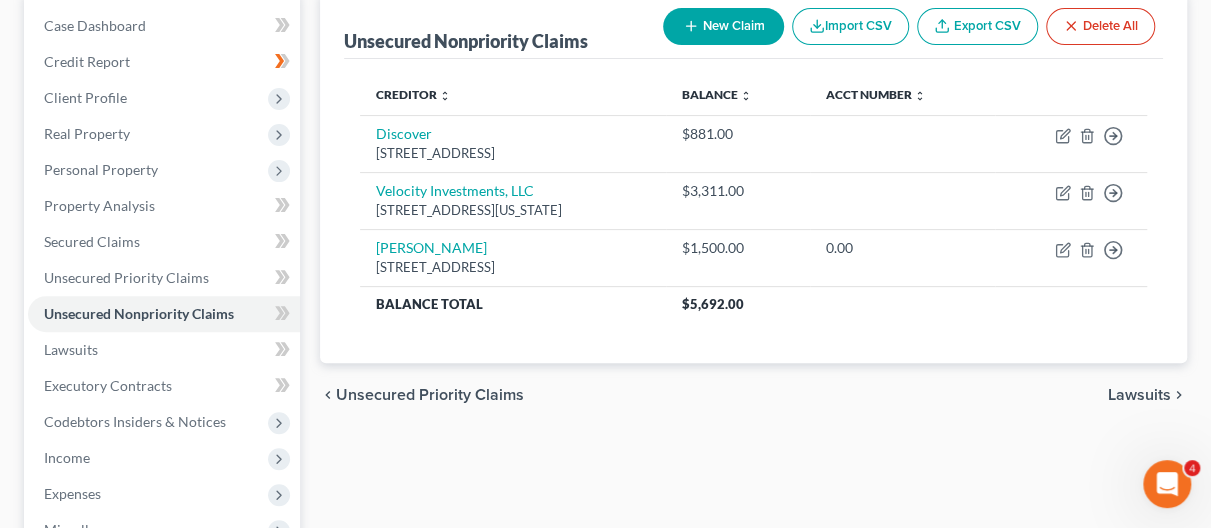 click on "New Claim" at bounding box center (723, 26) 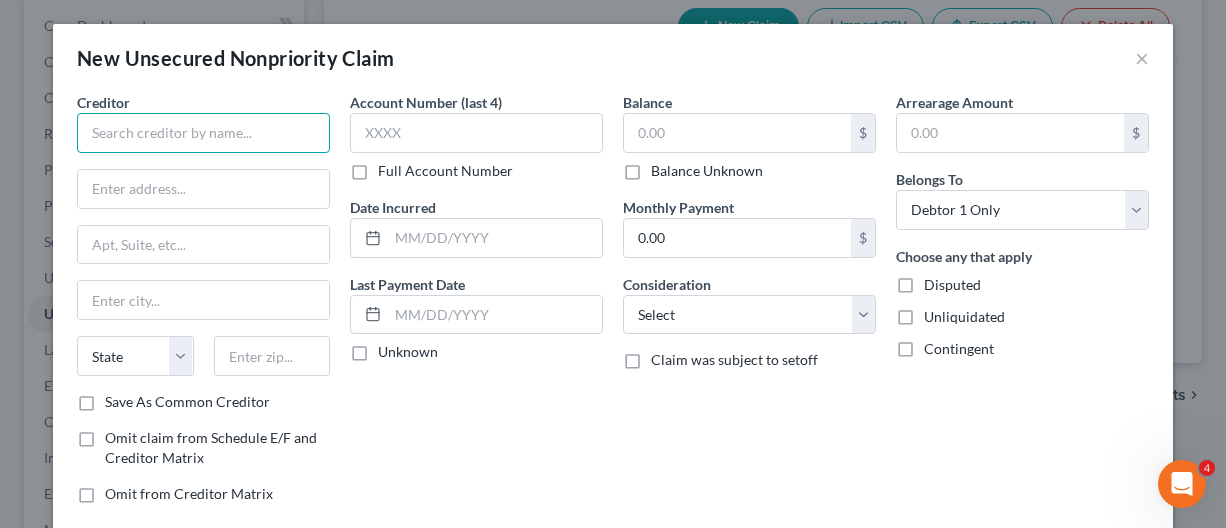 click at bounding box center (203, 133) 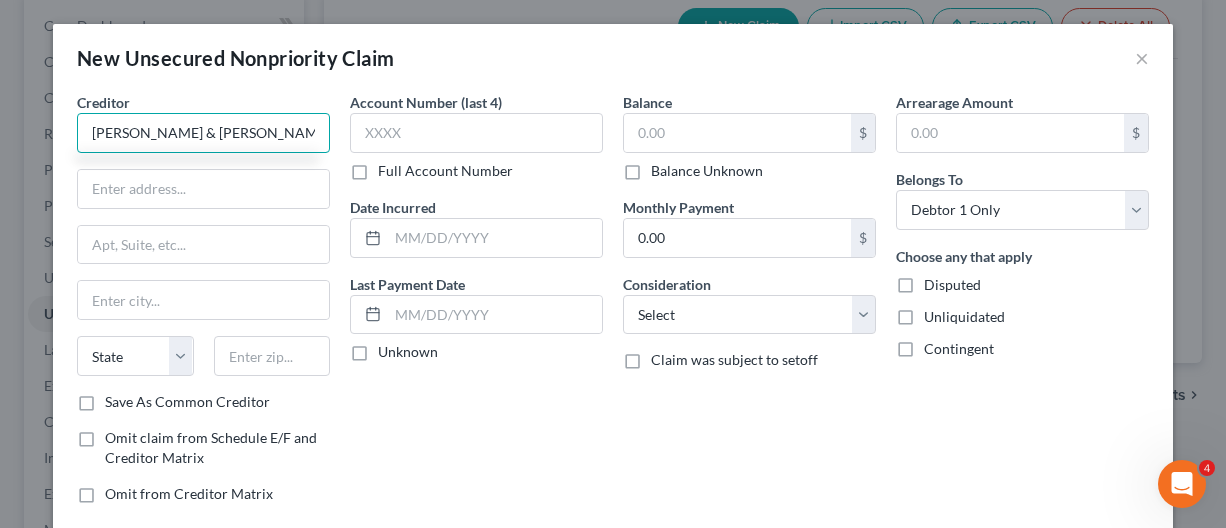 type on "Caine & Weiner" 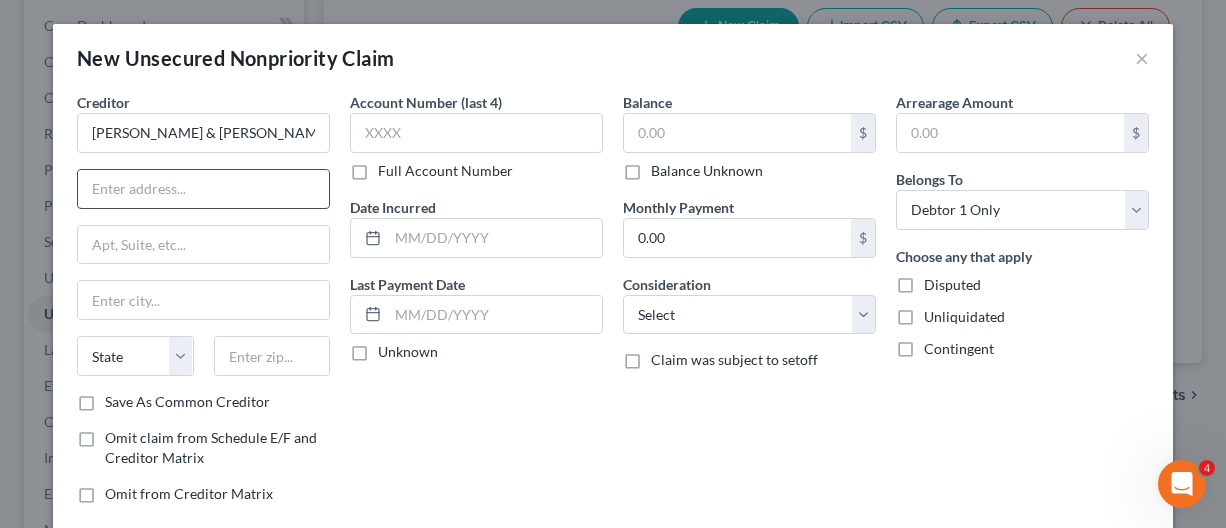 click at bounding box center [203, 189] 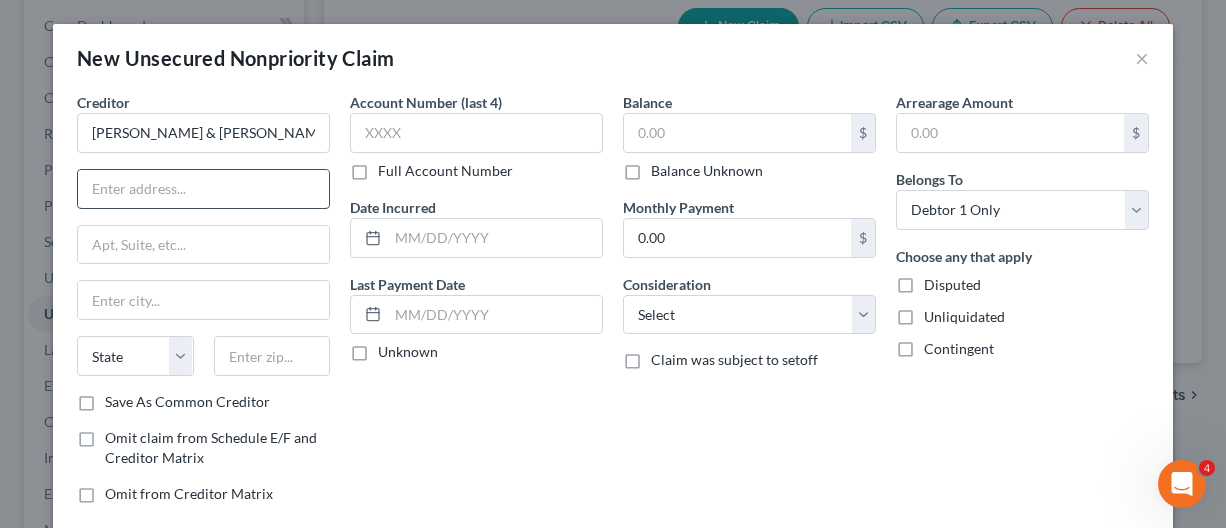 paste on "PO BOX 55848" 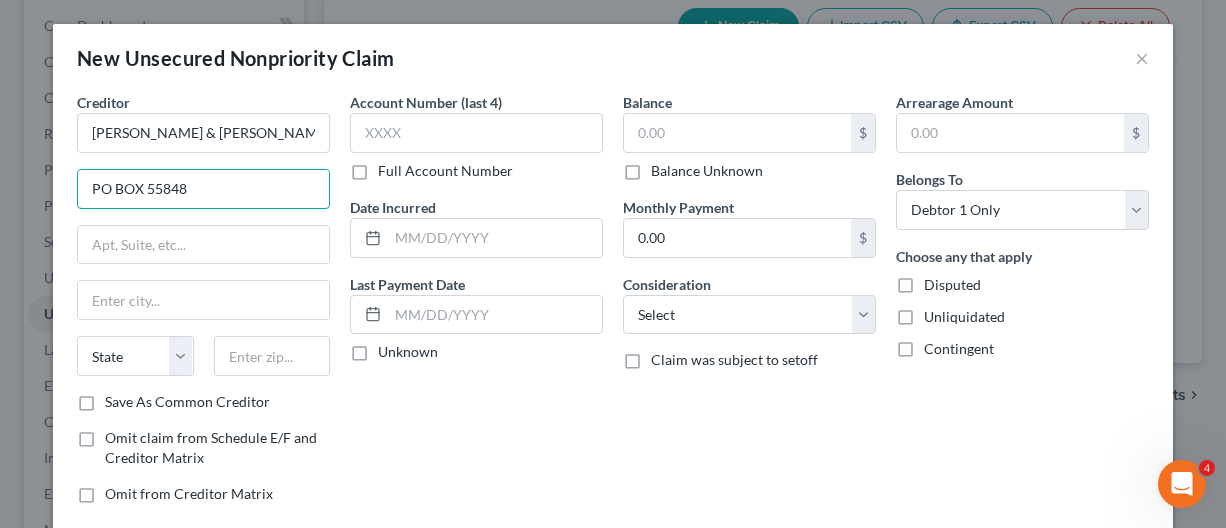 type on "PO BOX 55848" 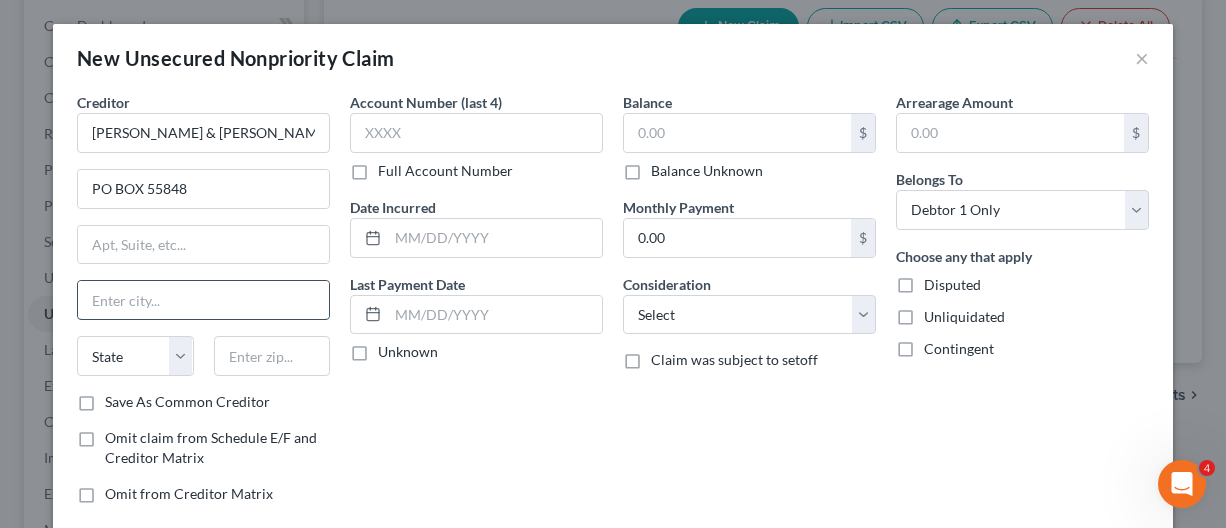 click at bounding box center [203, 300] 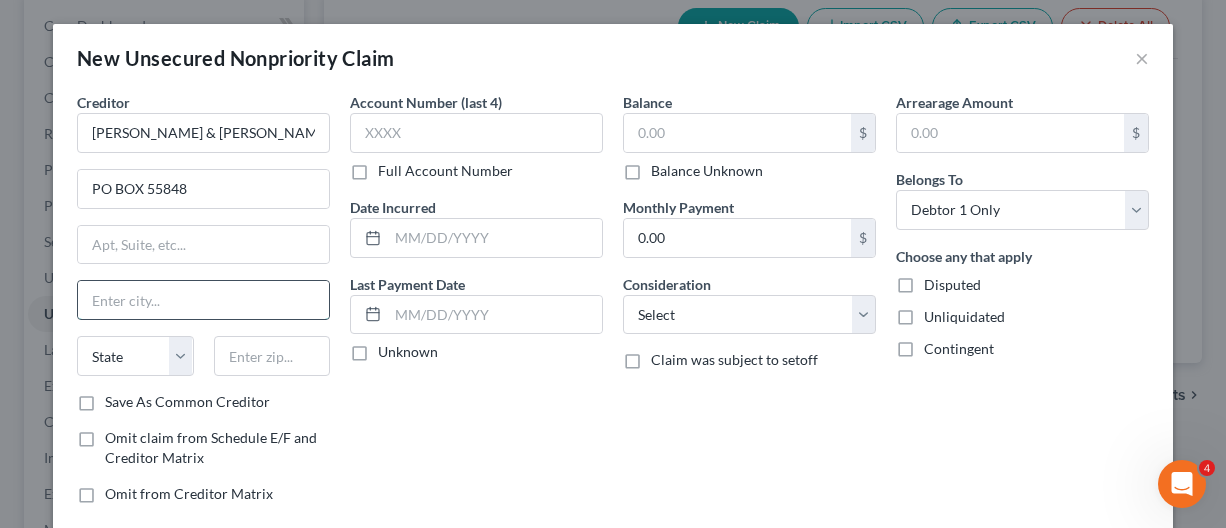 paste on "Sherman Oaks" 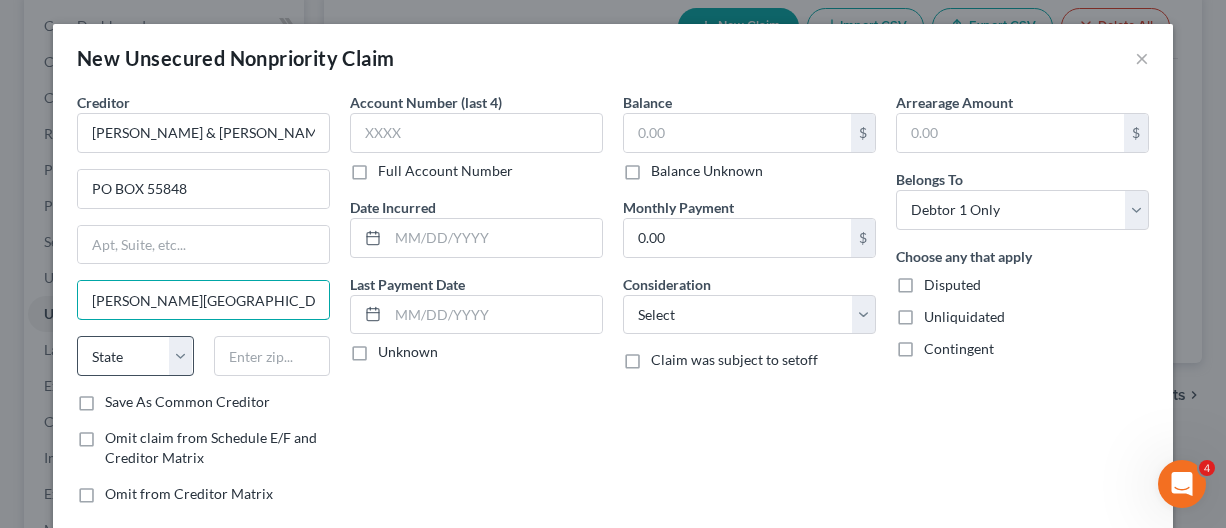 type on "Sherman Oaks" 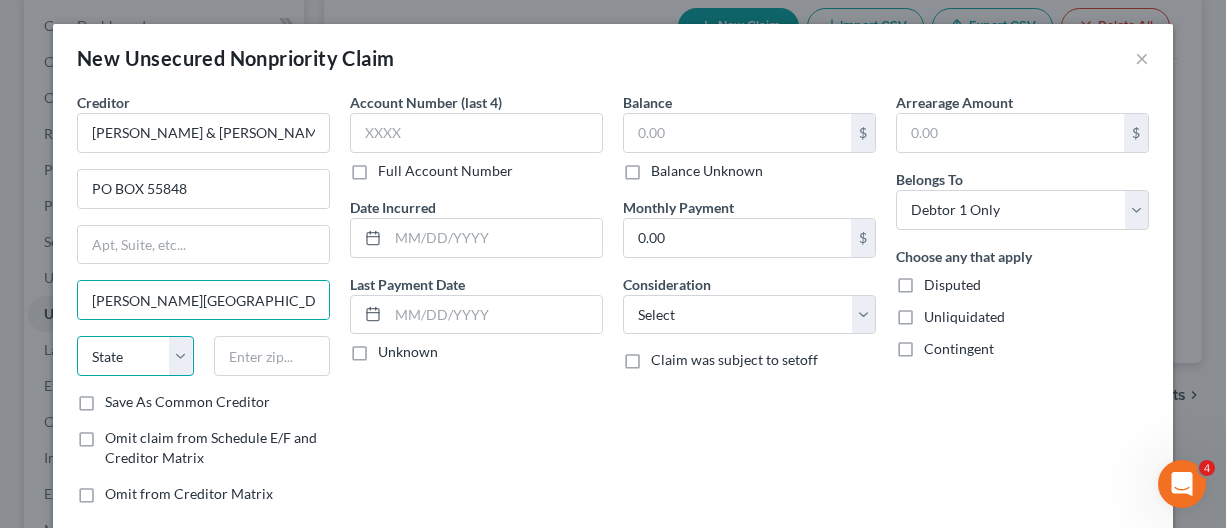 click on "State AL AK AR AZ CA CO CT DE DC FL GA GU HI ID IL IN IA KS KY LA ME MD MA MI MN MS MO MT NC ND NE NV NH NJ NM NY OH OK OR PA PR RI SC SD TN TX UT VI VA VT WA WV WI WY" at bounding box center [135, 356] 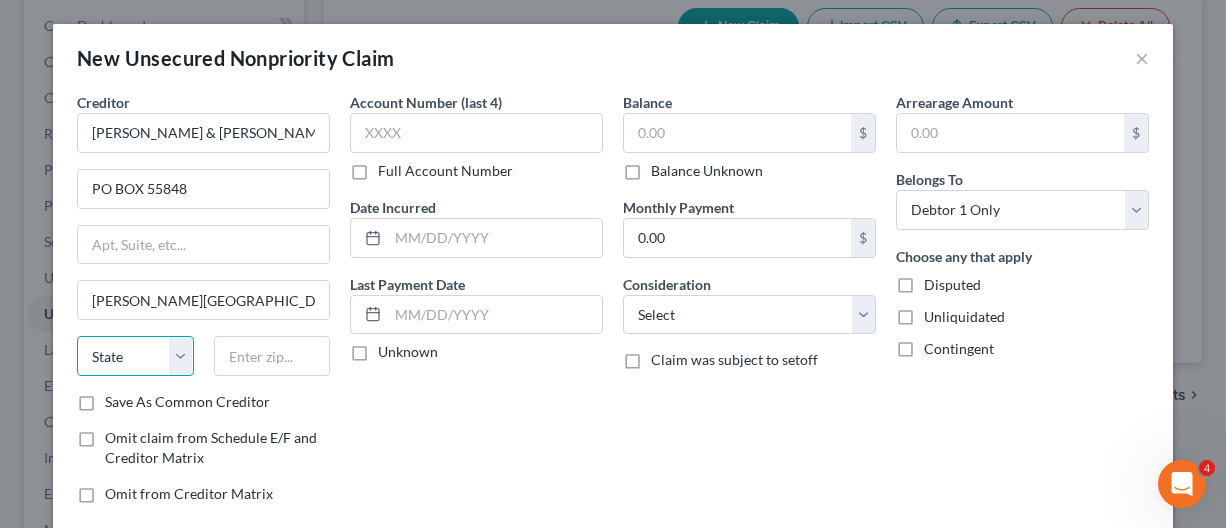 select on "4" 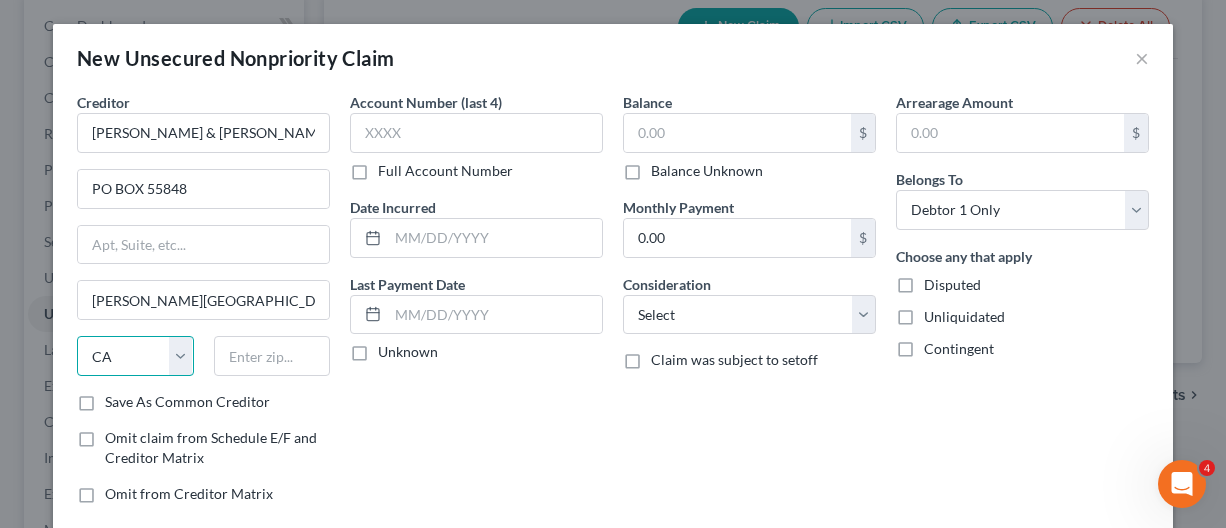 click on "State AL AK AR AZ CA CO CT DE DC FL GA GU HI ID IL IN IA KS KY LA ME MD MA MI MN MS MO MT NC ND NE NV NH NJ NM NY OH OK OR PA PR RI SC SD TN TX UT VI VA VT WA WV WI WY" at bounding box center [135, 356] 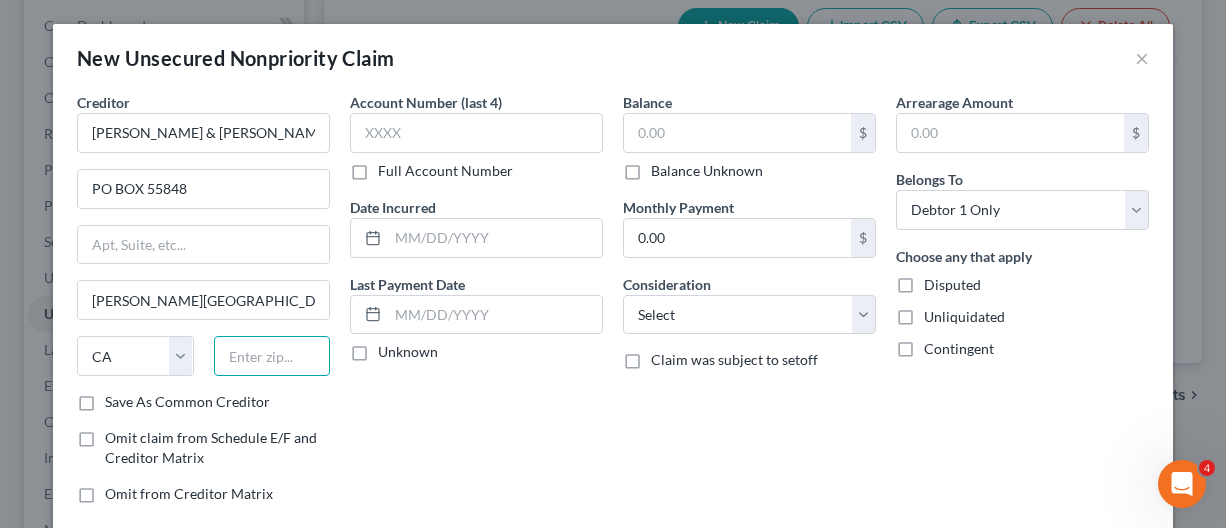 click at bounding box center [272, 356] 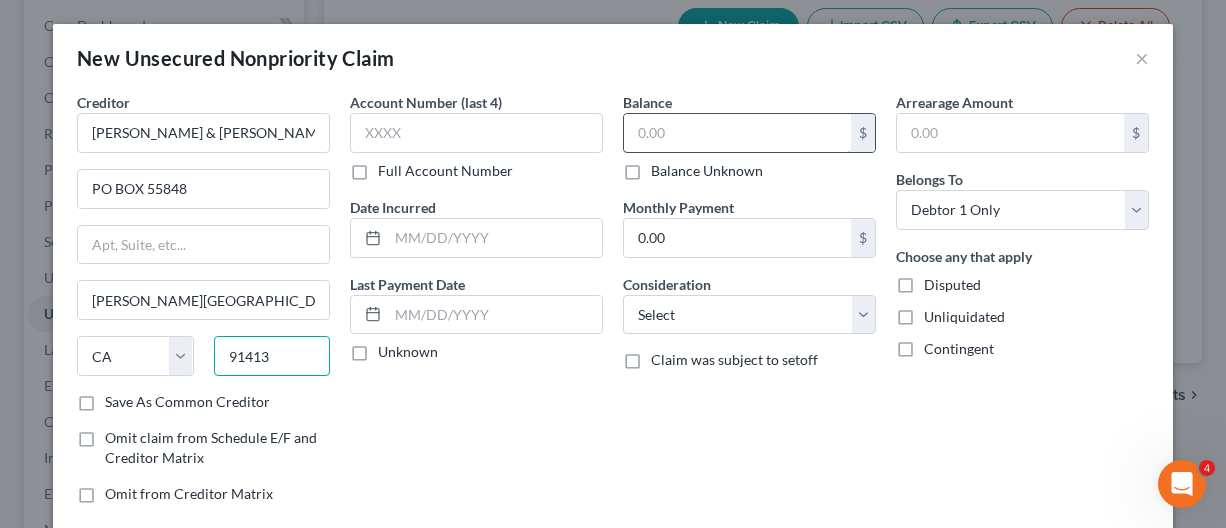 type on "91413" 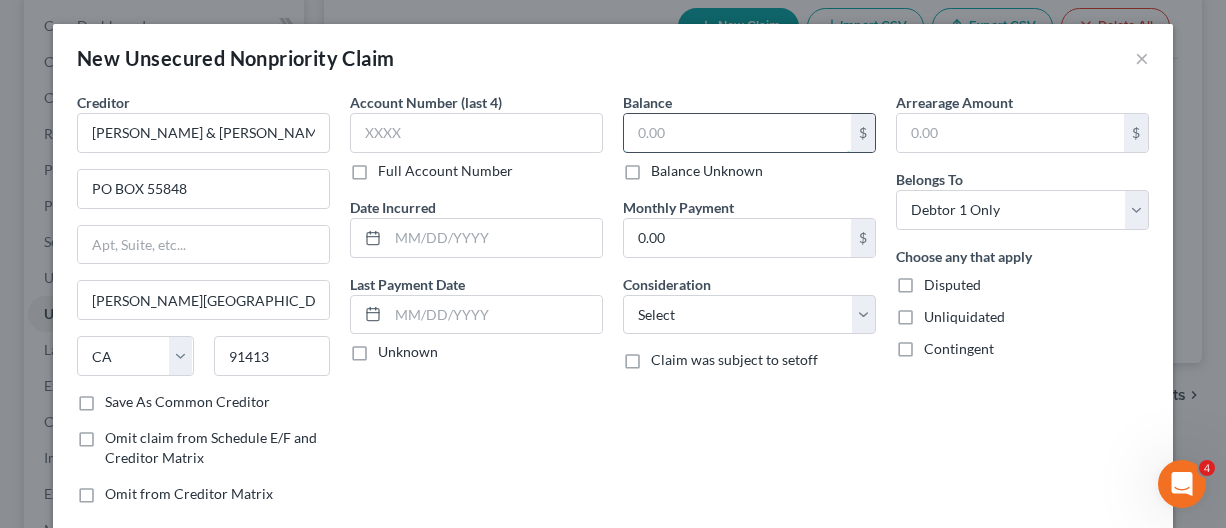 click at bounding box center (737, 133) 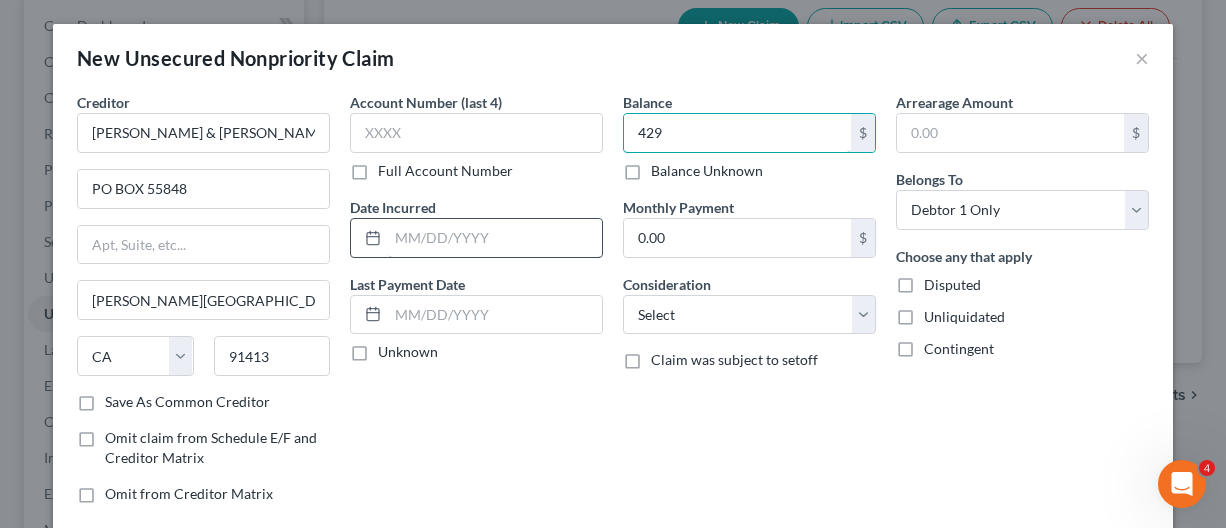 type on "429" 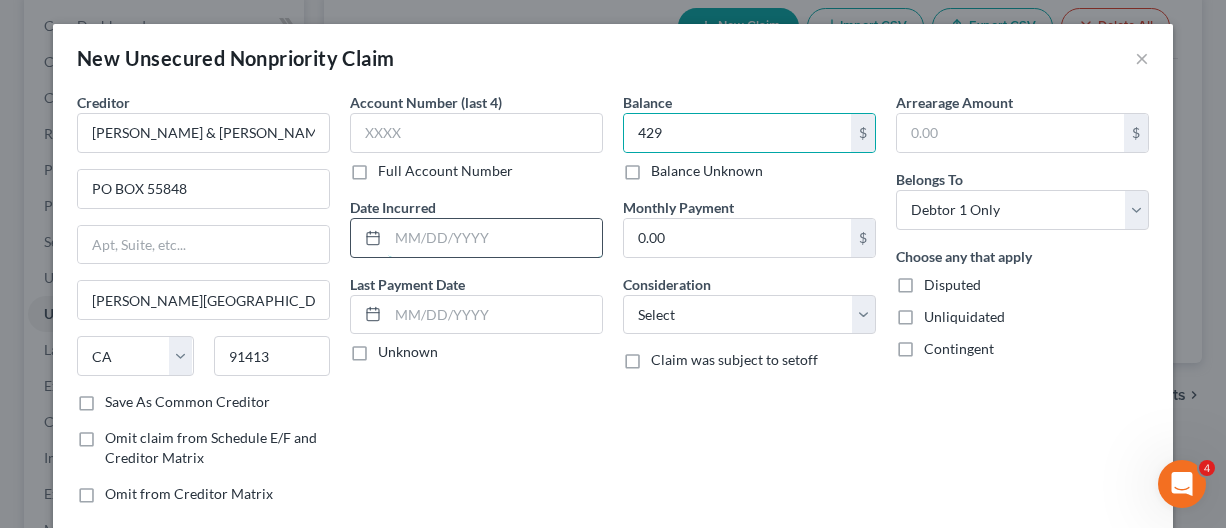 click at bounding box center [495, 238] 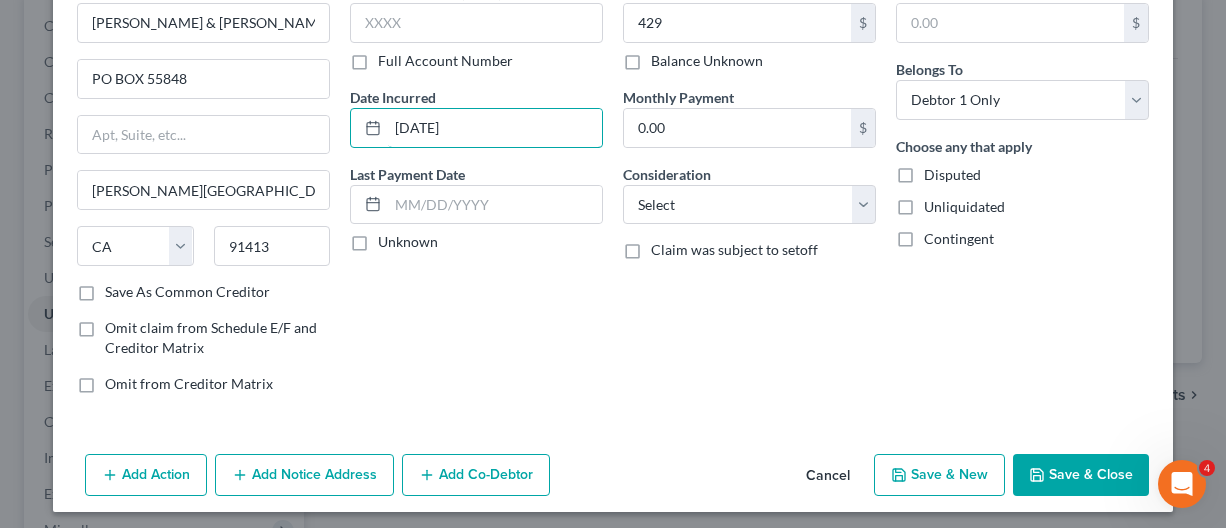 scroll, scrollTop: 114, scrollLeft: 0, axis: vertical 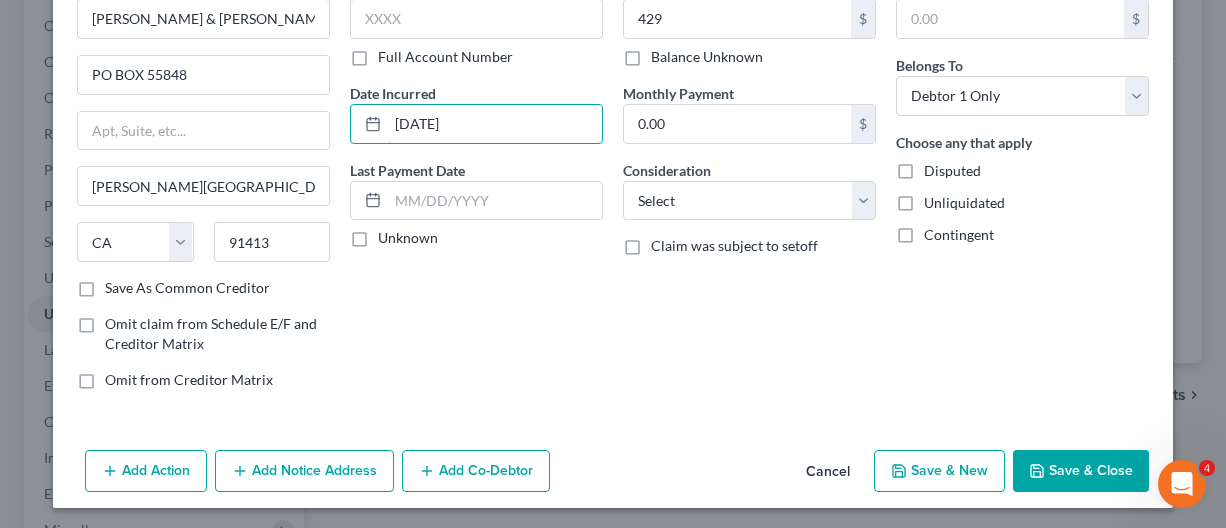 type on "05/15/2023" 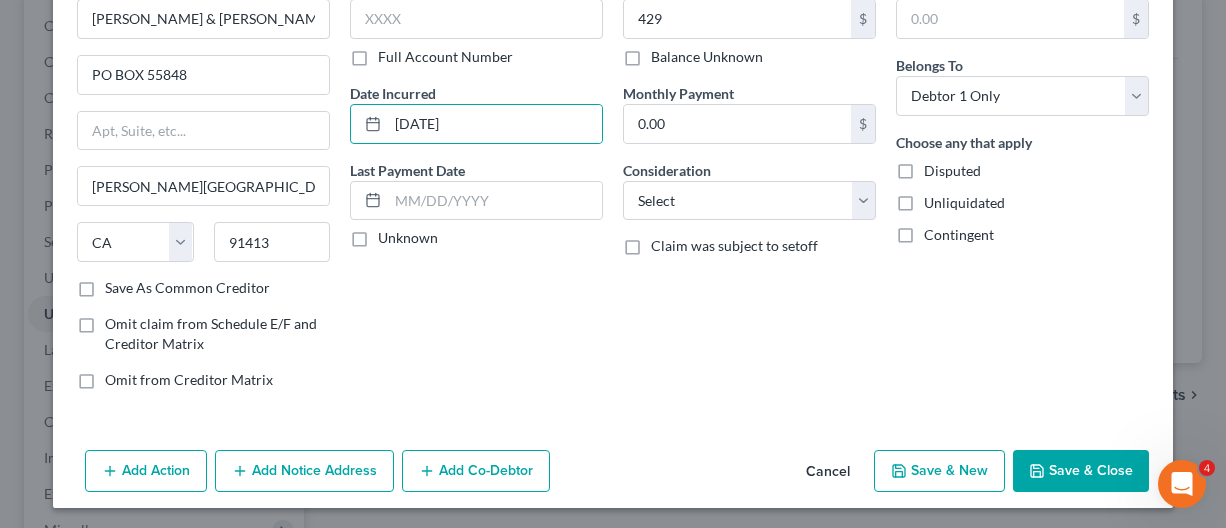 click on "Save & New" at bounding box center [939, 471] 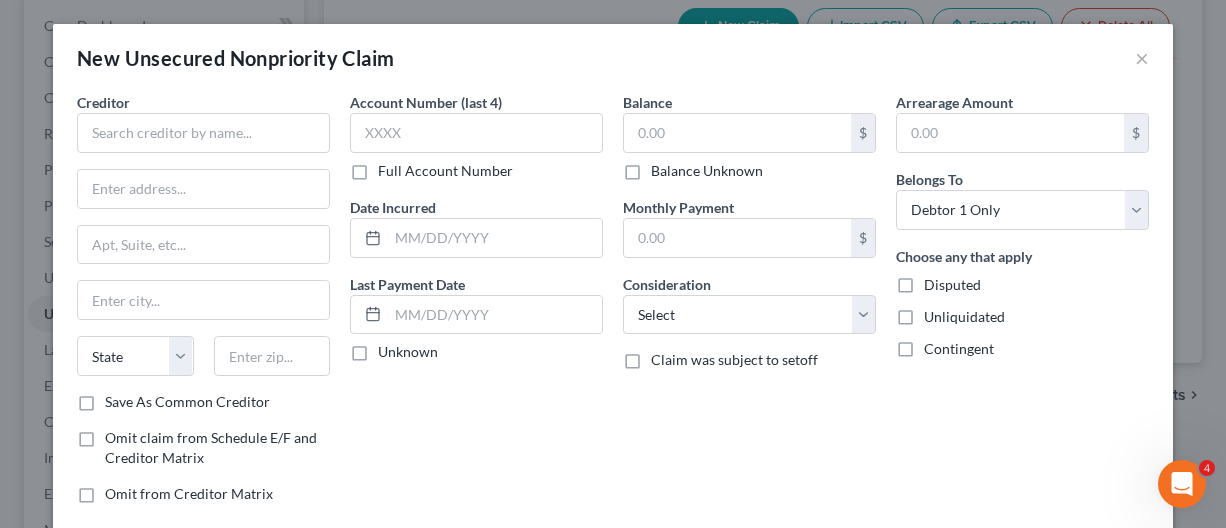 type on "429.00" 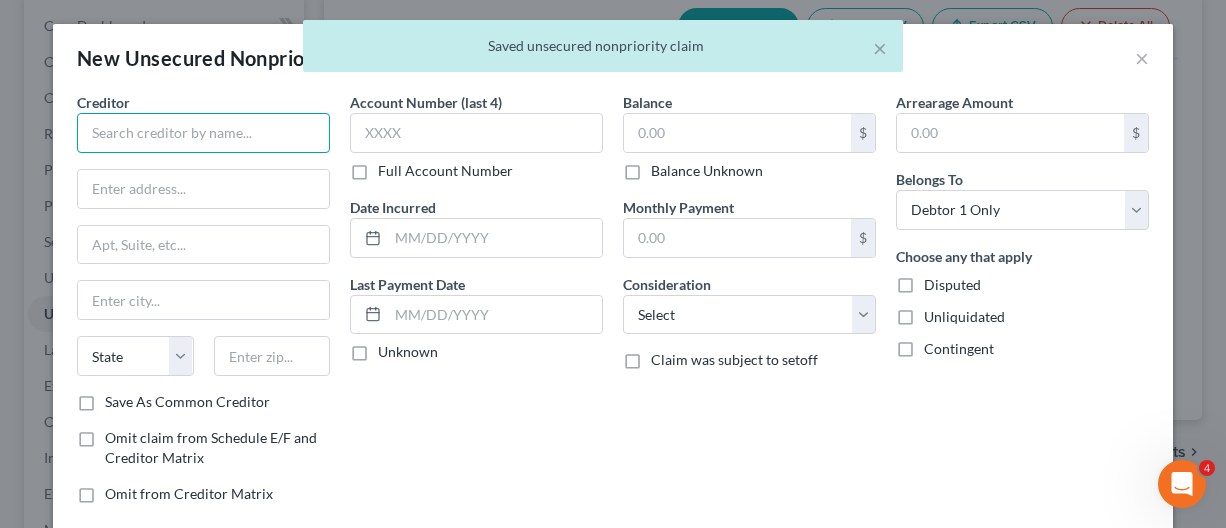 click at bounding box center (203, 133) 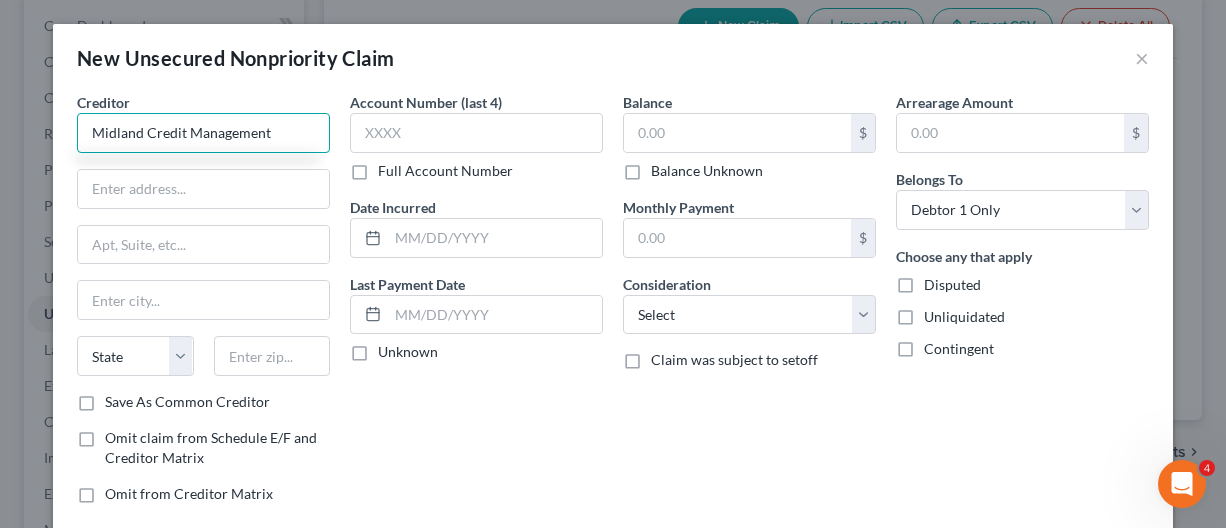 type on "Midland Credit Management" 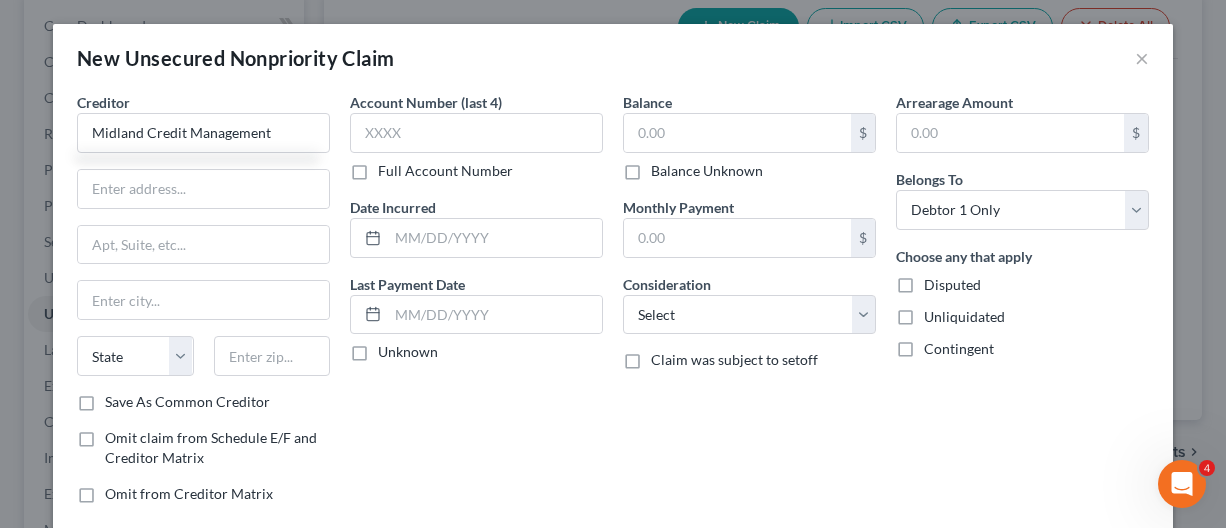 click on "Full Account Number" at bounding box center (445, 171) 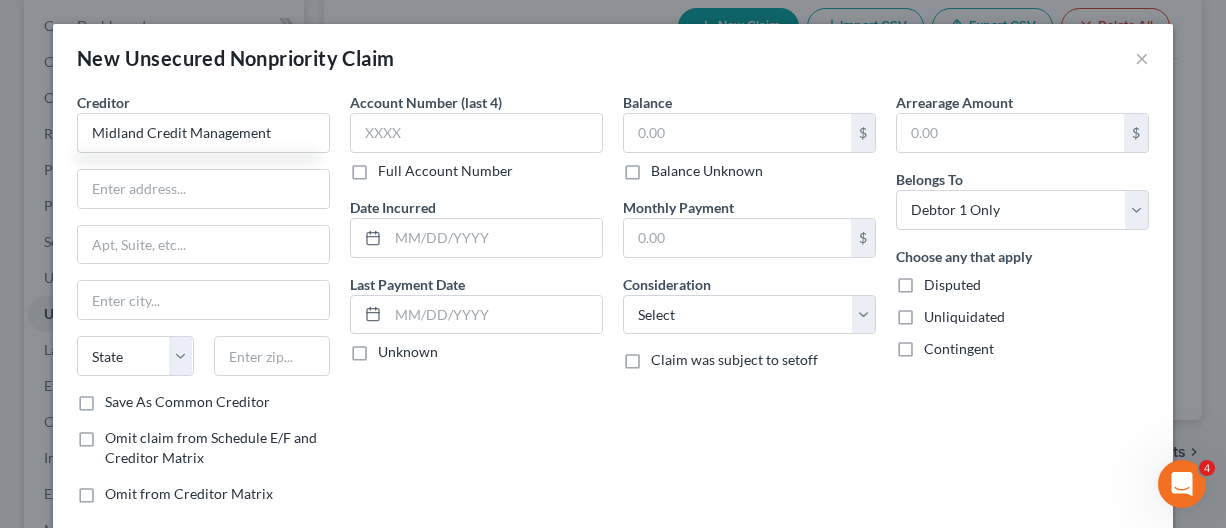 click on "Full Account Number" at bounding box center (392, 167) 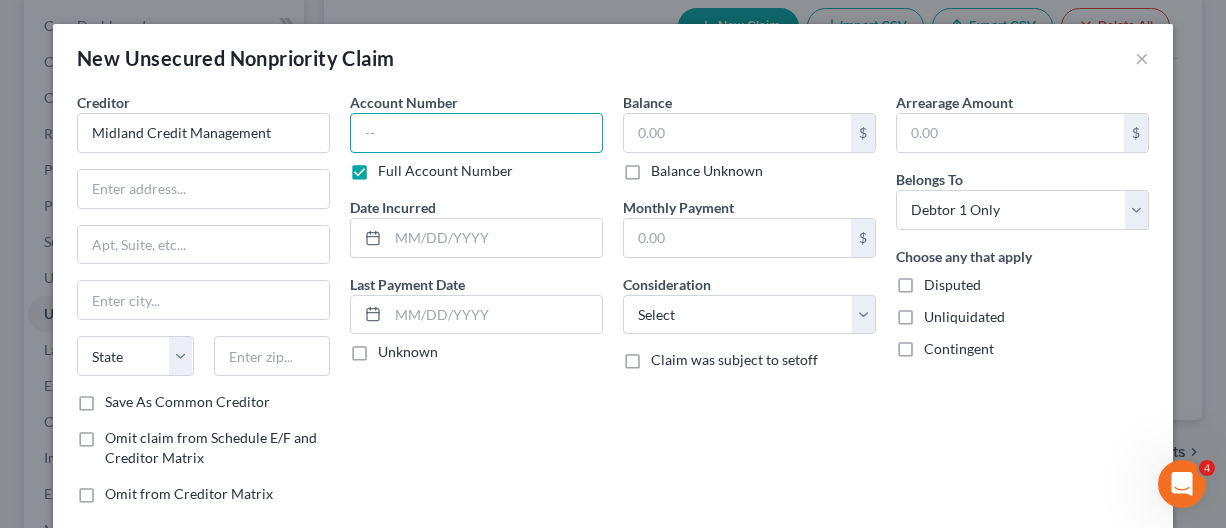 click at bounding box center (476, 133) 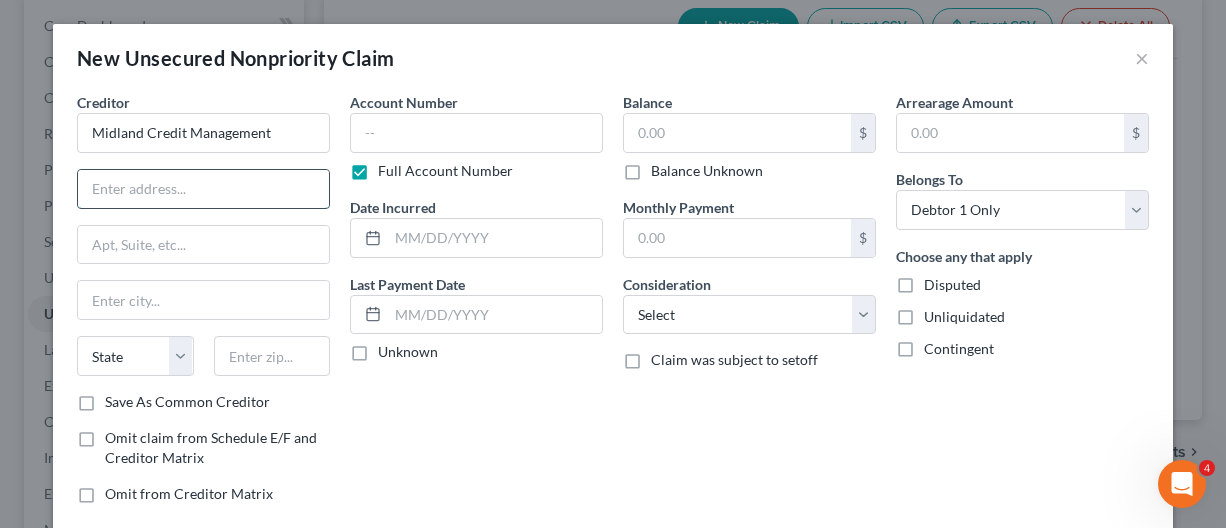 click at bounding box center (203, 189) 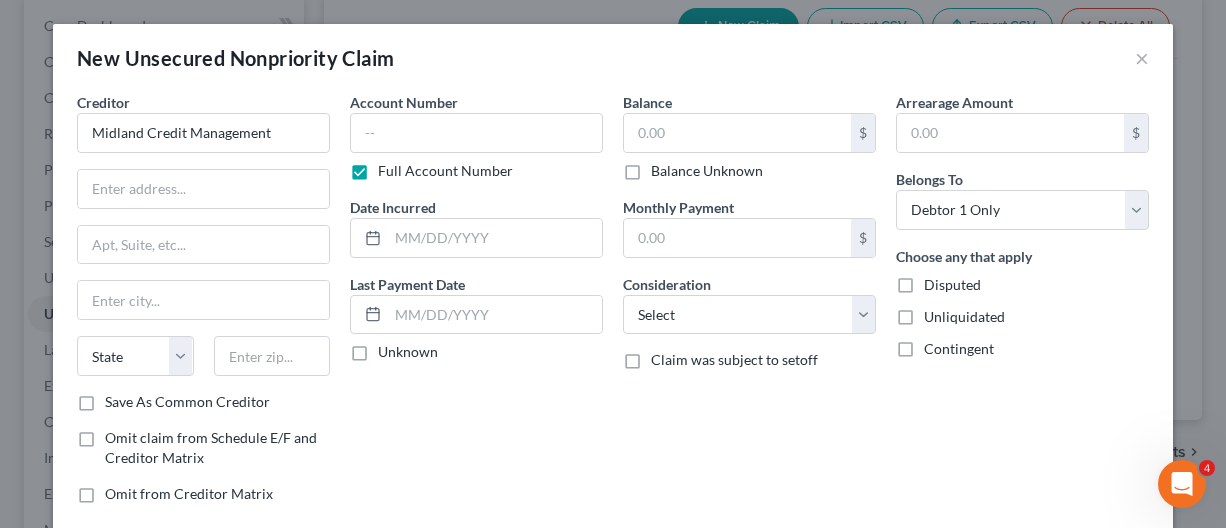 click on "Full Account Number" at bounding box center [445, 171] 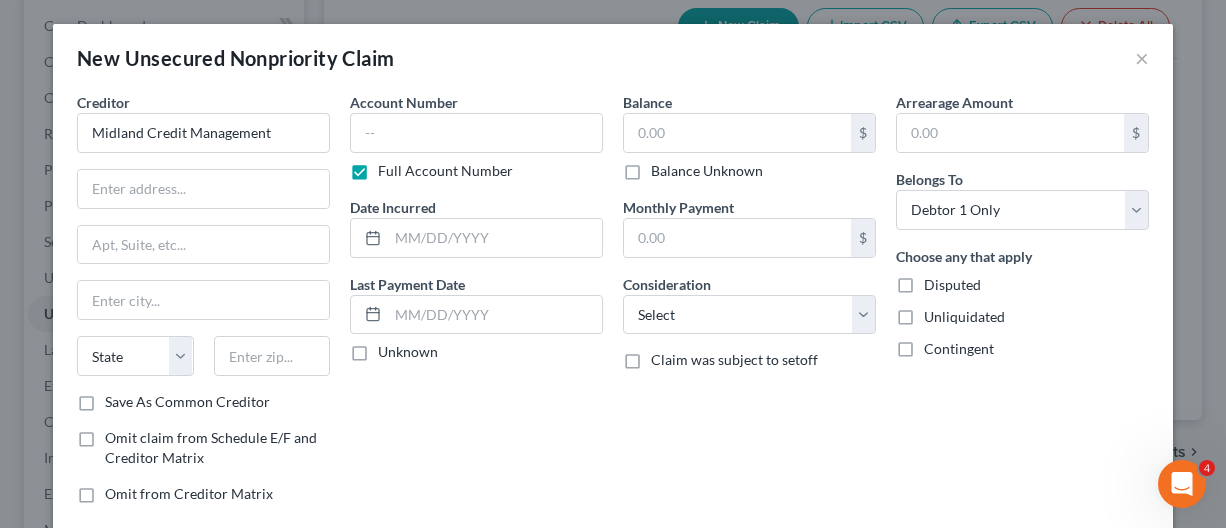 click on "Full Account Number" at bounding box center (392, 167) 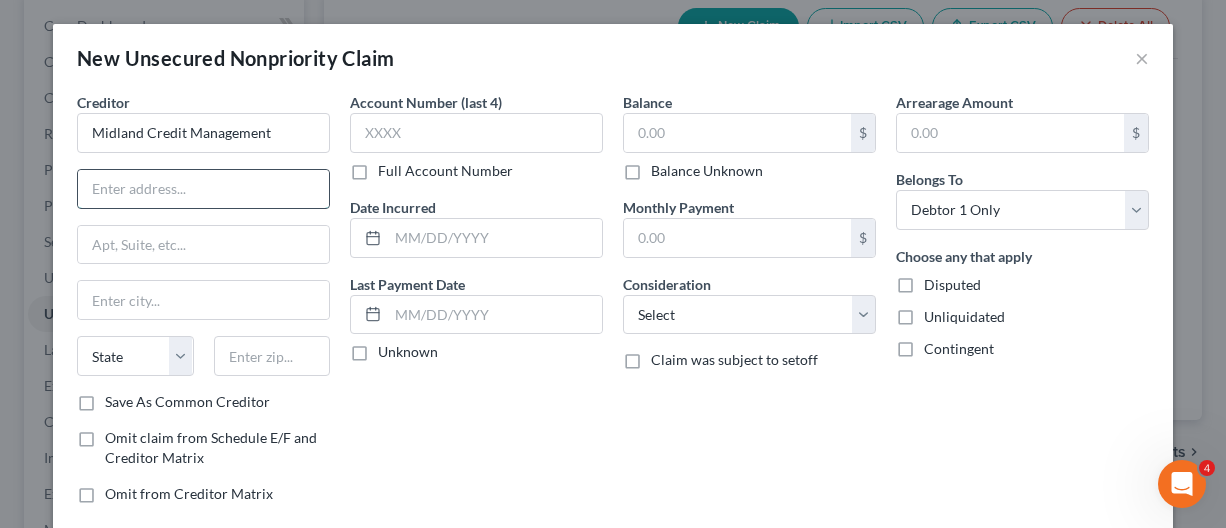 click at bounding box center [203, 189] 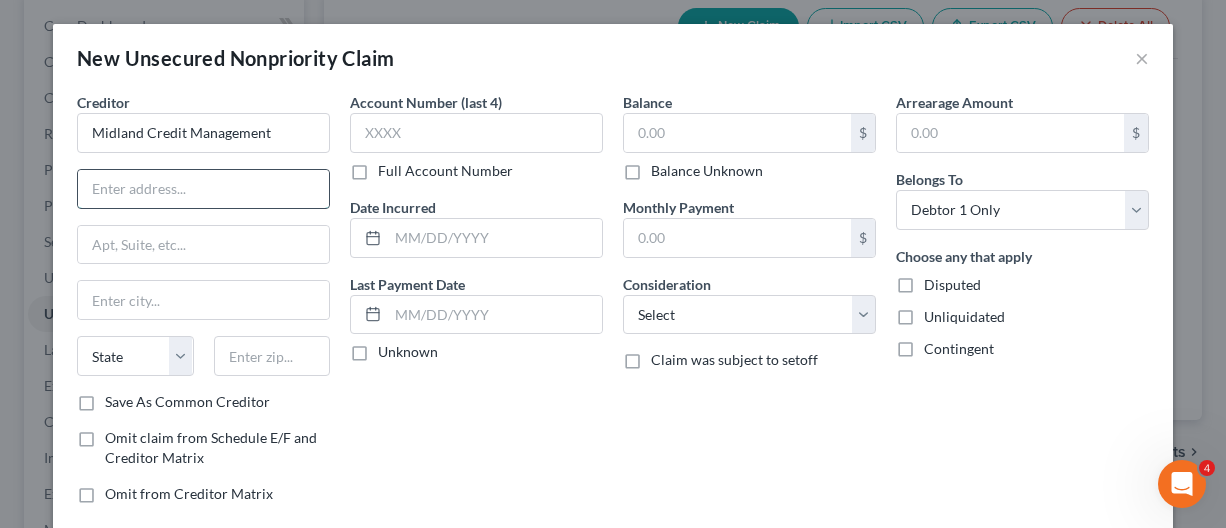 paste on "320 E Big Beaver Rd." 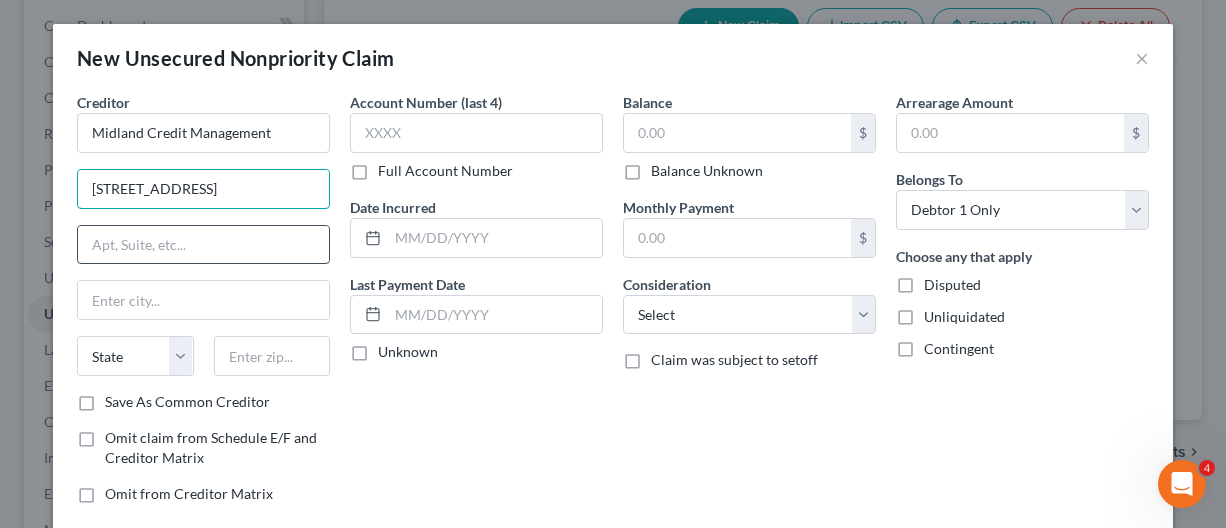 type on "320 E Big Beaver Rd." 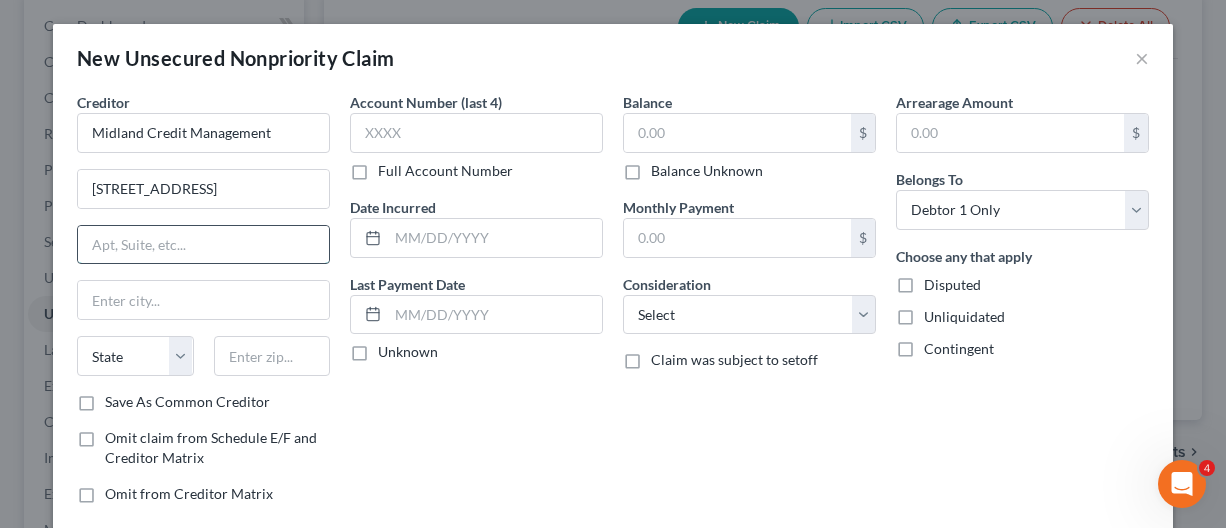 click at bounding box center (203, 245) 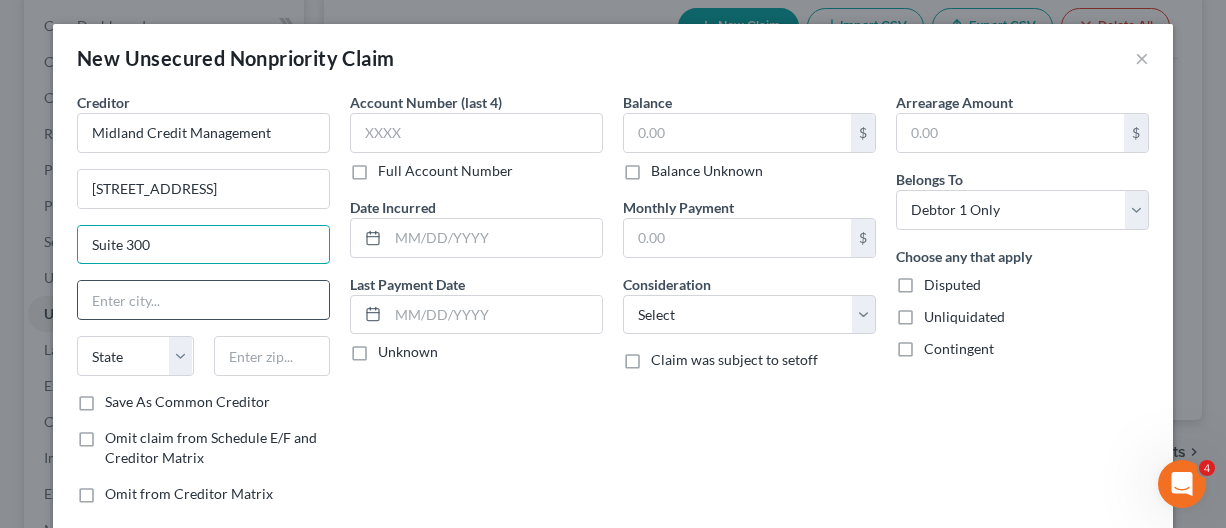 type on "Suite 300" 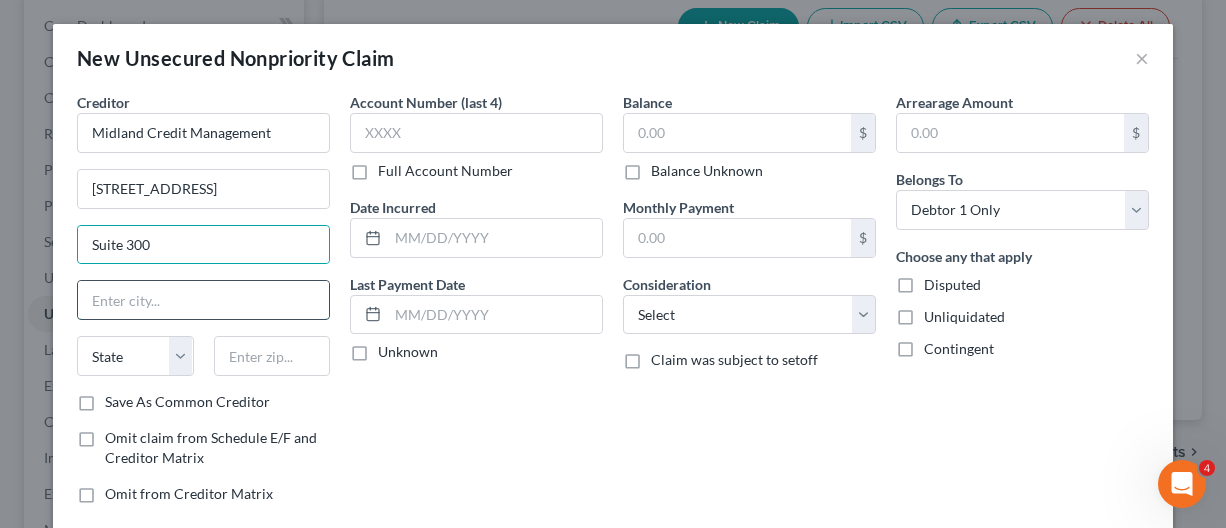 click at bounding box center [203, 300] 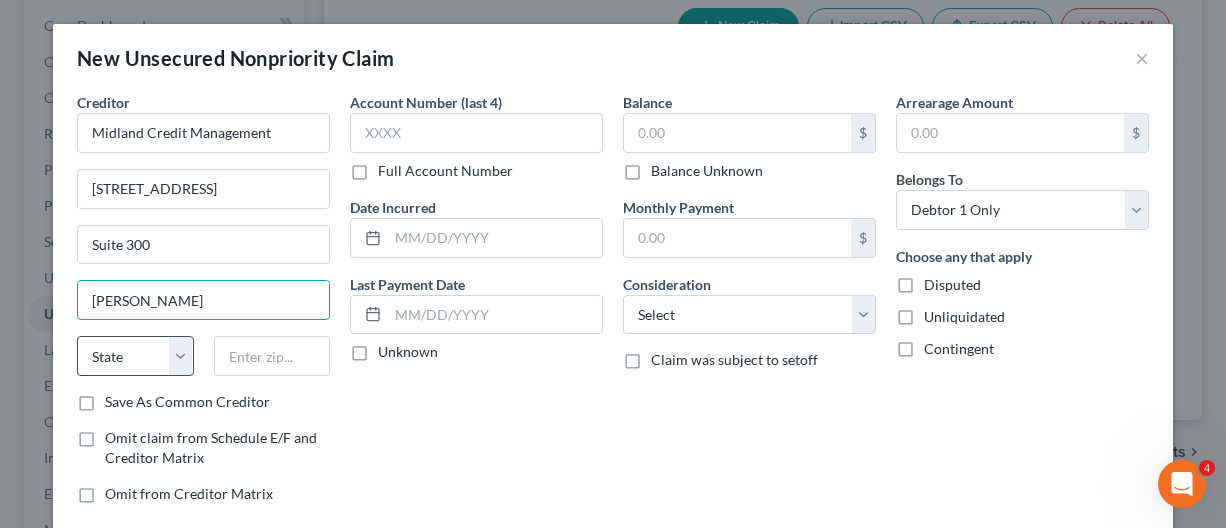 type on "Troy" 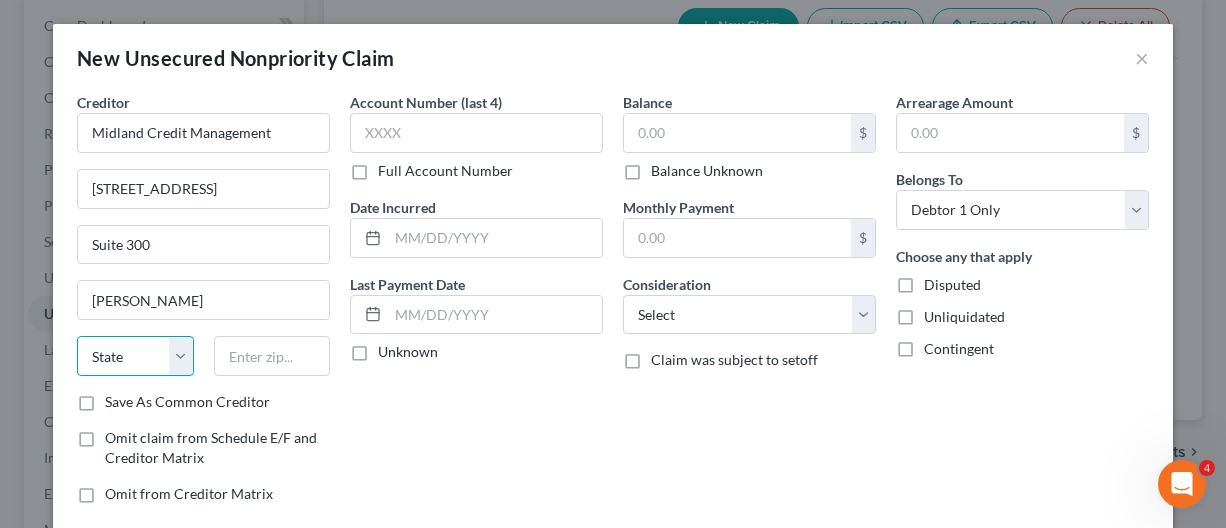 click on "State AL AK AR AZ CA CO CT DE DC FL GA GU HI ID IL IN IA KS KY LA ME MD MA MI MN MS MO MT NC ND NE NV NH NJ NM NY OH OK OR PA PR RI SC SD TN TX UT VI VA VT WA WV WI WY" at bounding box center [135, 356] 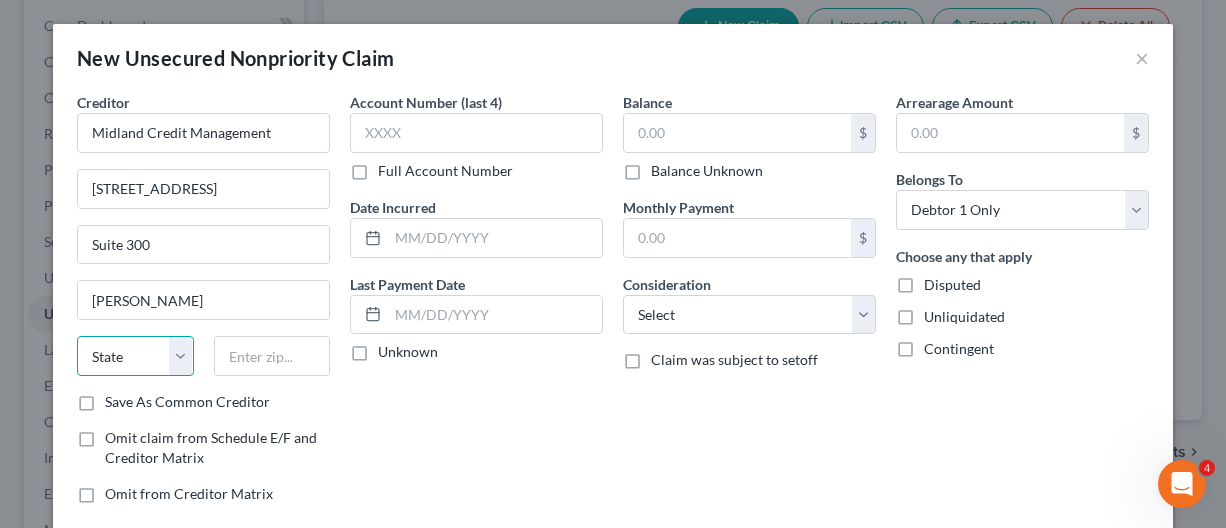 select on "23" 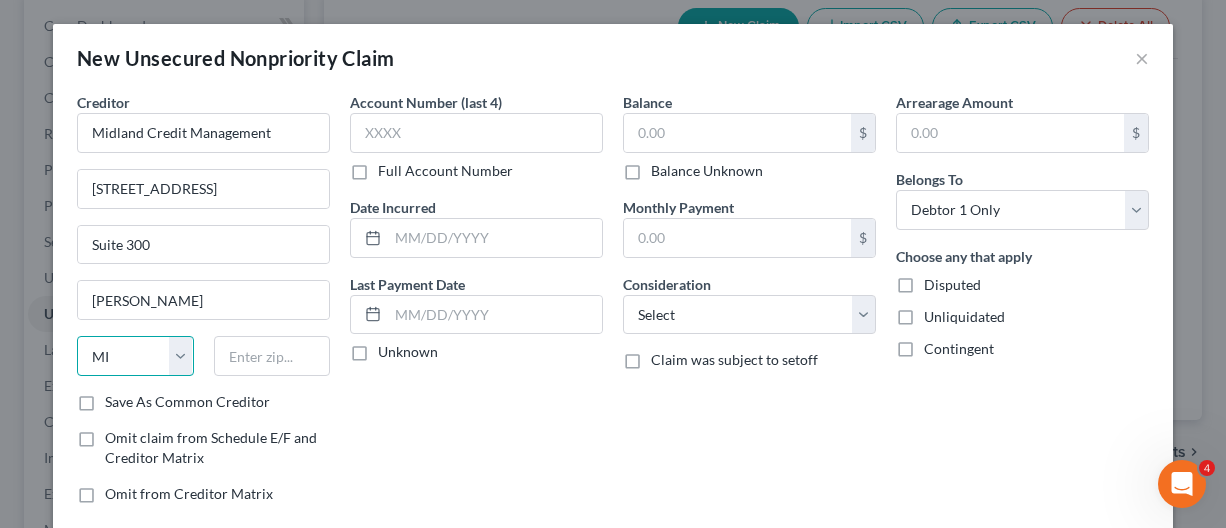 click on "State AL AK AR AZ CA CO CT DE DC FL GA GU HI ID IL IN IA KS KY LA ME MD MA MI MN MS MO MT NC ND NE NV NH NJ NM NY OH OK OR PA PR RI SC SD TN TX UT VI VA VT WA WV WI WY" at bounding box center (135, 356) 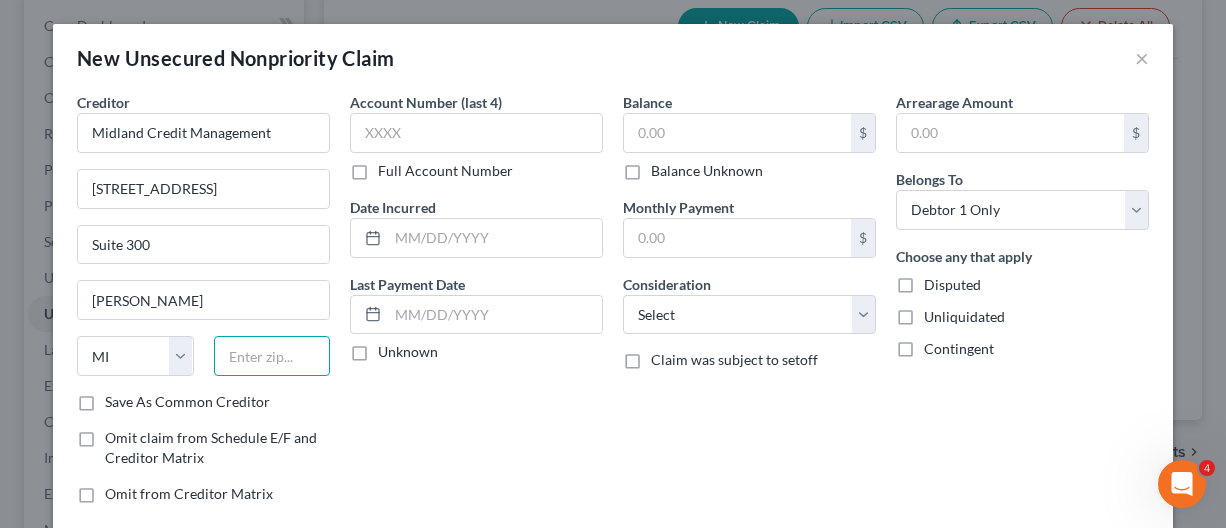 click at bounding box center (272, 356) 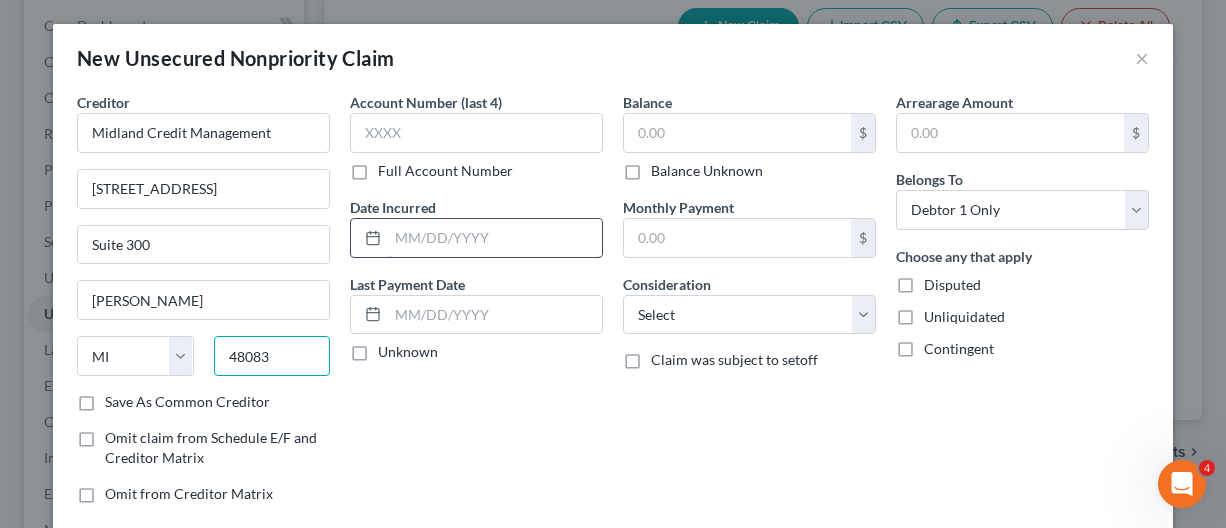 type on "48083" 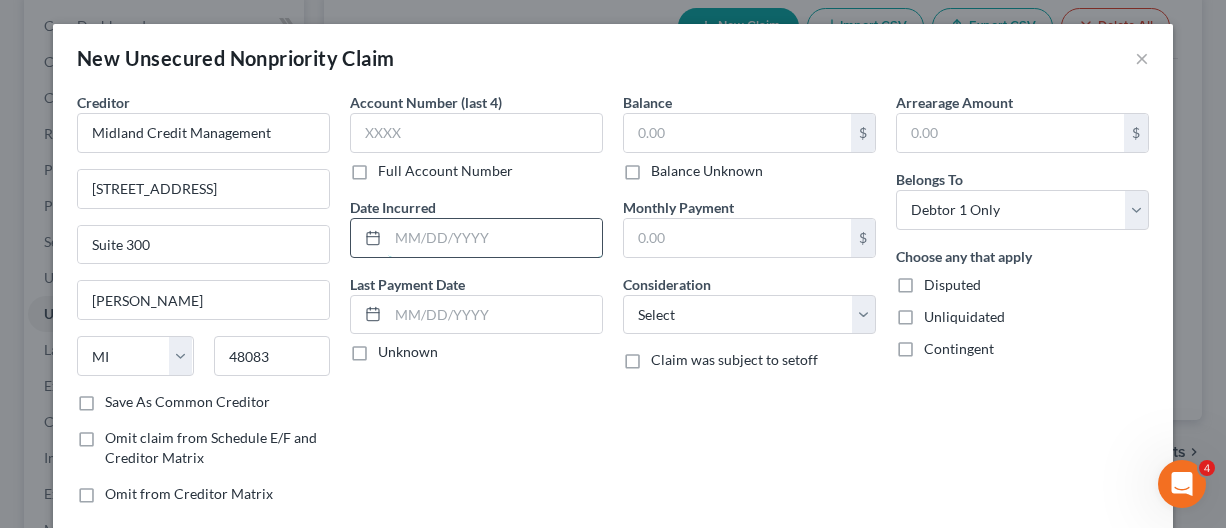 drag, startPoint x: 396, startPoint y: 236, endPoint x: 414, endPoint y: 241, distance: 18.681541 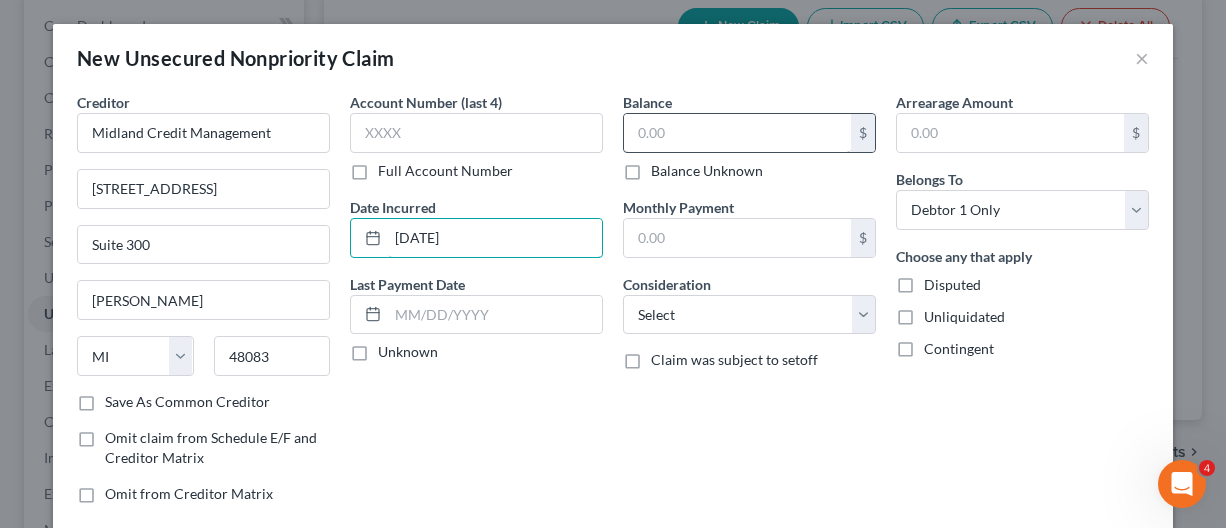 type on "10/29/2024" 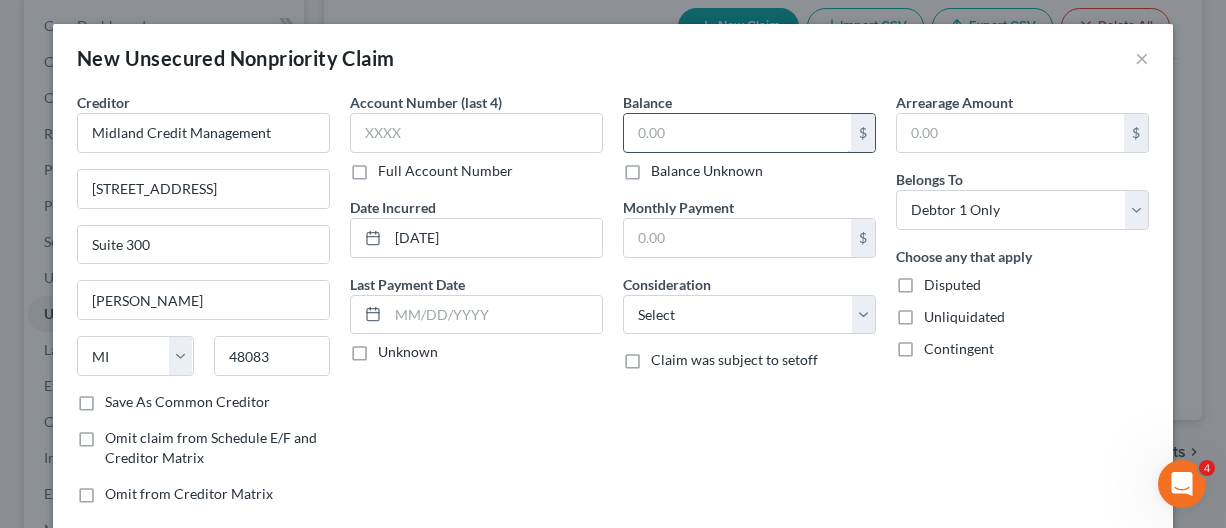 click at bounding box center (737, 133) 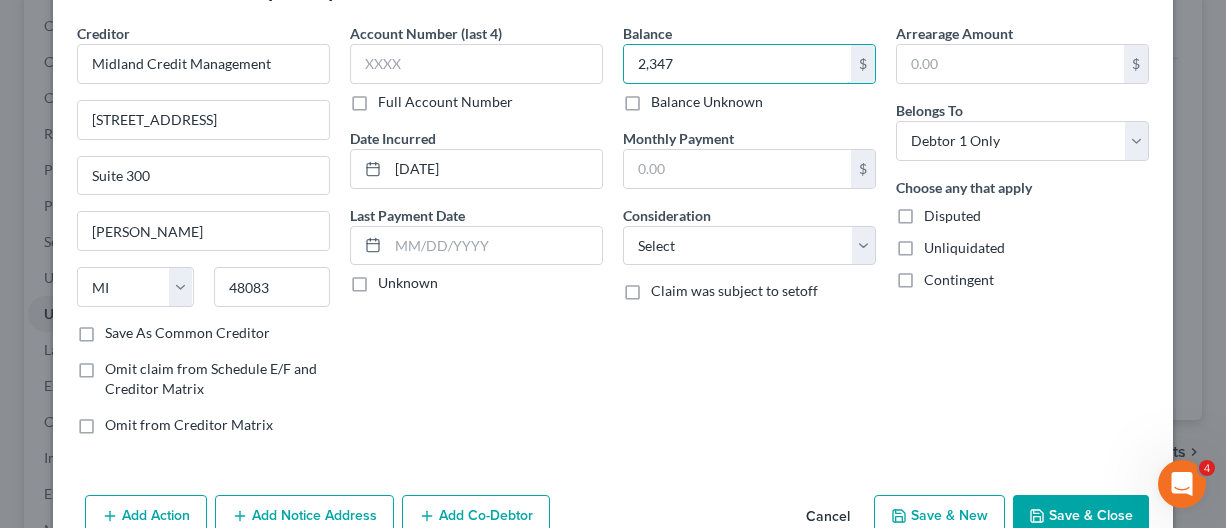 scroll, scrollTop: 114, scrollLeft: 0, axis: vertical 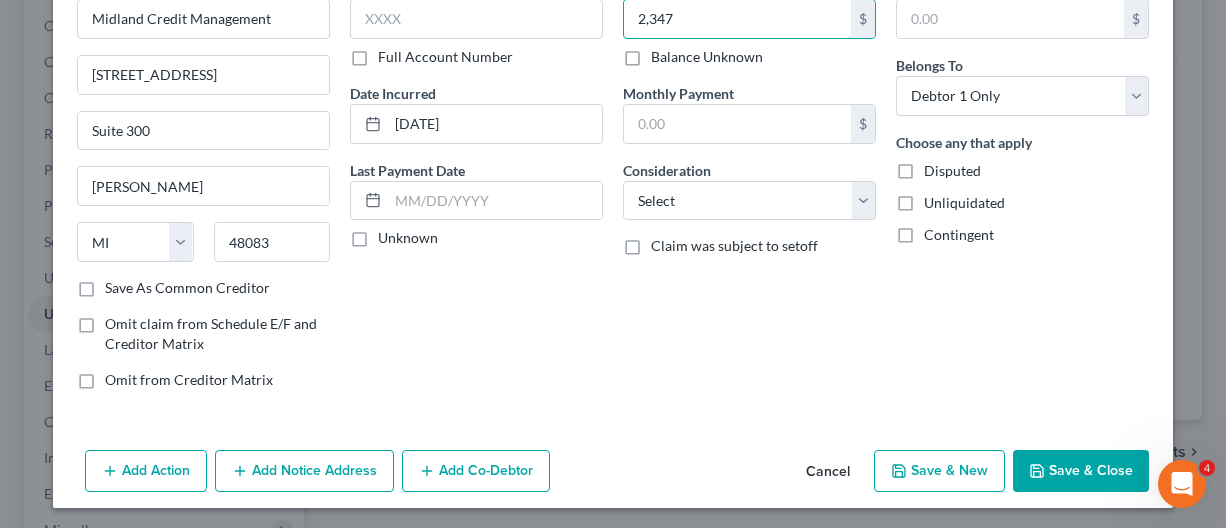 type on "2,347" 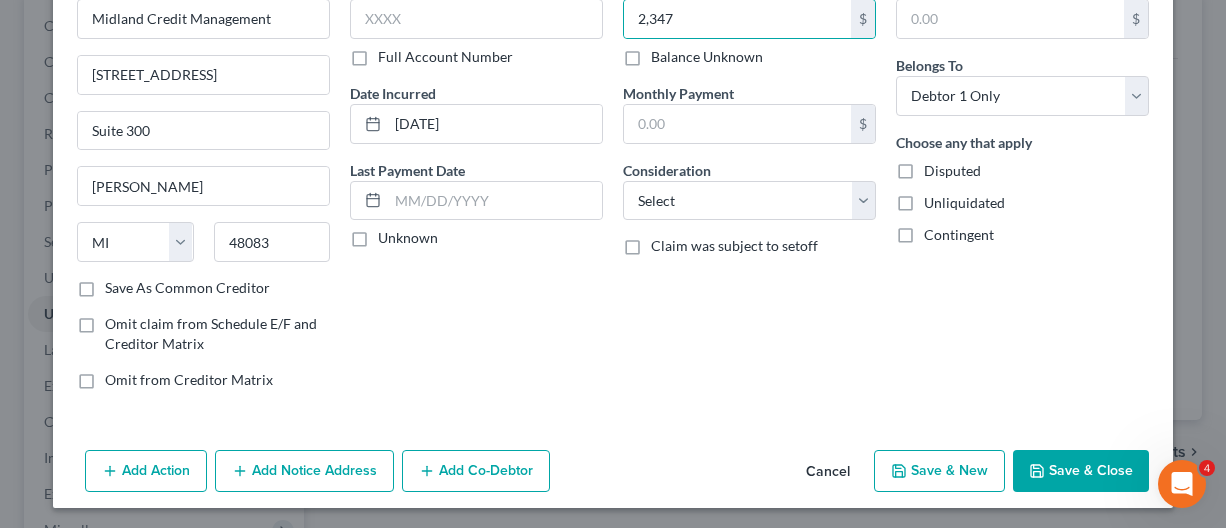 click on "Save & New" at bounding box center [939, 471] 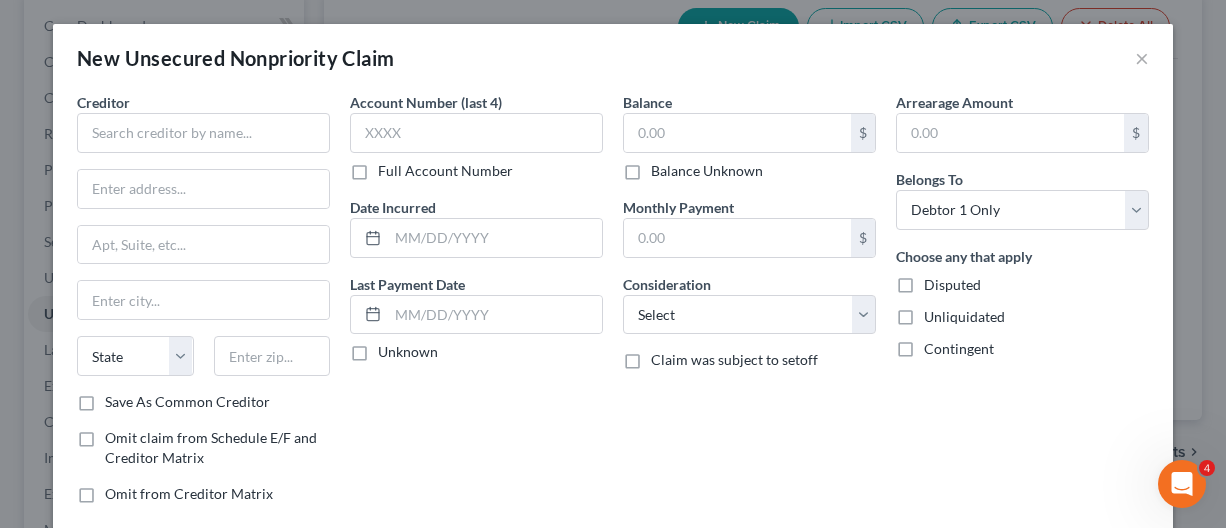 type on "2,347.00" 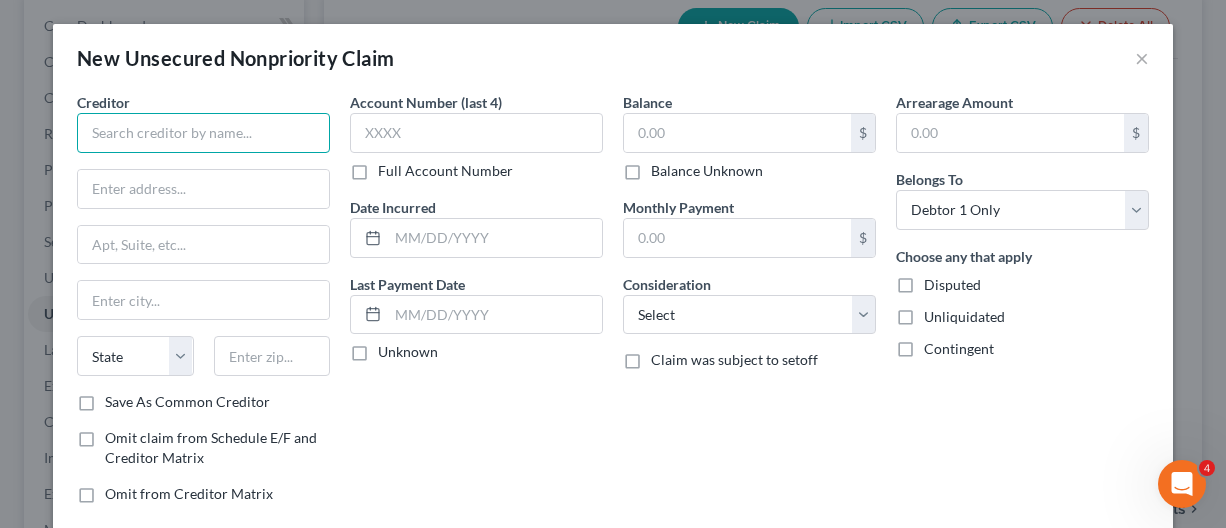 click at bounding box center [203, 133] 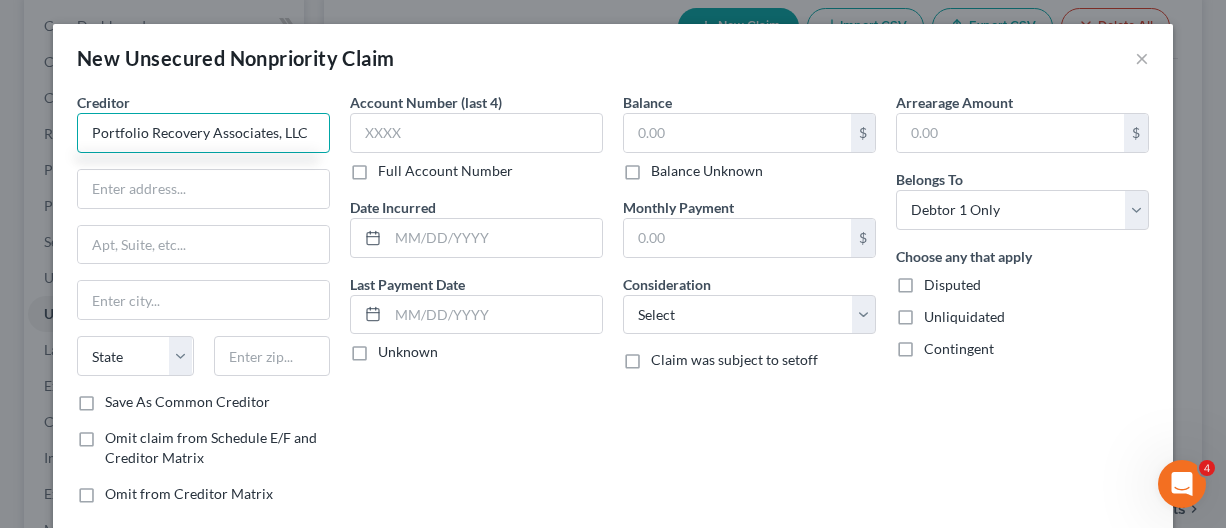 type on "Portfolio Recovery Associates, LLC" 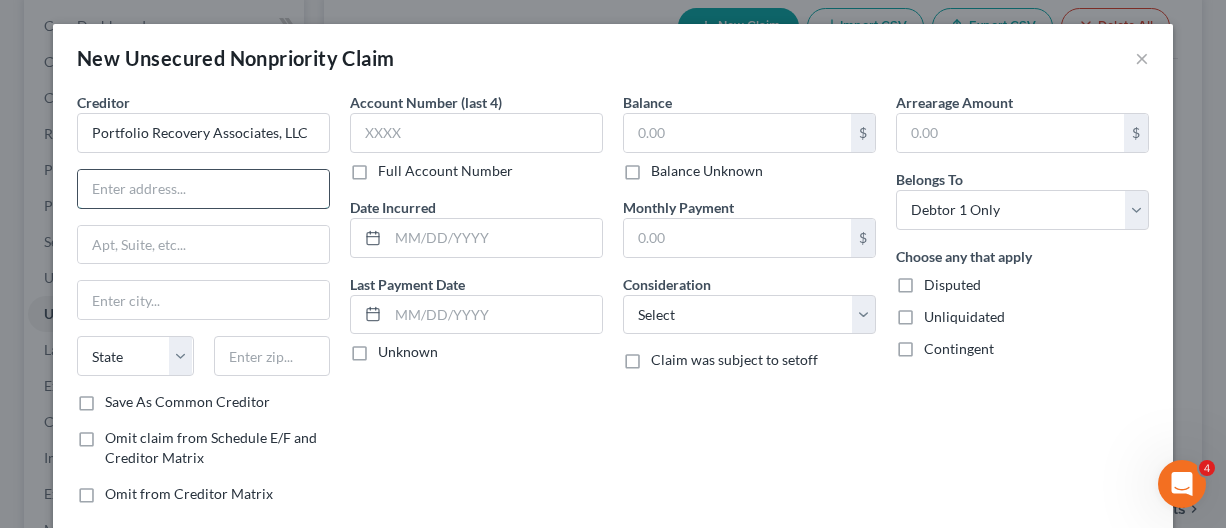 click at bounding box center (203, 189) 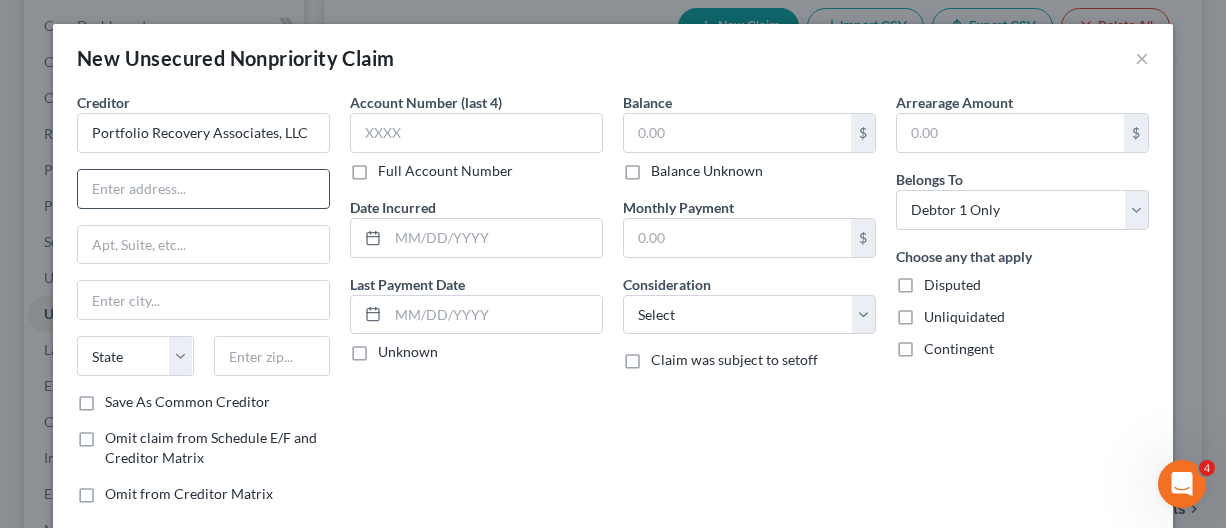paste on "120 Corporate Blvd." 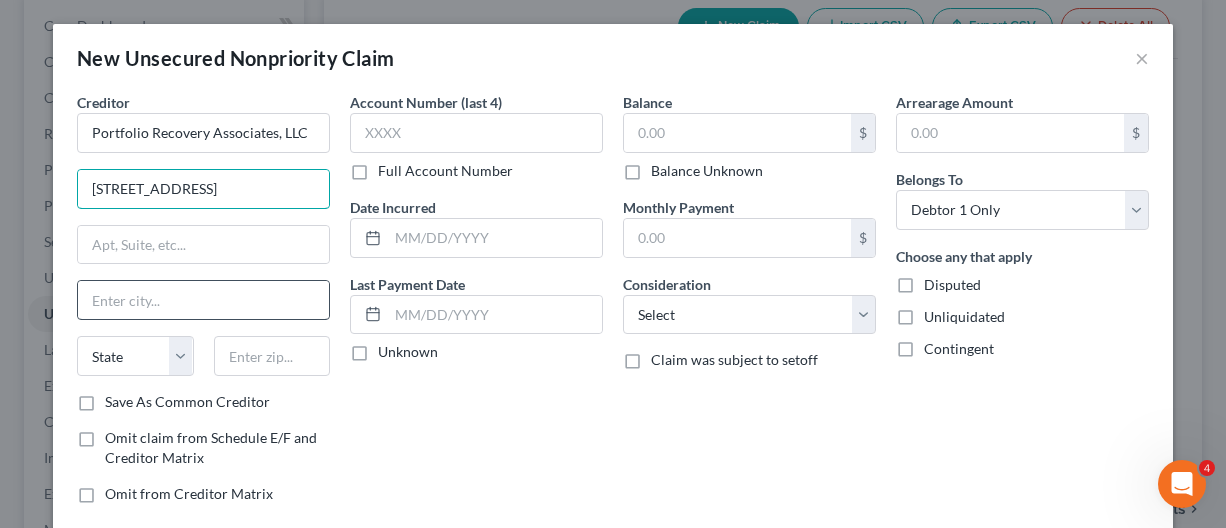 type on "120 Corporate Blvd." 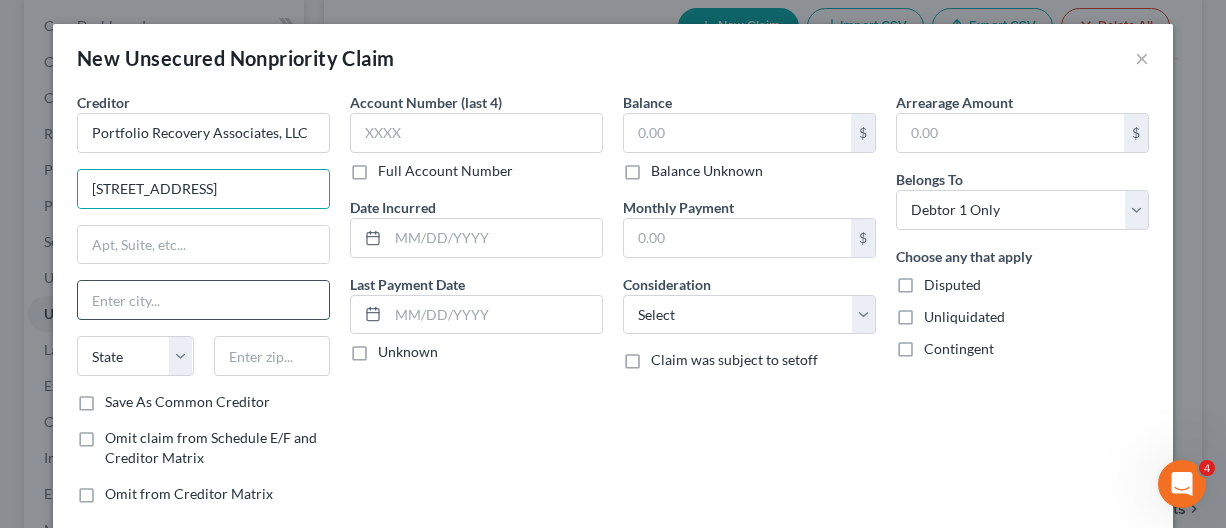 drag, startPoint x: 152, startPoint y: 303, endPoint x: 130, endPoint y: 311, distance: 23.409399 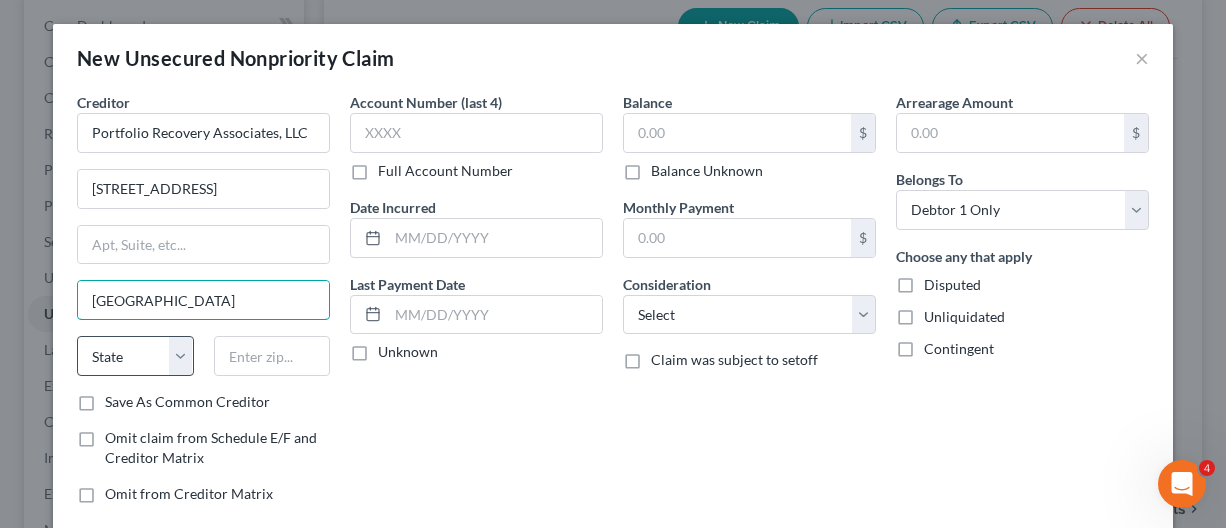 type on "Norfolk" 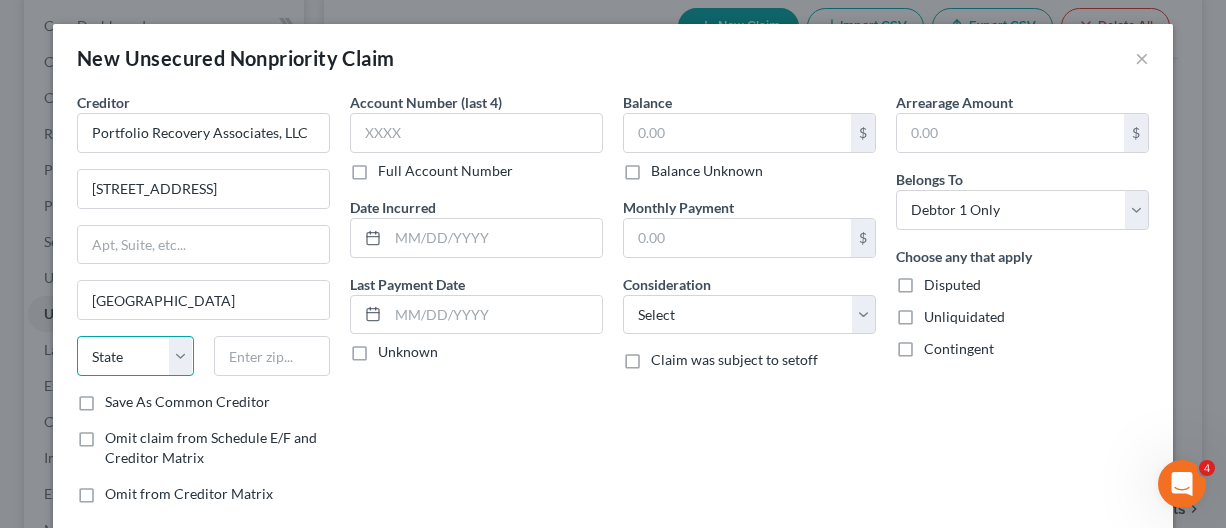 click on "State AL AK AR AZ CA CO CT DE DC FL GA GU HI ID IL IN IA KS KY LA ME MD MA MI MN MS MO MT NC ND NE NV NH NJ NM NY OH OK OR PA PR RI SC SD TN TX UT VI VA VT WA WV WI WY" at bounding box center [135, 356] 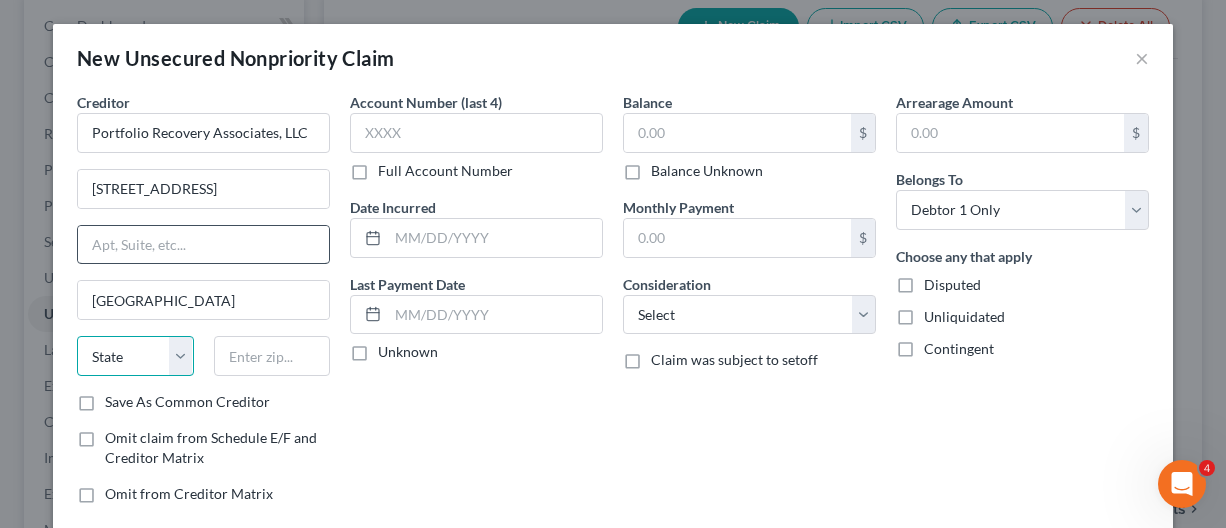 select on "48" 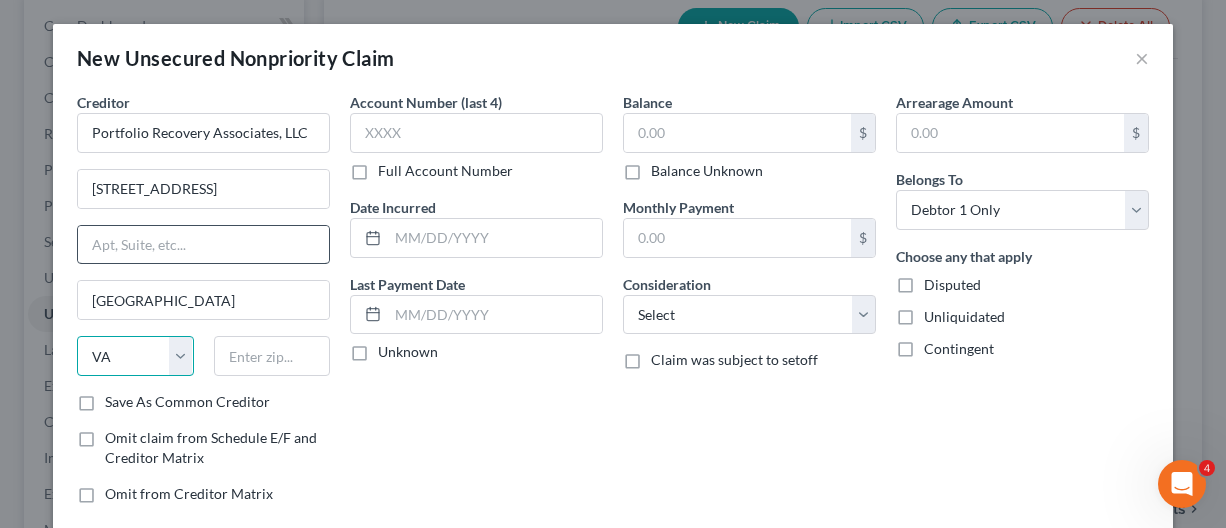 click on "State AL AK AR AZ CA CO CT DE DC FL GA GU HI ID IL IN IA KS KY LA ME MD MA MI MN MS MO MT NC ND NE NV NH NJ NM NY OH OK OR PA PR RI SC SD TN TX UT VI VA VT WA WV WI WY" at bounding box center [135, 356] 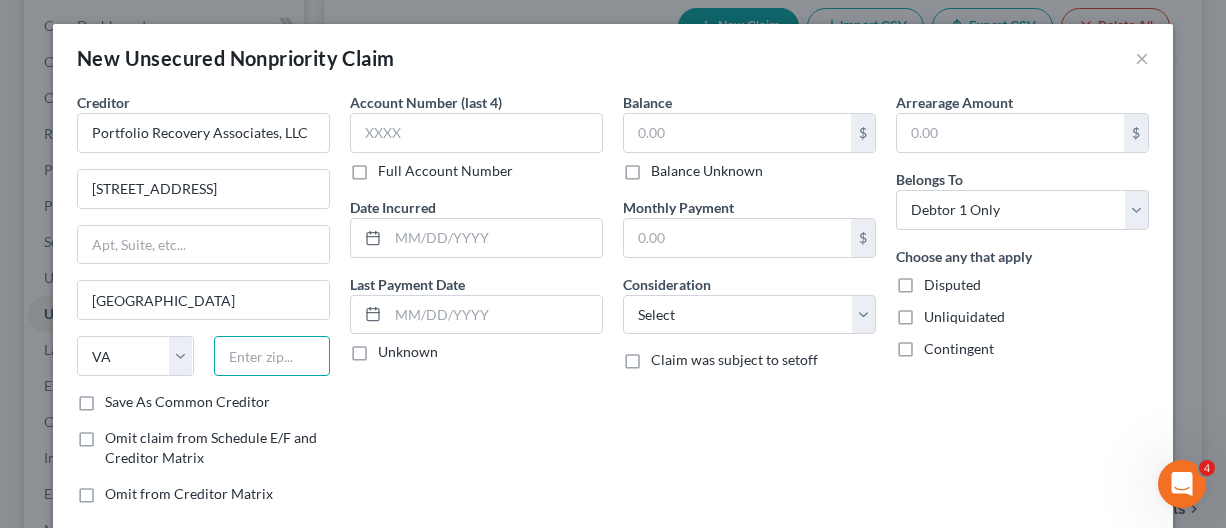 click at bounding box center (272, 356) 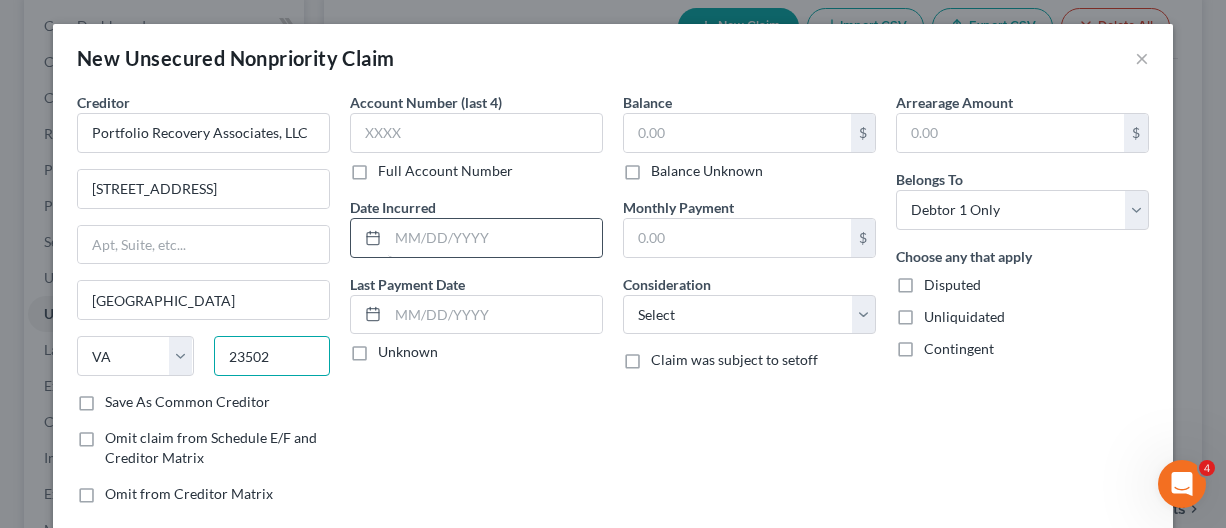 type on "23502" 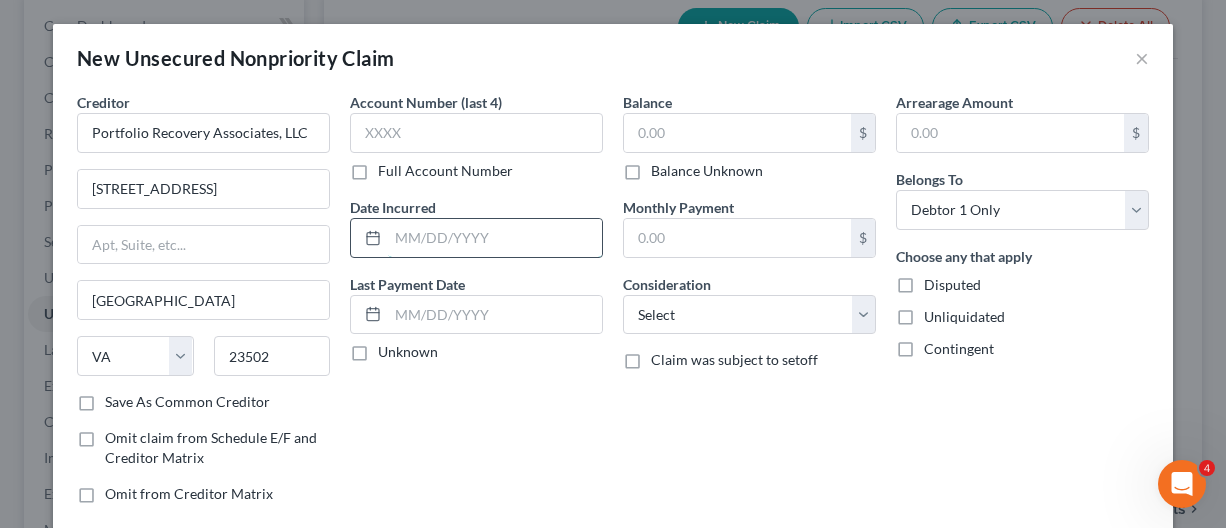 click at bounding box center (495, 238) 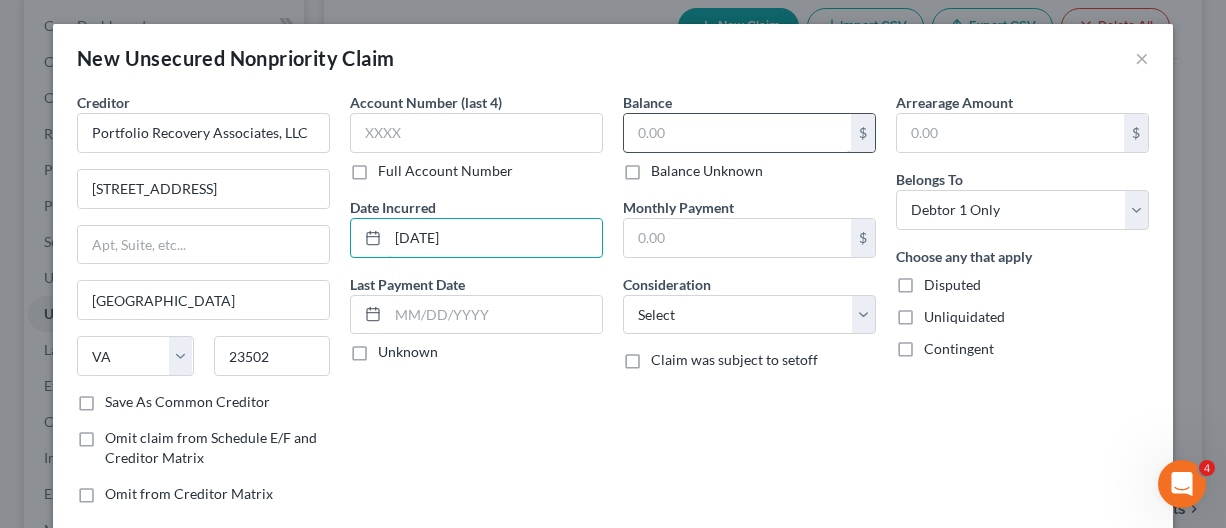 type on "08/28/2023" 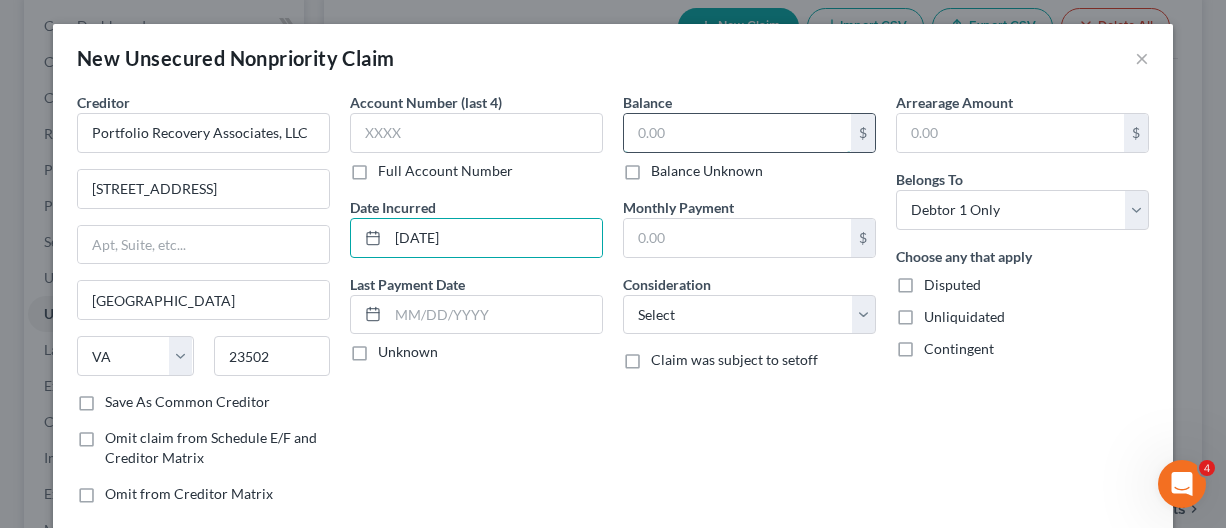 click at bounding box center [737, 133] 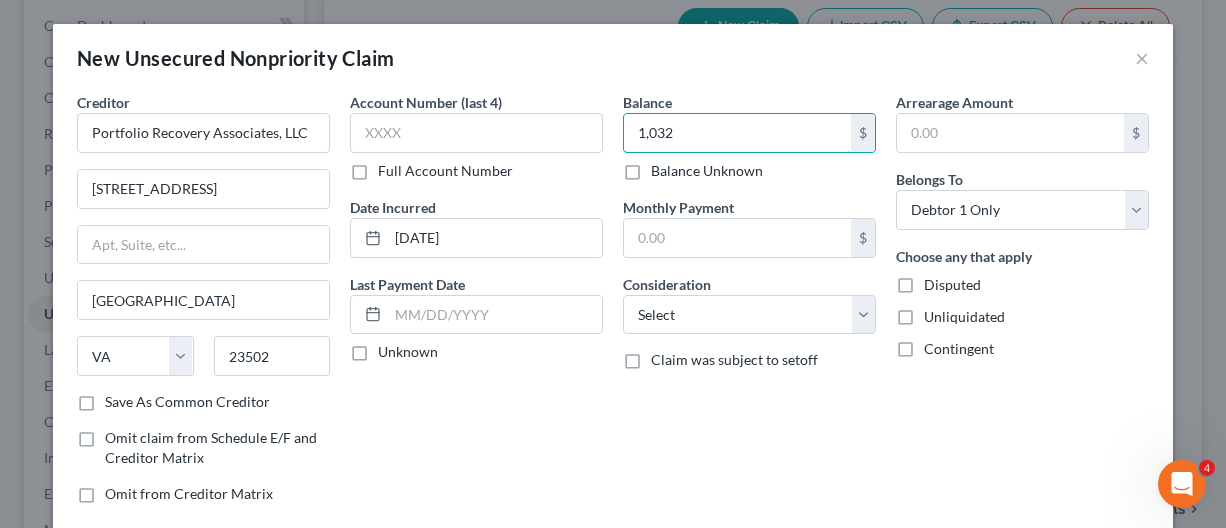 type on "1,032" 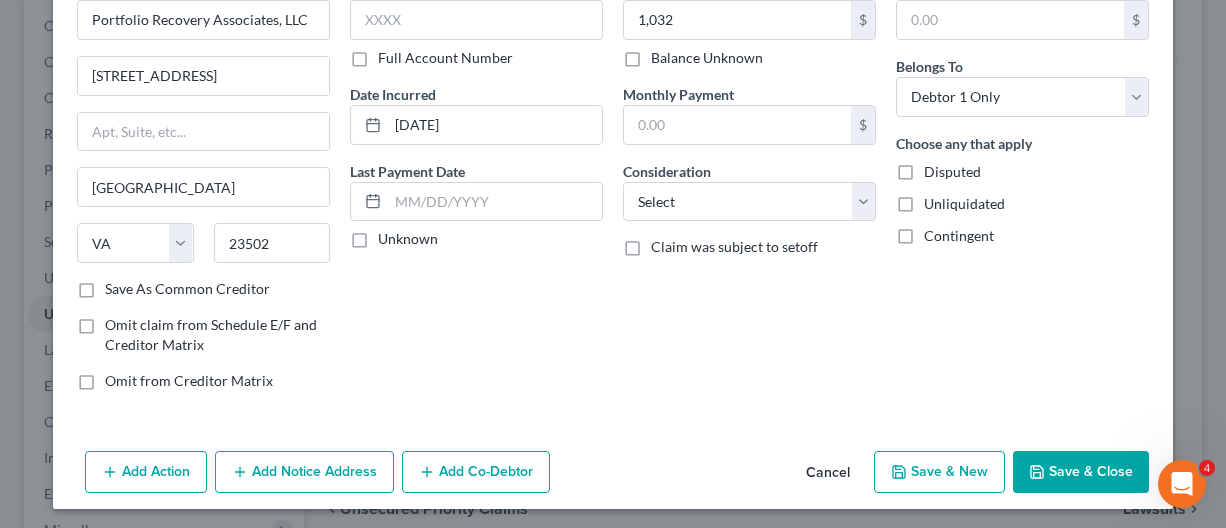 scroll, scrollTop: 114, scrollLeft: 0, axis: vertical 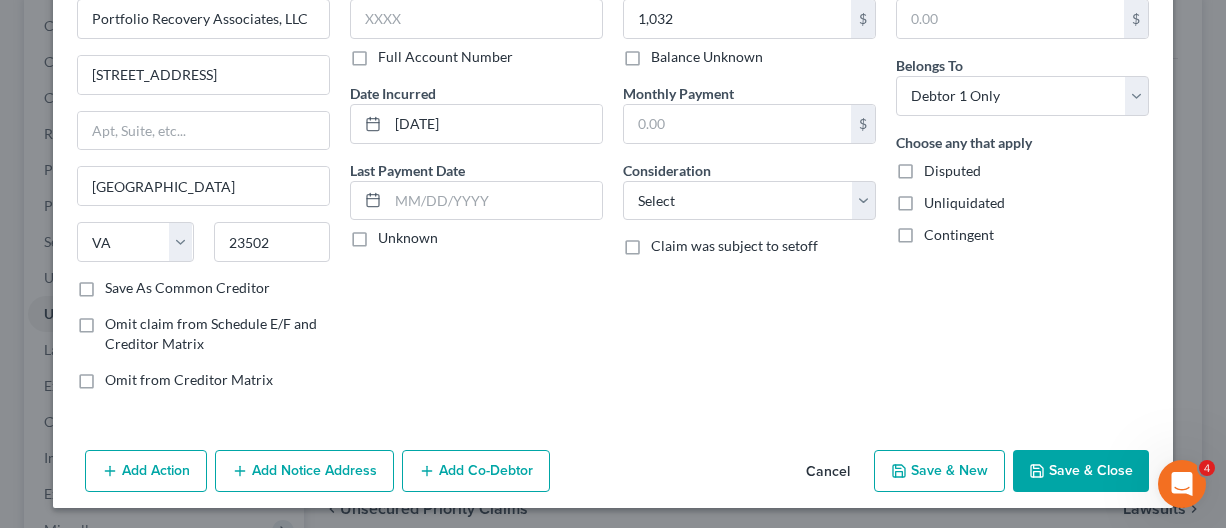 click on "Save & New" at bounding box center [939, 471] 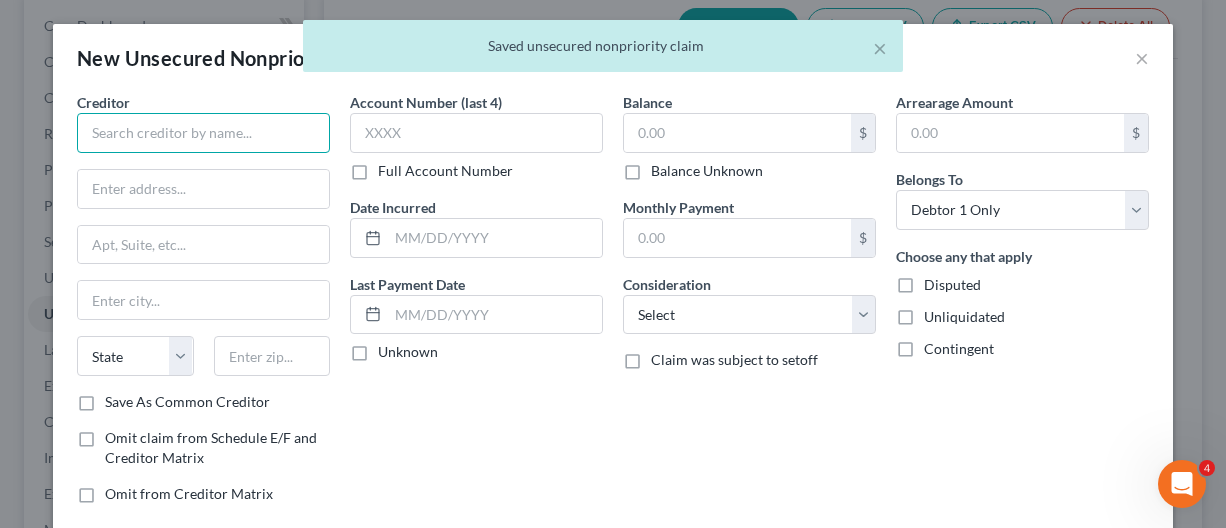 click at bounding box center [203, 133] 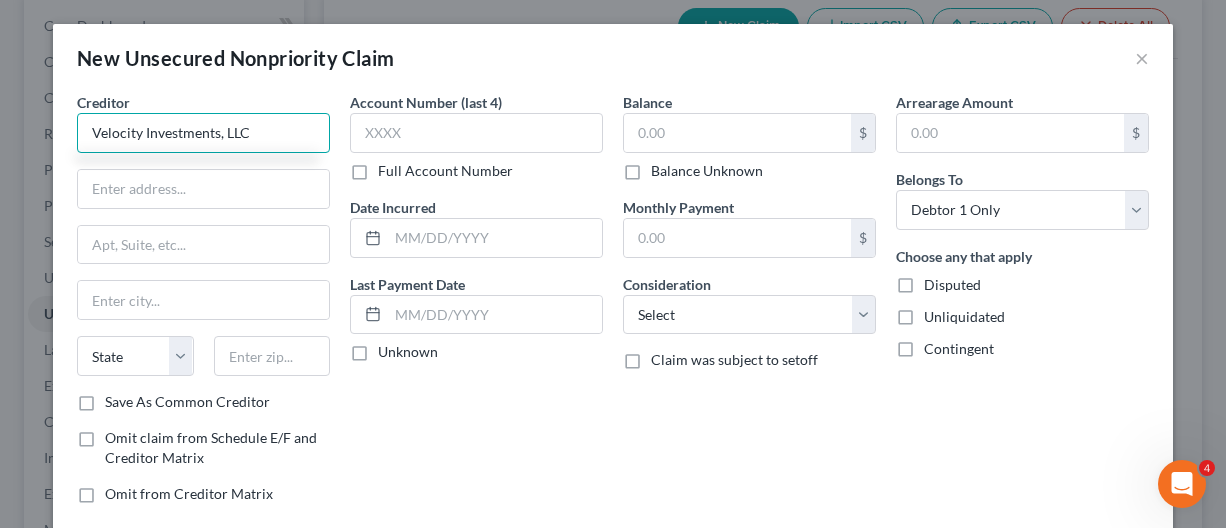 type on "Velocity Investments, LLC" 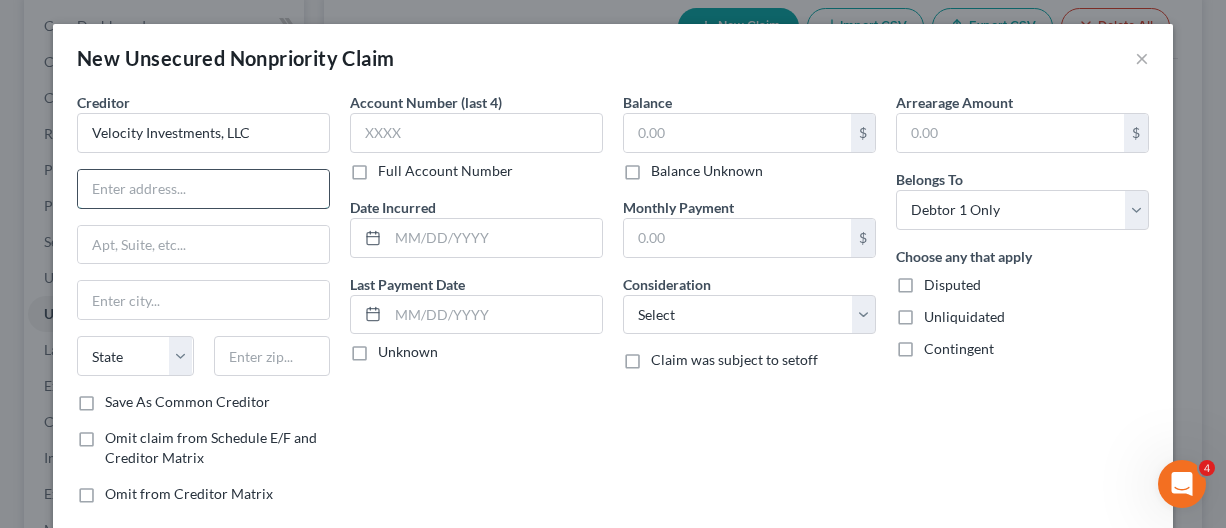click at bounding box center (203, 189) 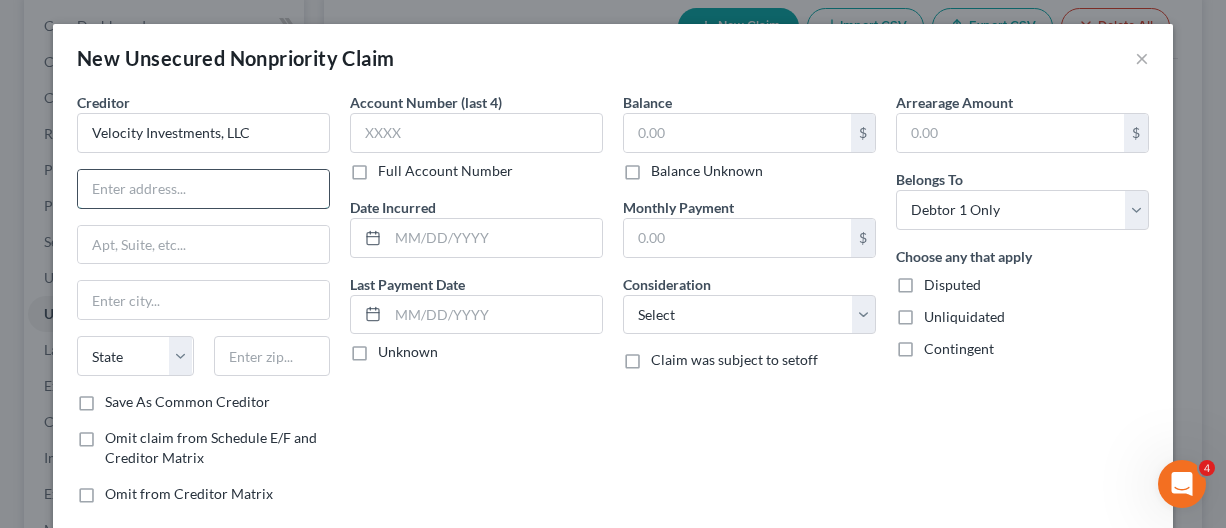 paste on "120 Corporate Blvd.," 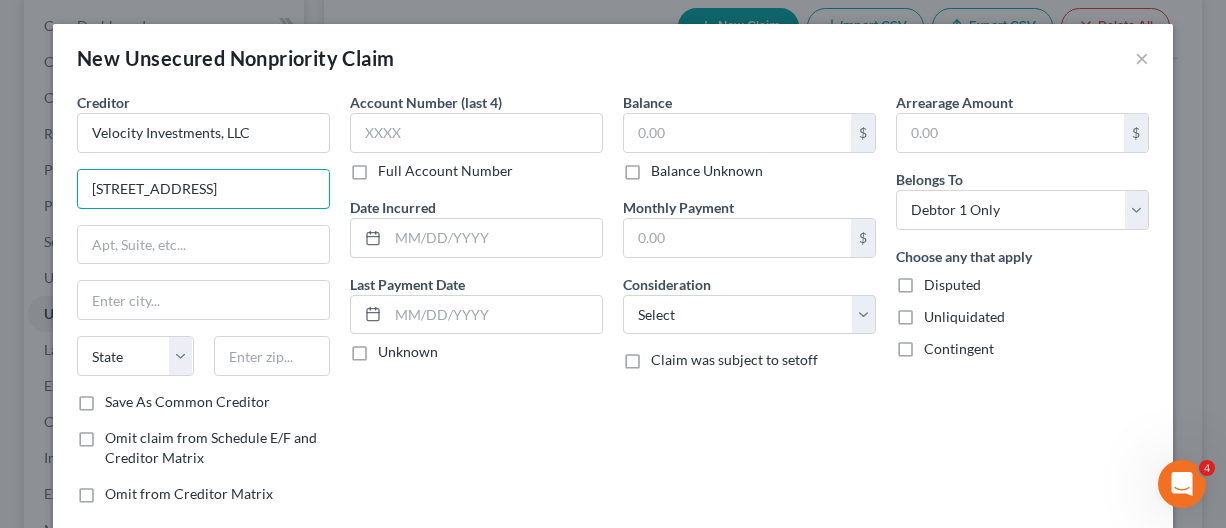type on "120 Corporate Blvd." 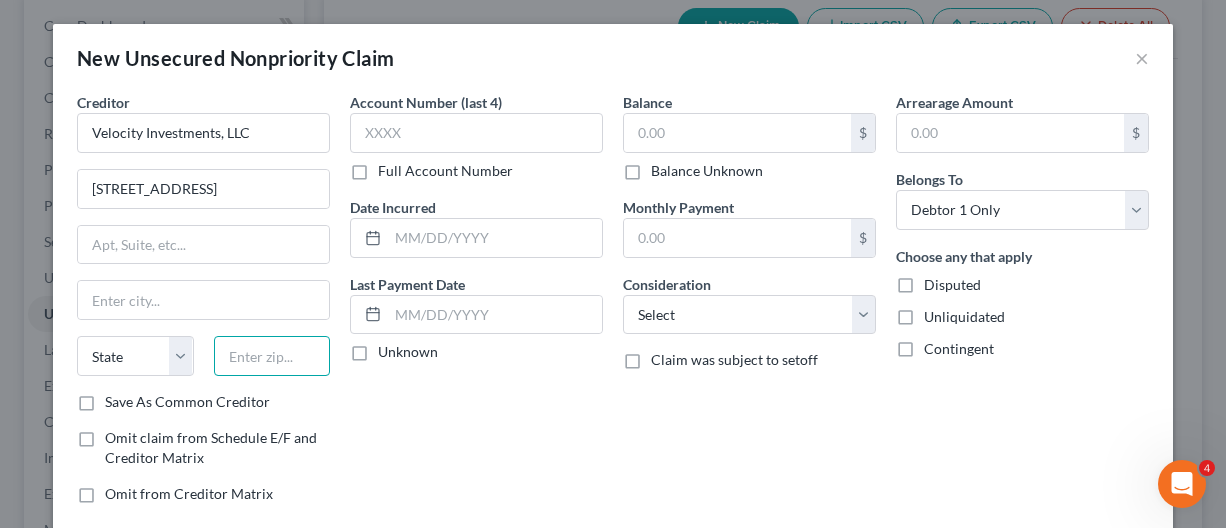 click at bounding box center [272, 356] 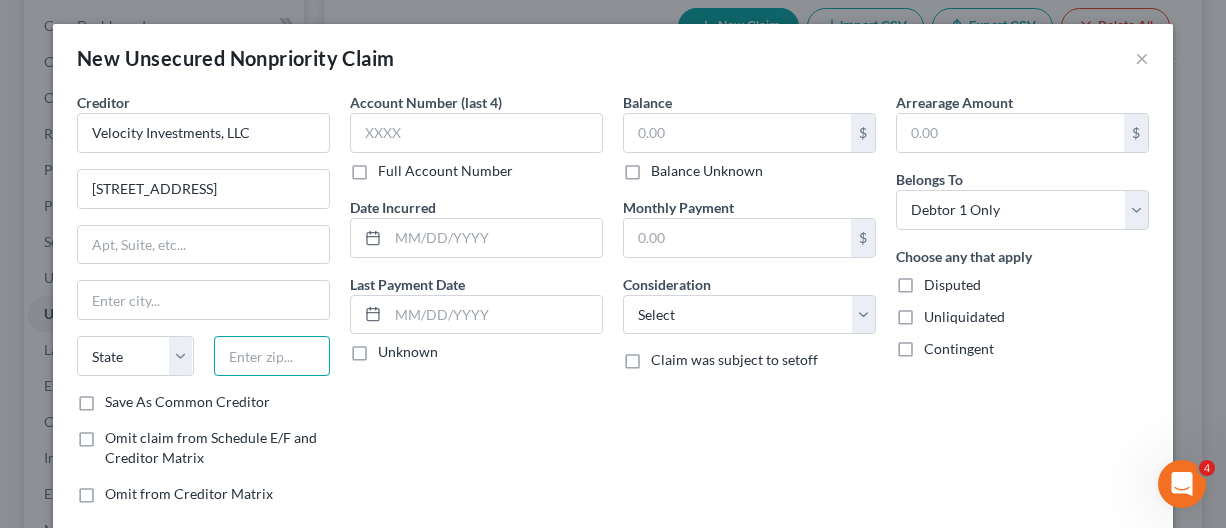 paste on "94403" 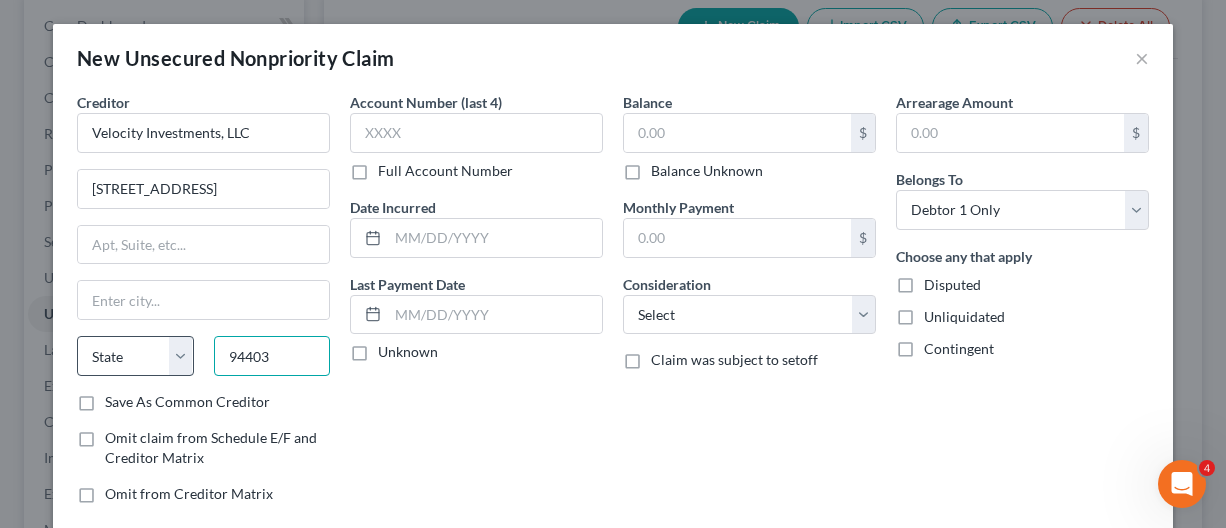 type on "94403" 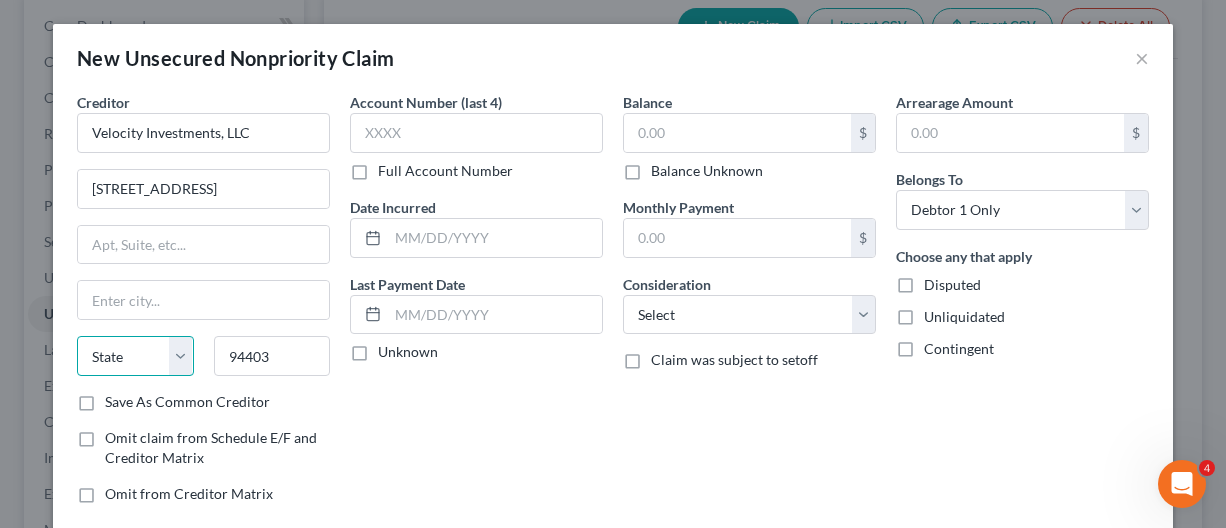 click on "State AL AK AR AZ CA CO CT DE DC FL GA GU HI ID IL IN IA KS KY LA ME MD MA MI MN MS MO MT NC ND NE NV NH NJ NM NY OH OK OR PA PR RI SC SD TN TX UT VI VA VT WA WV WI WY" at bounding box center (135, 356) 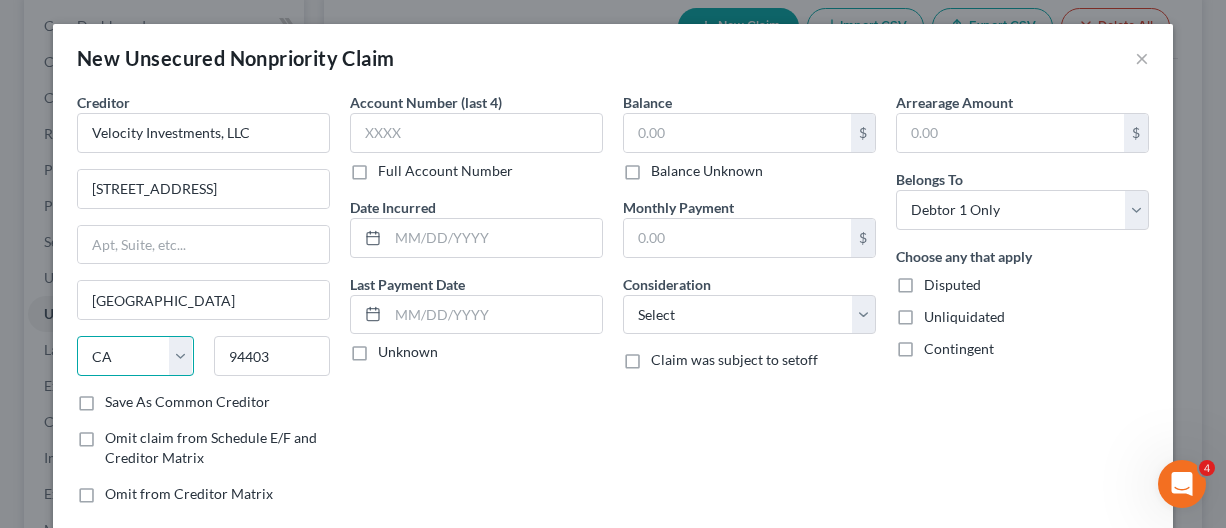 click on "State AL AK AR AZ CA CO CT DE DC FL GA GU HI ID IL IN IA KS KY LA ME MD MA MI MN MS MO MT NC ND NE NV NH NJ NM NY OH OK OR PA PR RI SC SD TN TX UT VI VA VT WA WV WI WY" at bounding box center (135, 356) 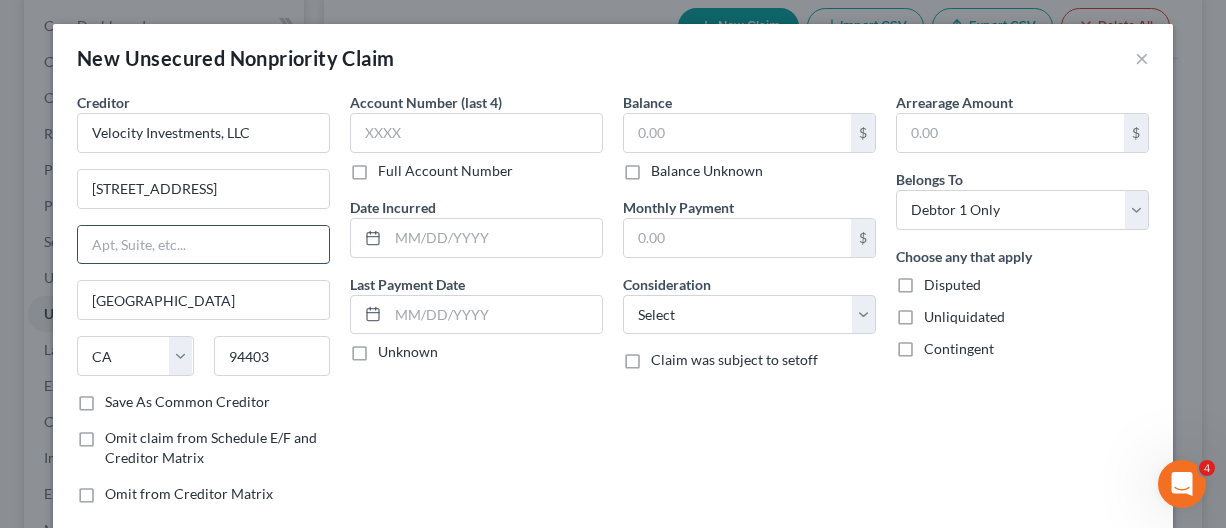 click at bounding box center (203, 245) 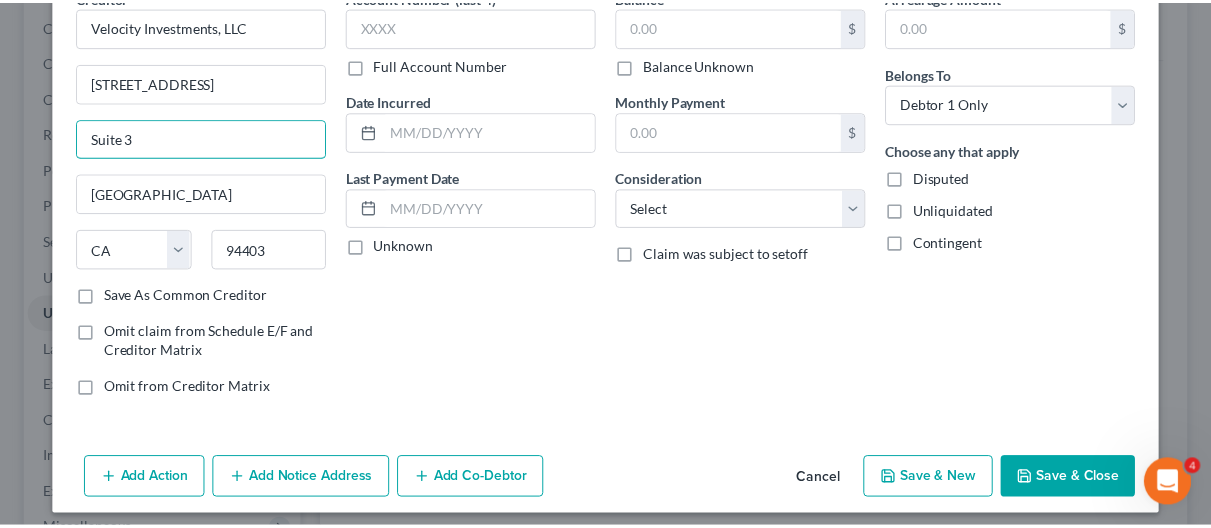 scroll, scrollTop: 114, scrollLeft: 0, axis: vertical 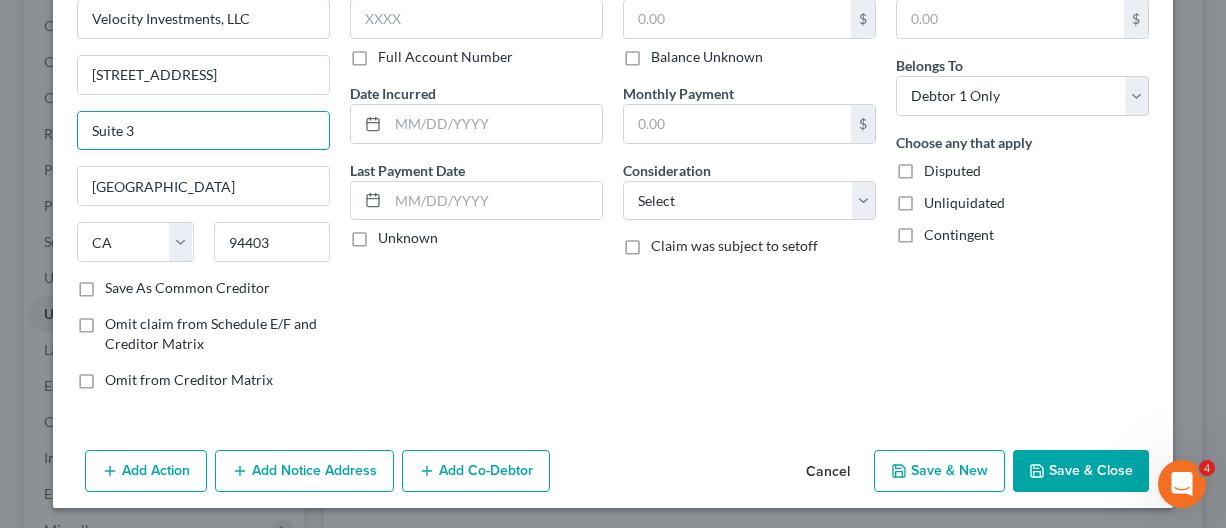 type on "Suite 3" 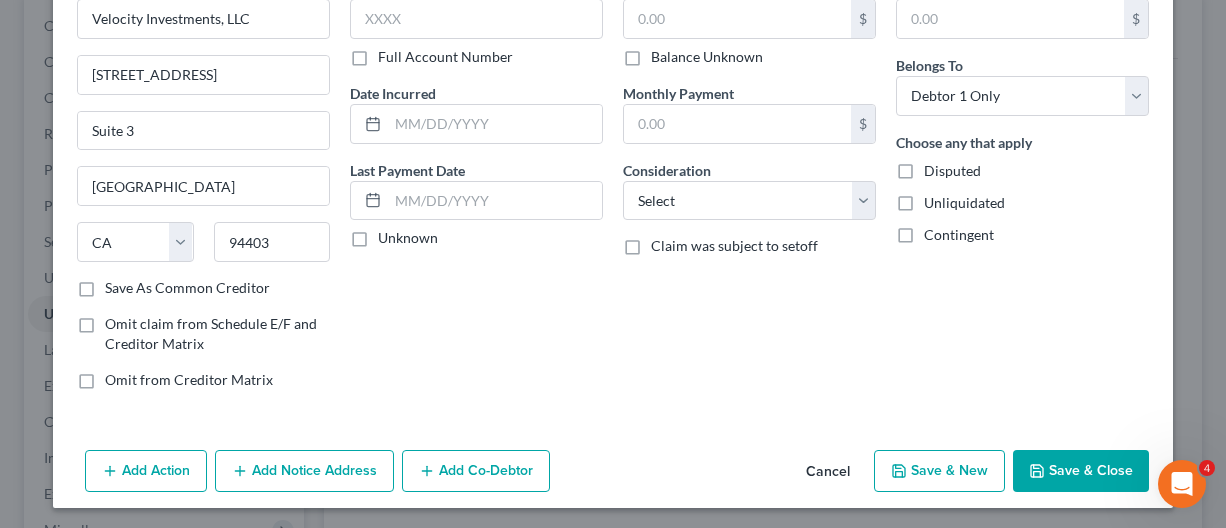 click on "Save & Close" at bounding box center [1081, 471] 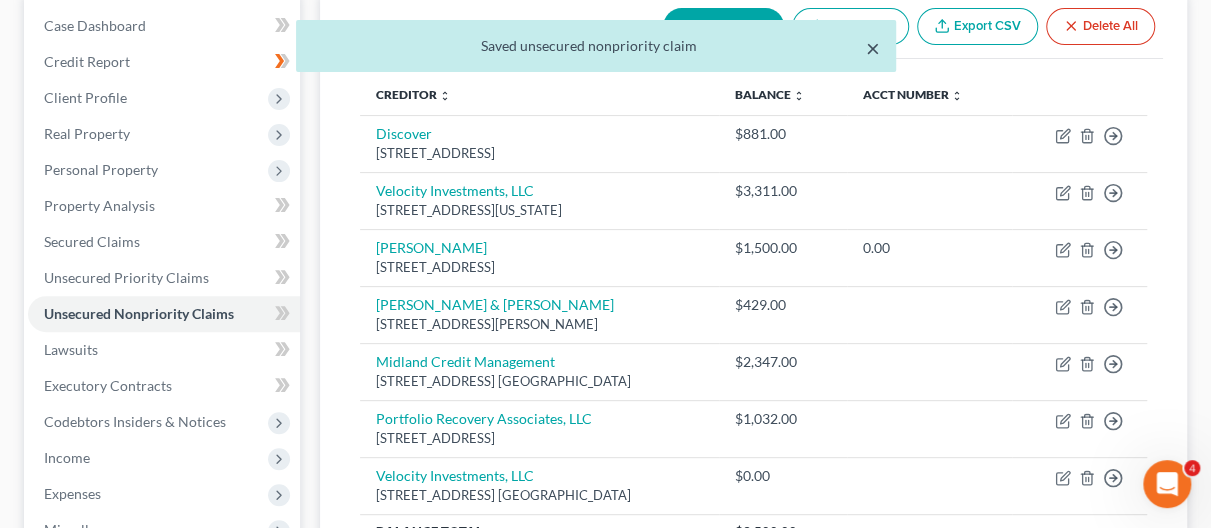 click on "×" at bounding box center (873, 48) 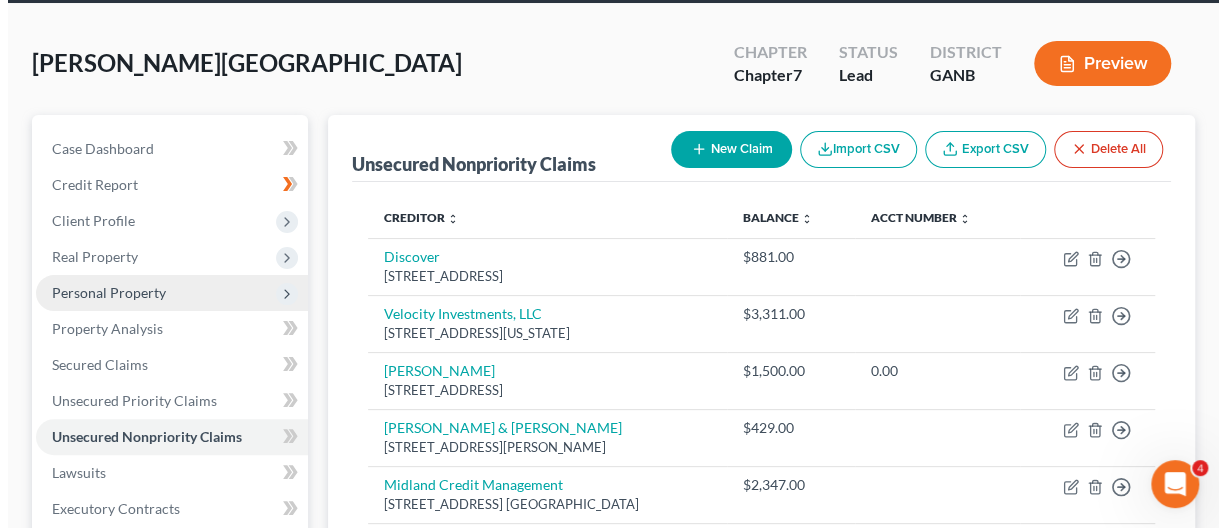 scroll, scrollTop: 0, scrollLeft: 0, axis: both 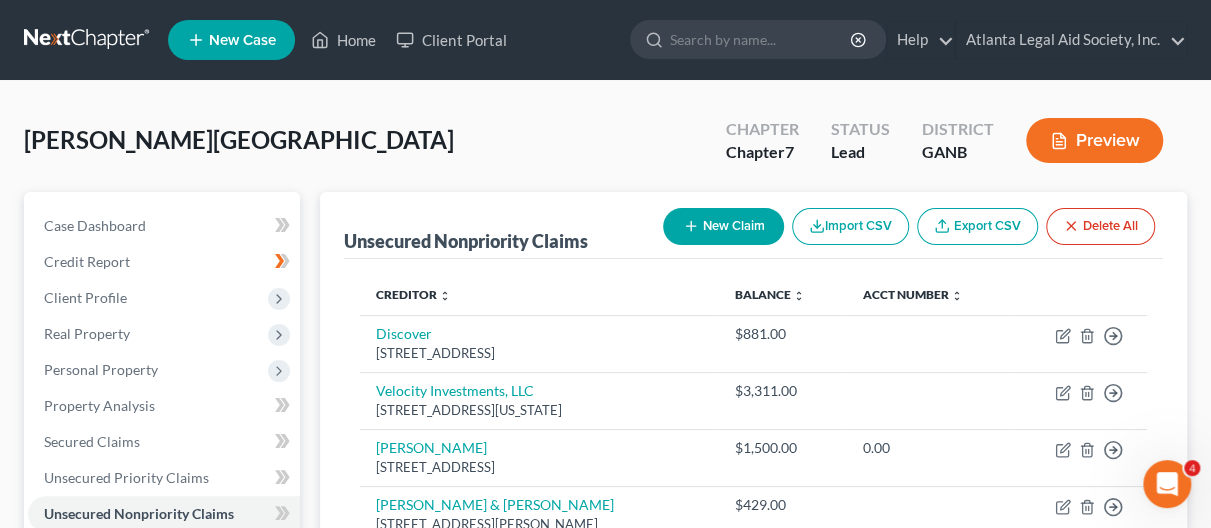 click on "Export CSV" at bounding box center [977, 226] 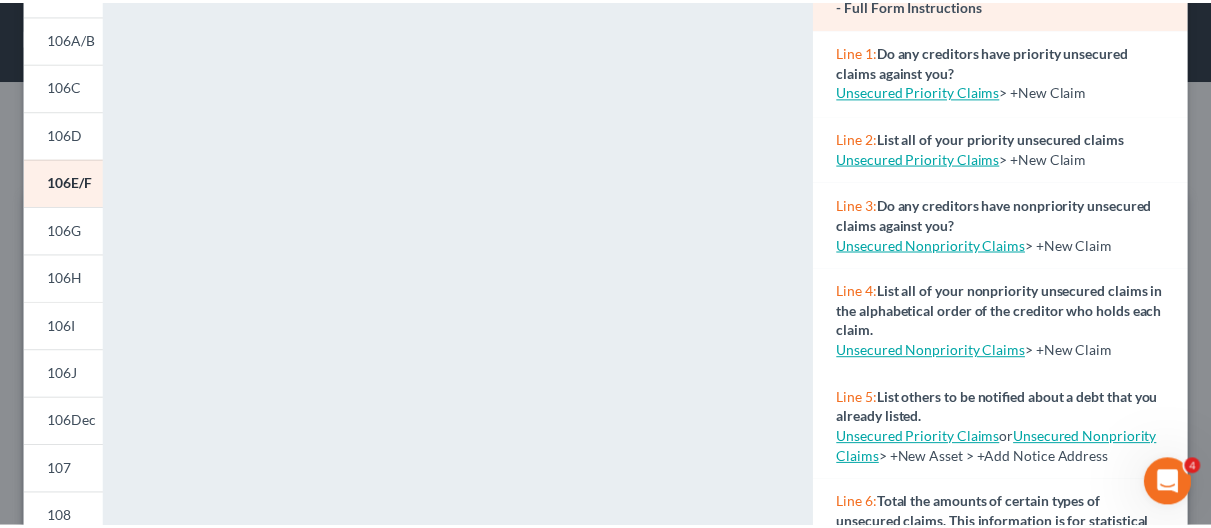 scroll, scrollTop: 0, scrollLeft: 0, axis: both 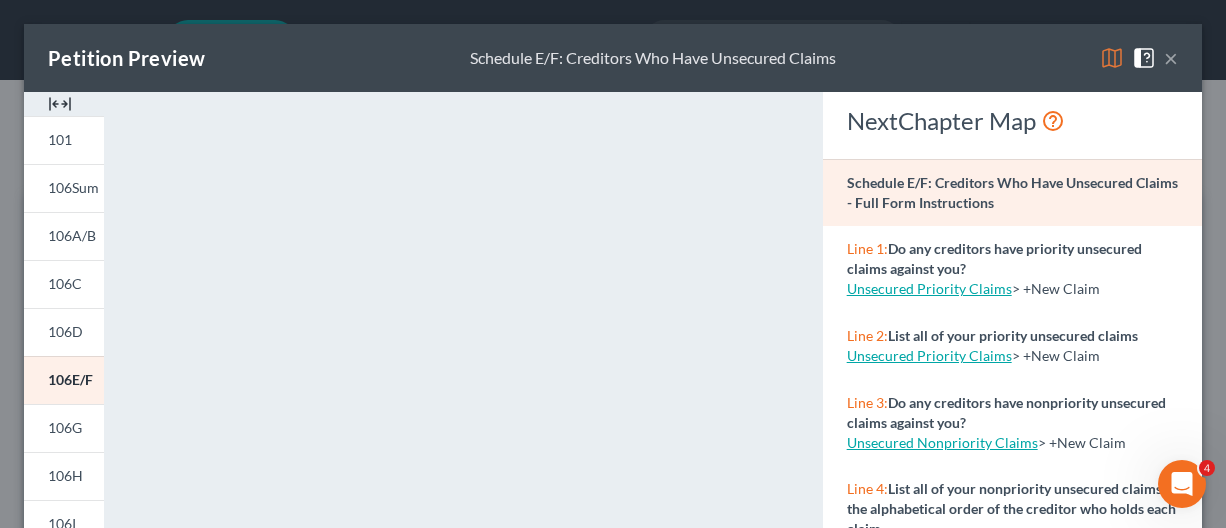 click on "×" at bounding box center (1171, 58) 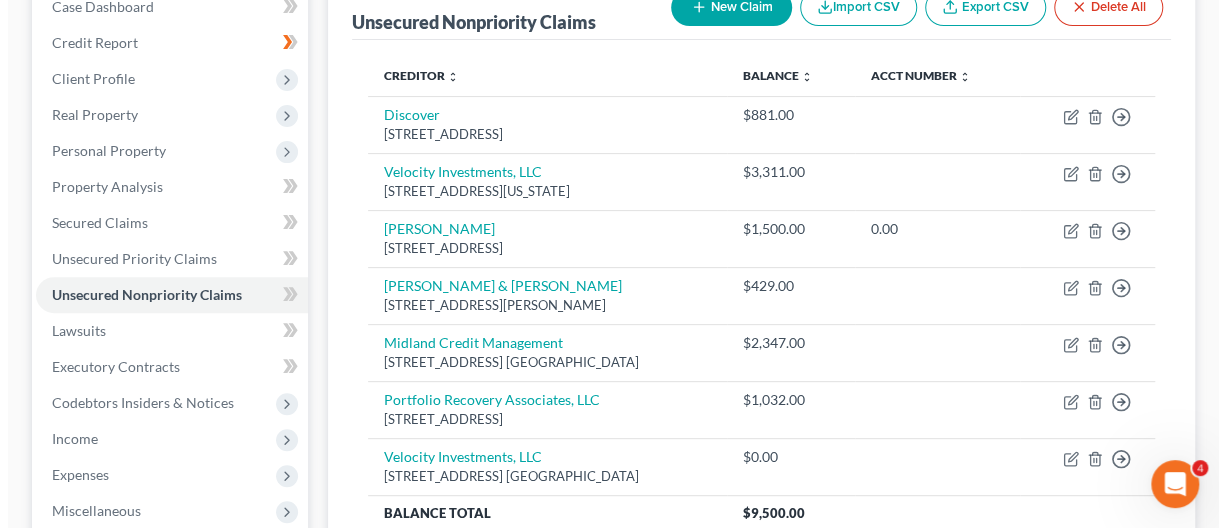 scroll, scrollTop: 300, scrollLeft: 0, axis: vertical 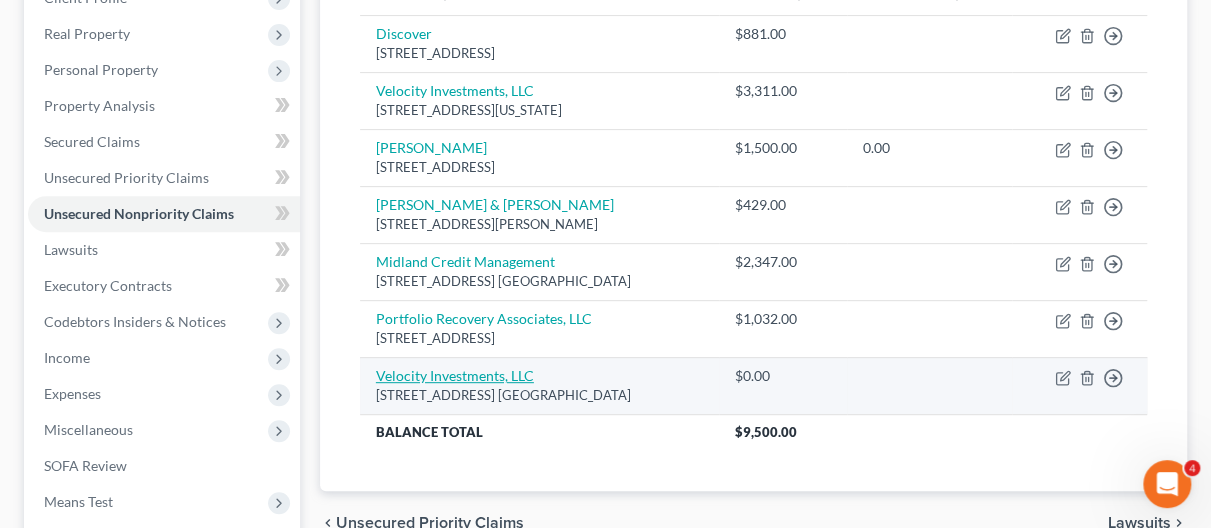 click on "Velocity Investments, LLC" at bounding box center [455, 375] 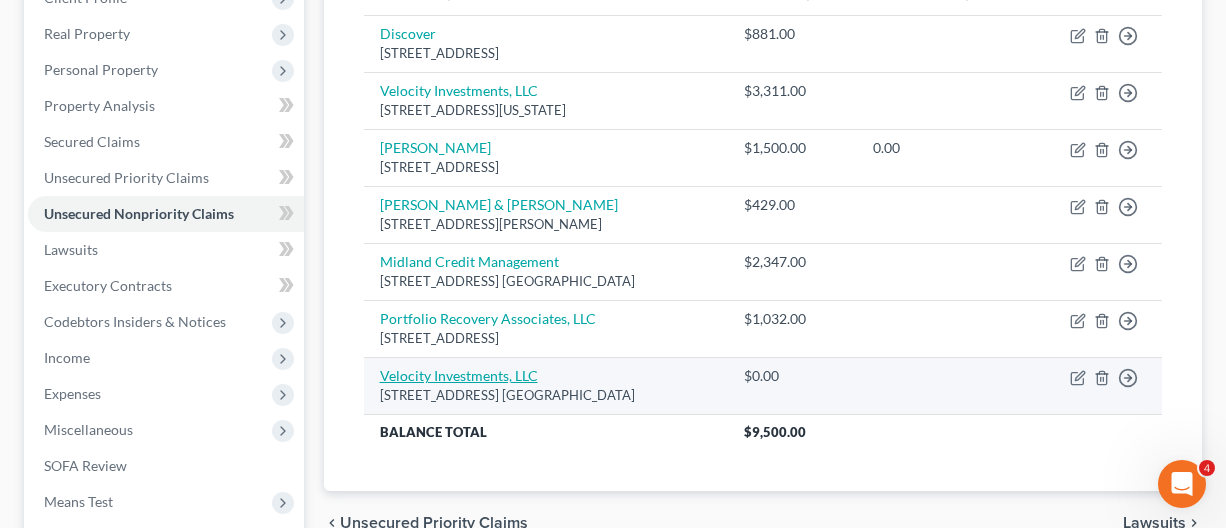 select on "4" 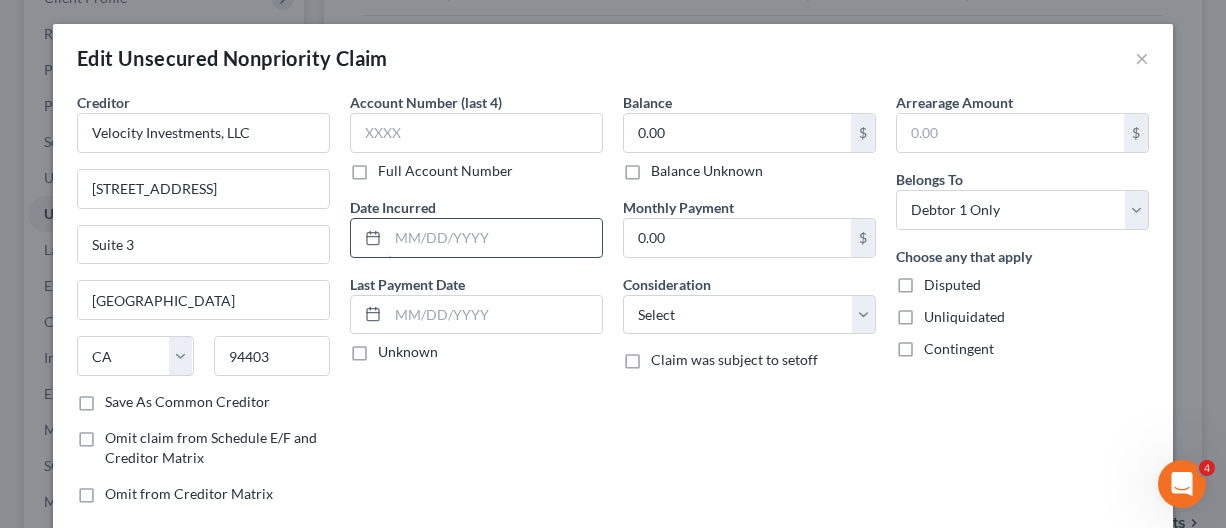 click at bounding box center [495, 238] 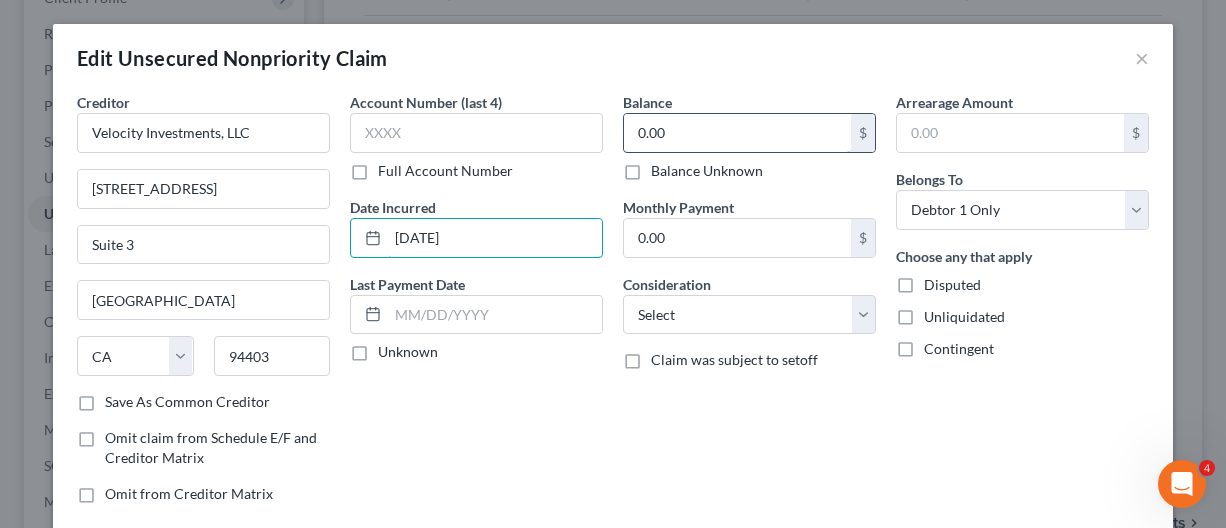 type on "03/07/2022" 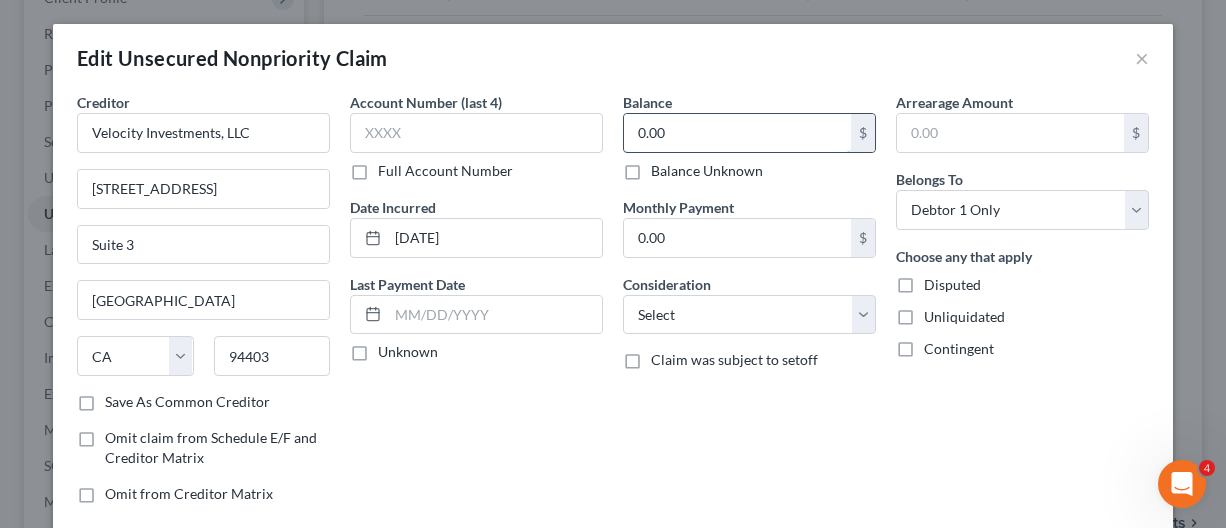 click on "0.00" at bounding box center [737, 133] 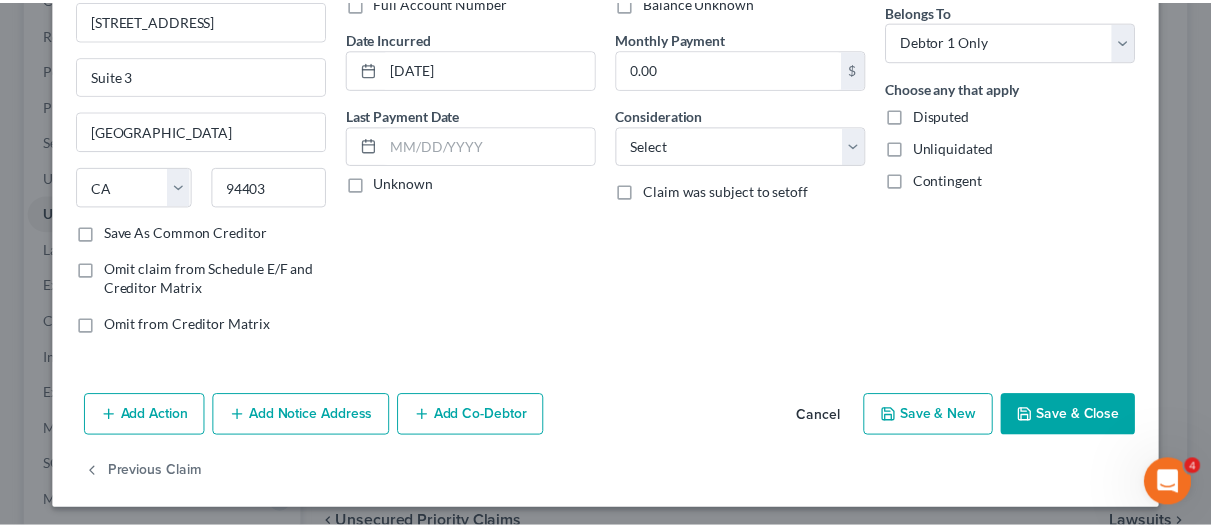 scroll, scrollTop: 172, scrollLeft: 0, axis: vertical 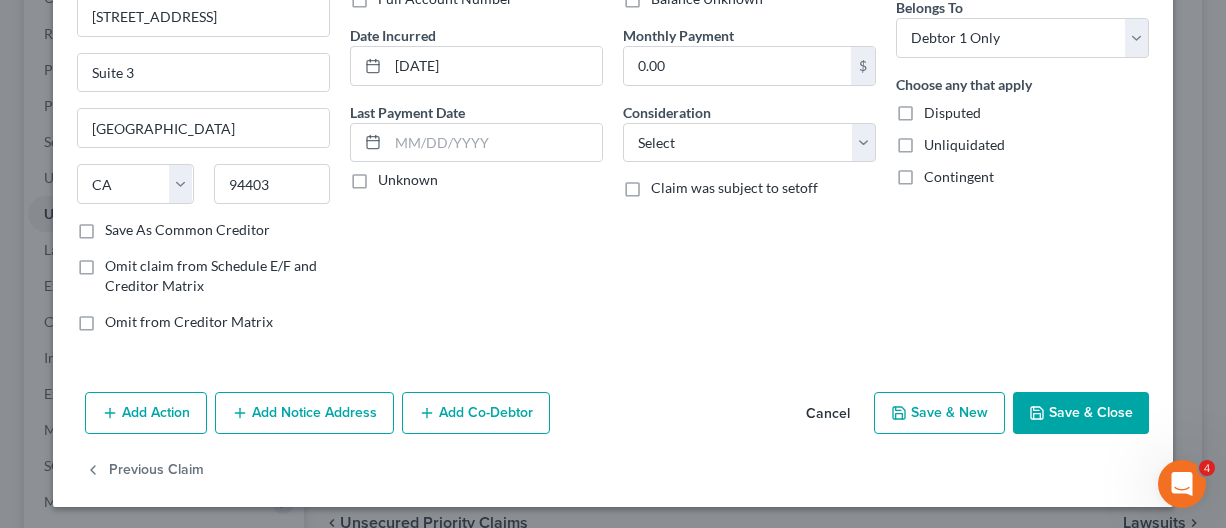 click on "Save & Close" at bounding box center [1081, 413] 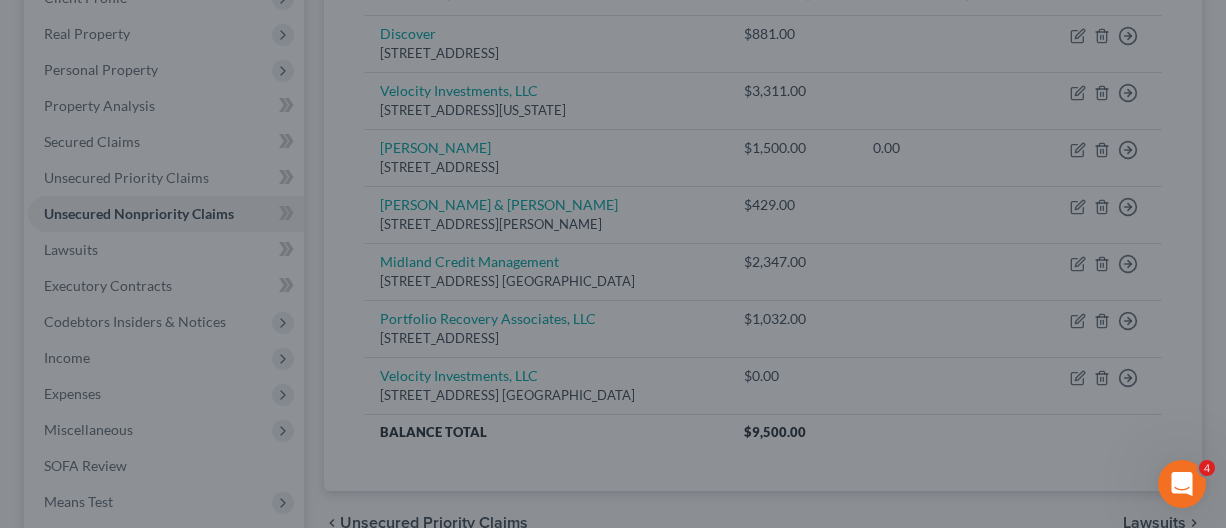 type on "5,035.00" 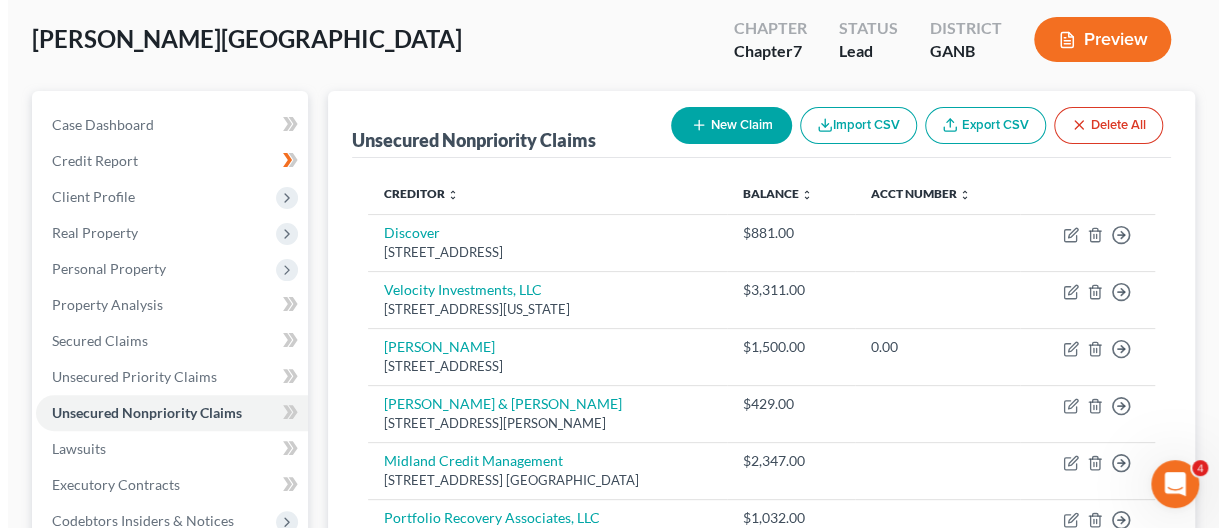 scroll, scrollTop: 200, scrollLeft: 0, axis: vertical 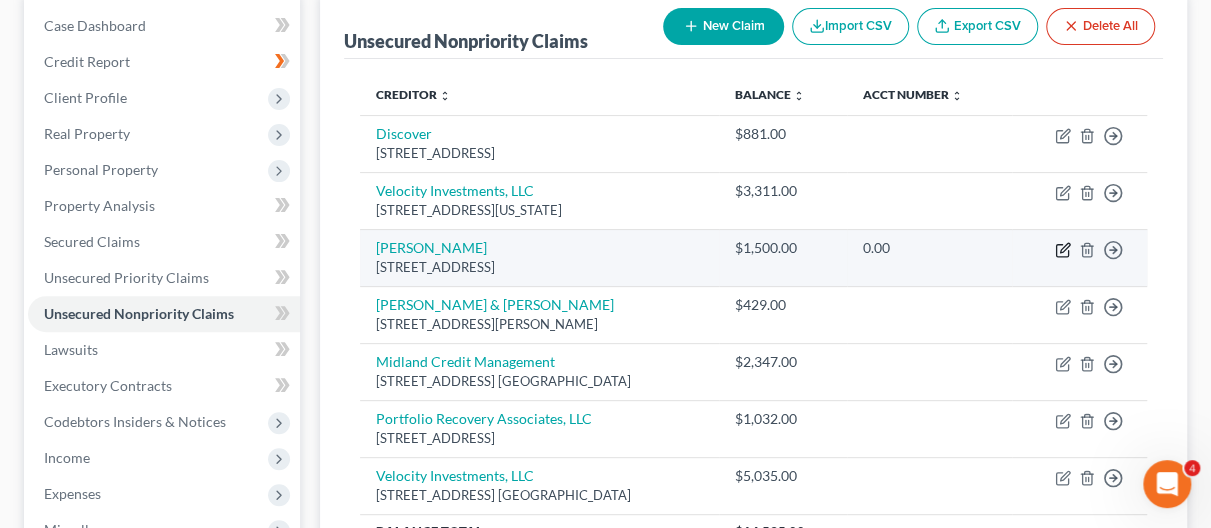 click 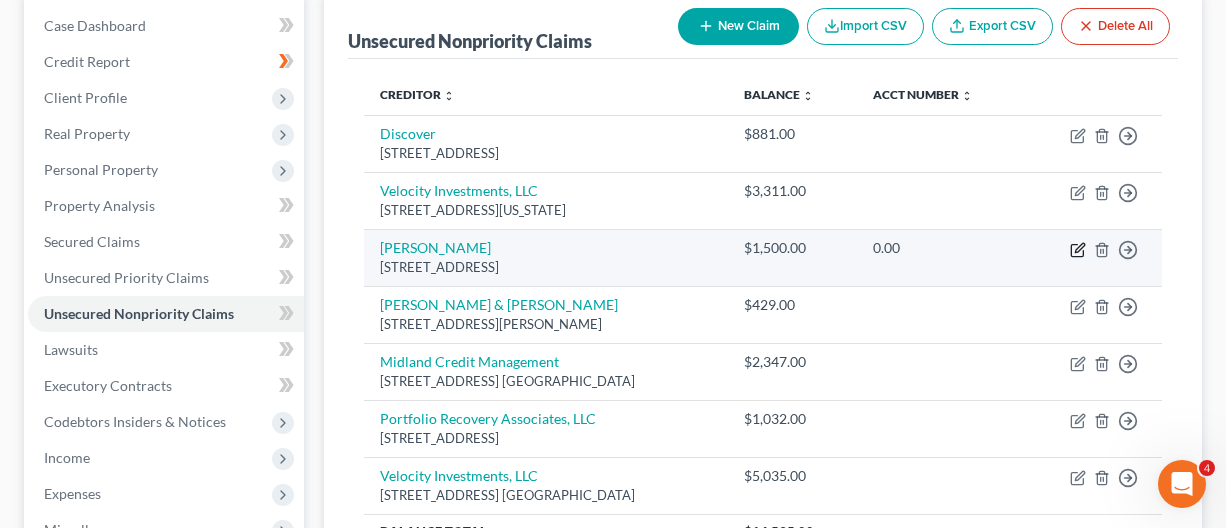 select on "10" 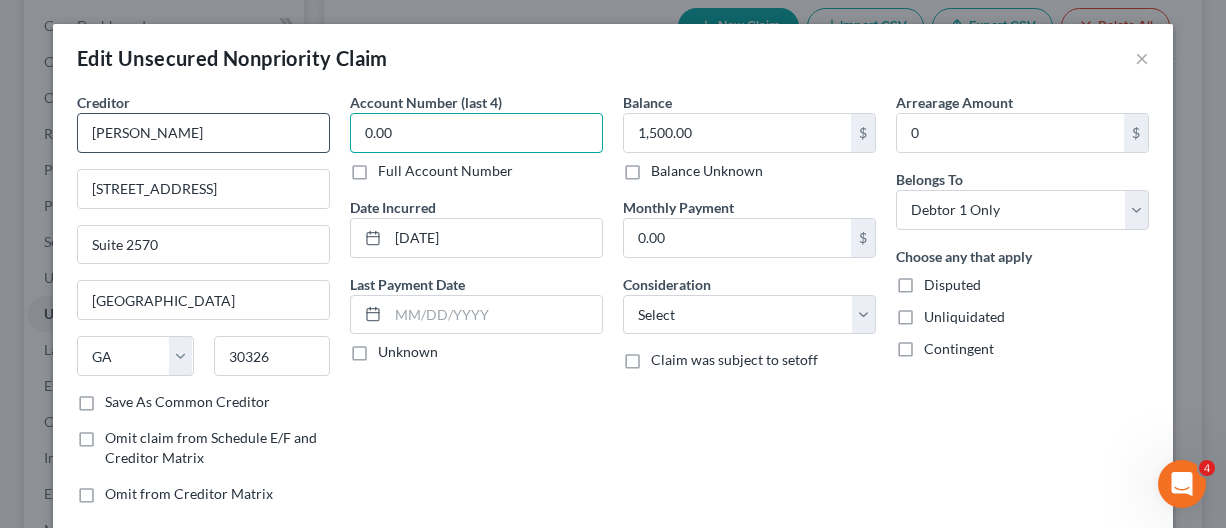 drag, startPoint x: 435, startPoint y: 136, endPoint x: 302, endPoint y: 136, distance: 133 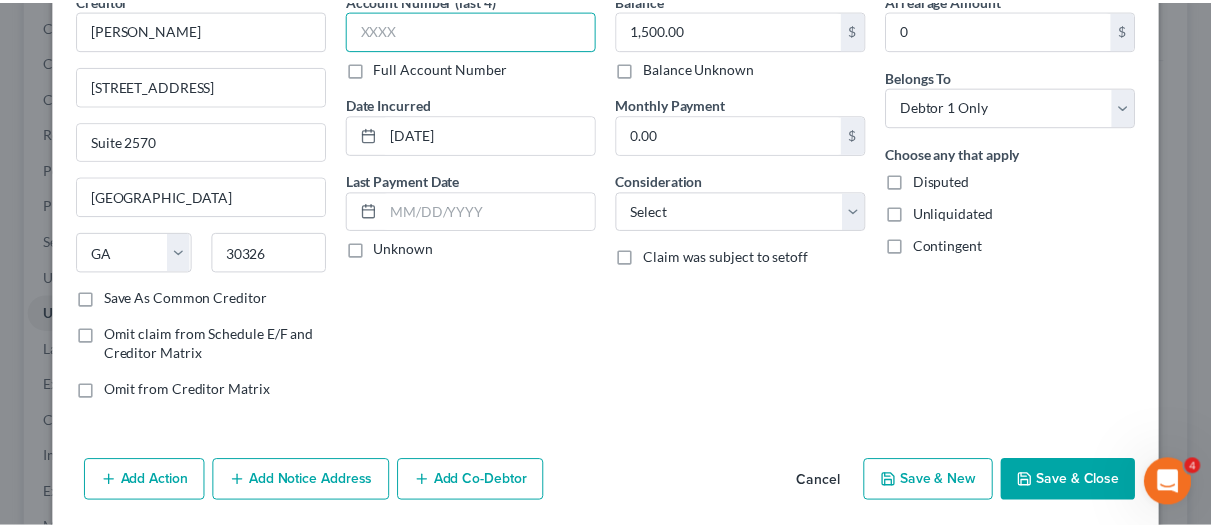 scroll, scrollTop: 72, scrollLeft: 0, axis: vertical 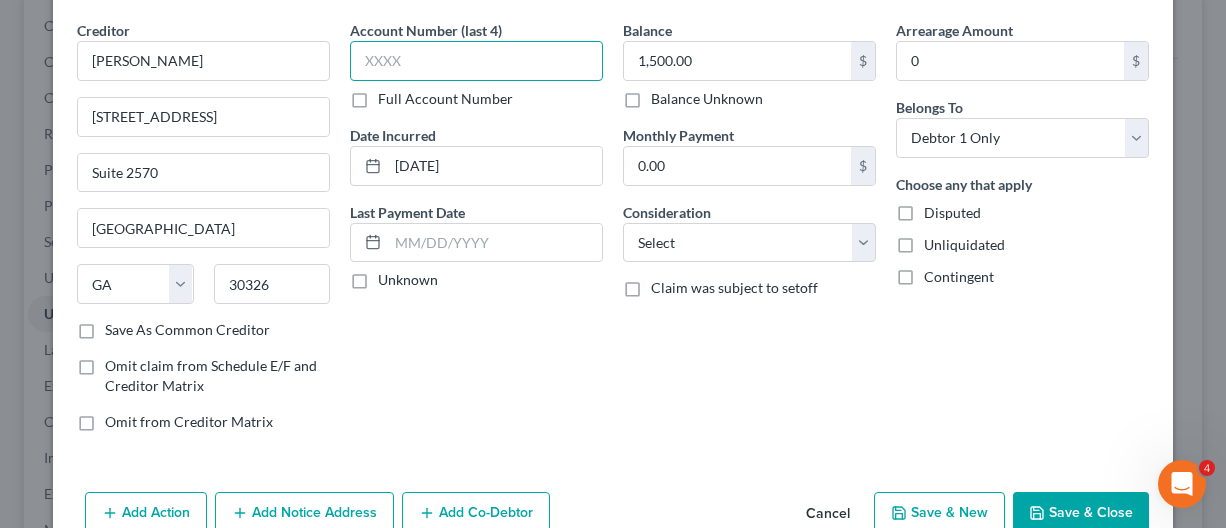 type 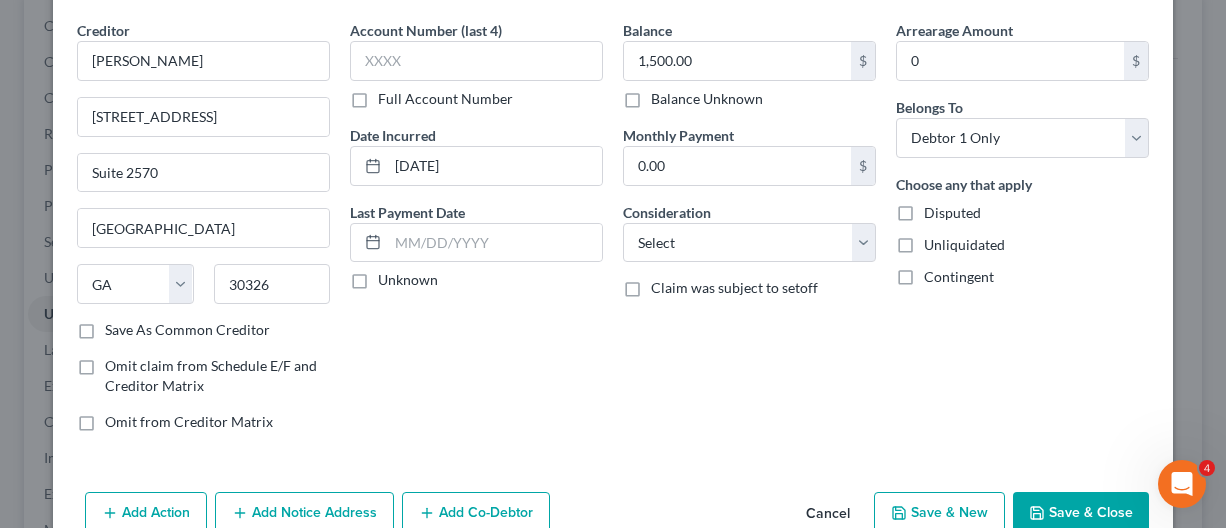 click on "Save & Close" at bounding box center (1081, 513) 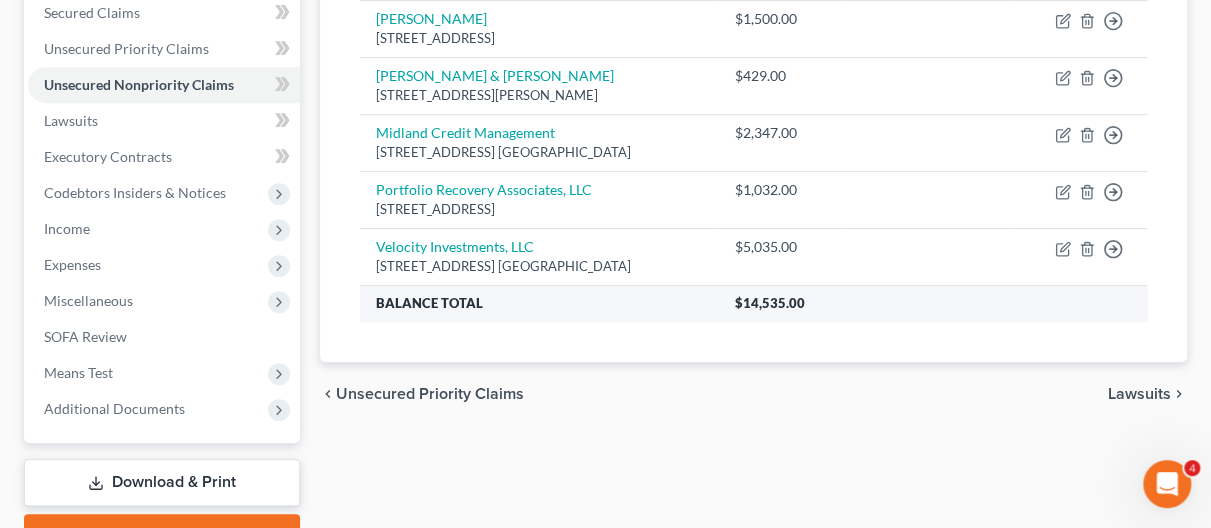 scroll, scrollTop: 532, scrollLeft: 0, axis: vertical 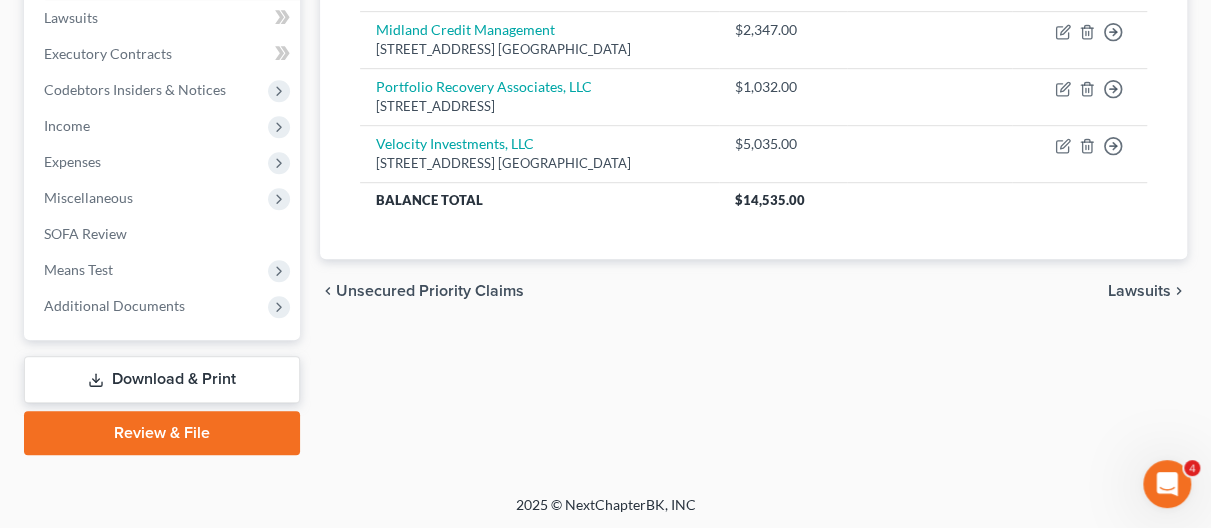click on "Review & File" at bounding box center (162, 433) 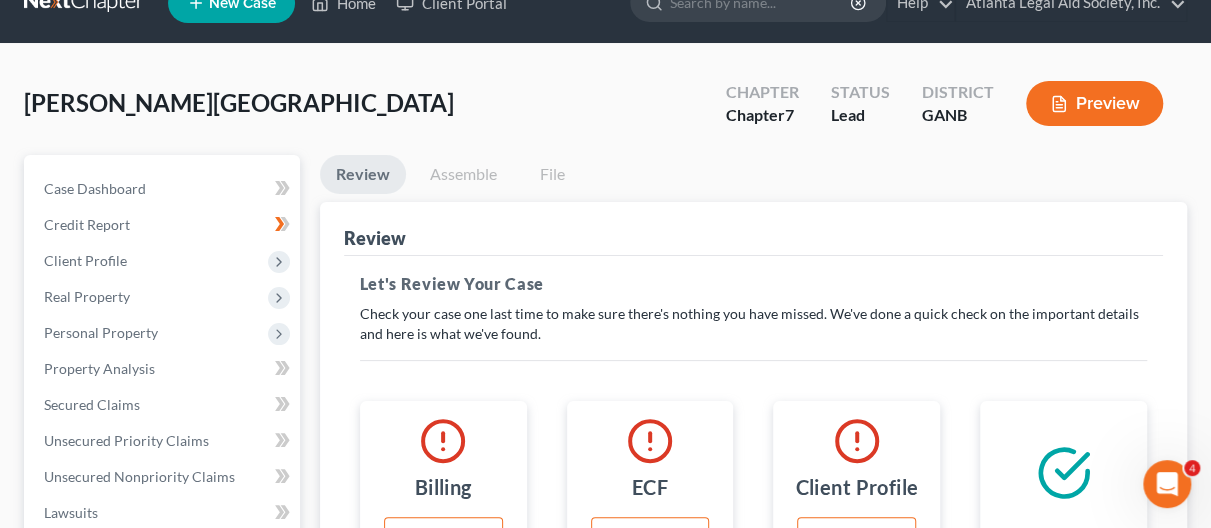 scroll, scrollTop: 0, scrollLeft: 0, axis: both 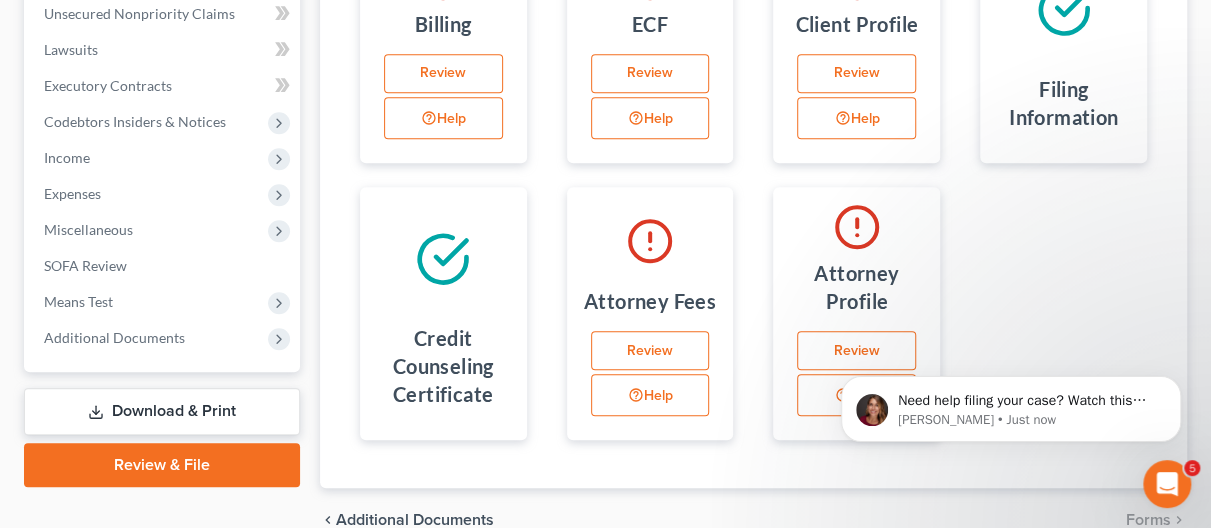 click on "Download & Print" at bounding box center (162, 411) 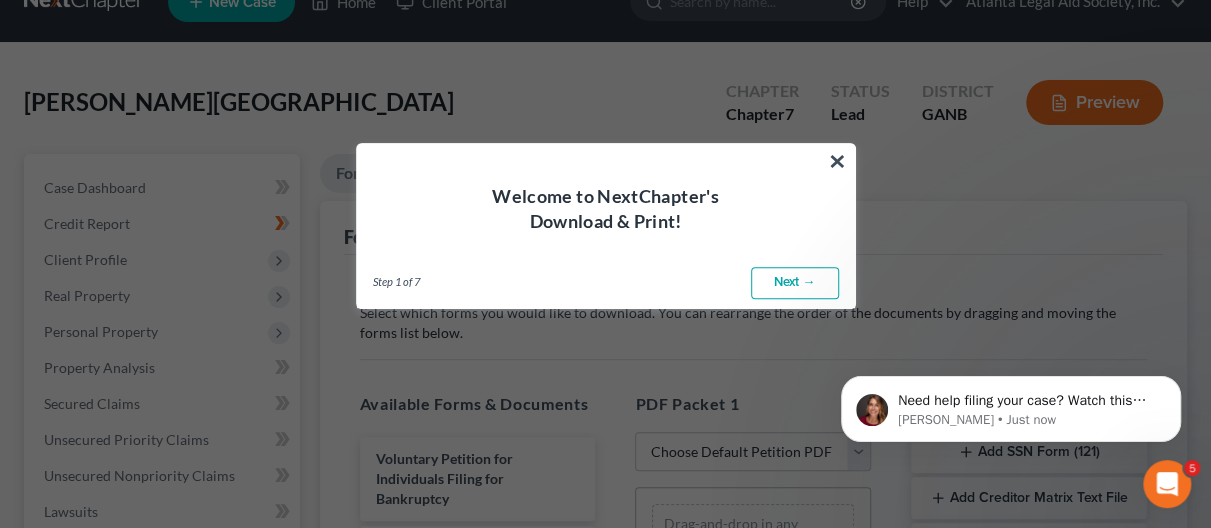 scroll, scrollTop: 0, scrollLeft: 0, axis: both 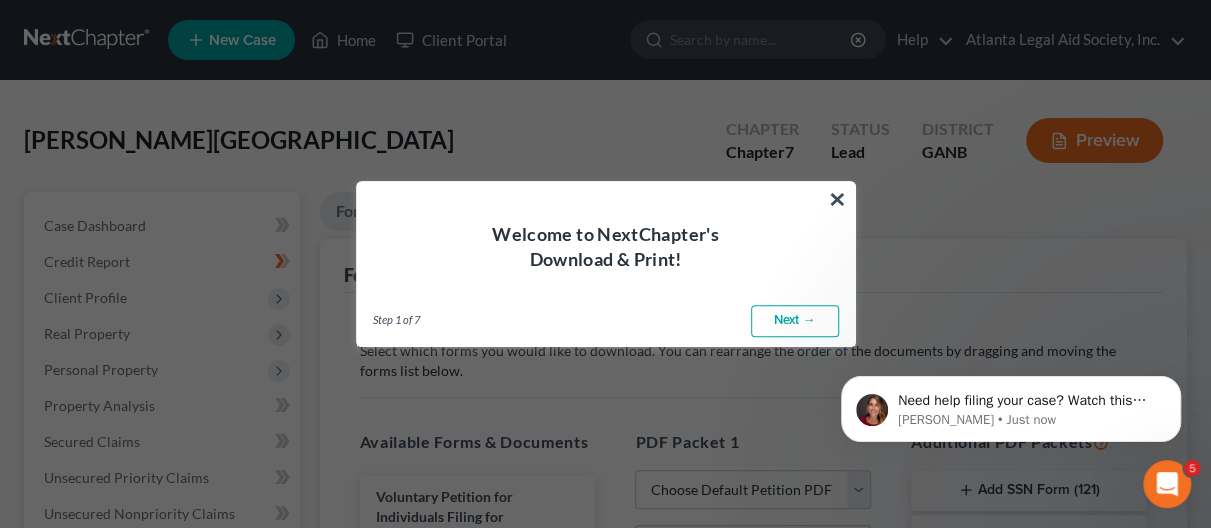 click on "Next →" at bounding box center [795, 321] 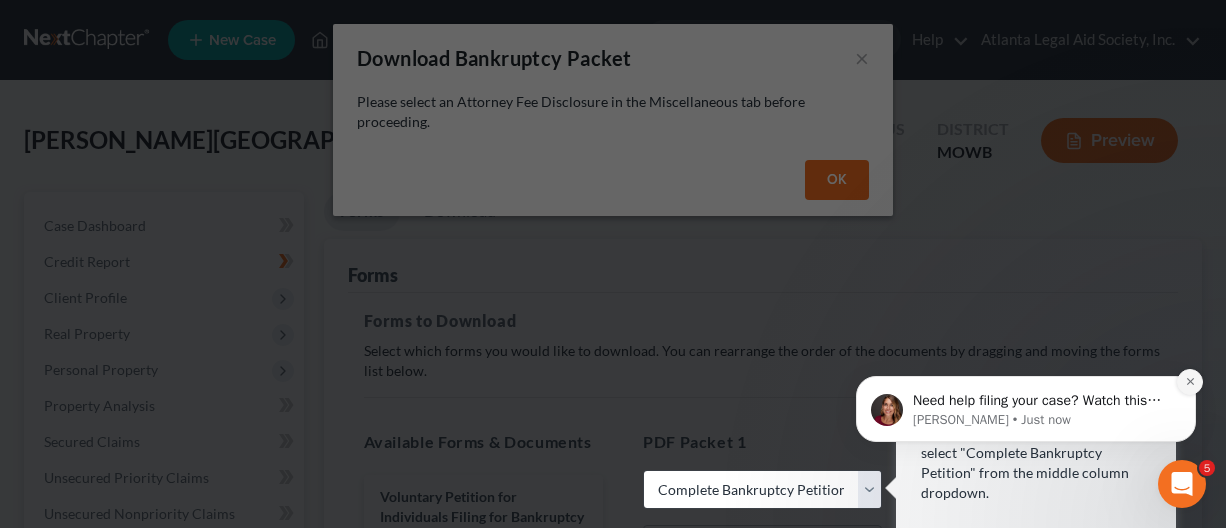 click 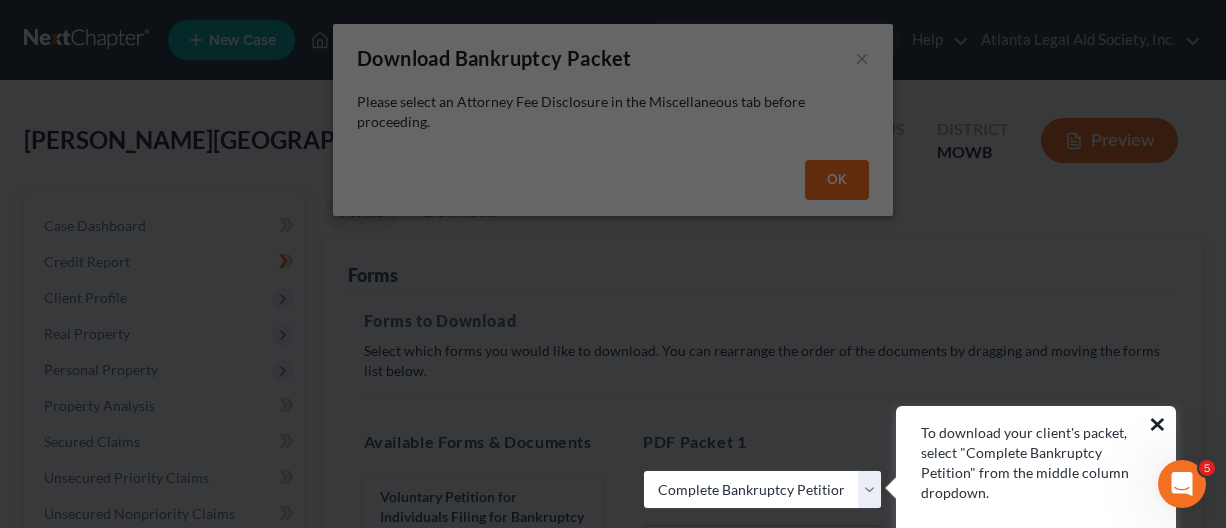 click on "×" at bounding box center [1157, 424] 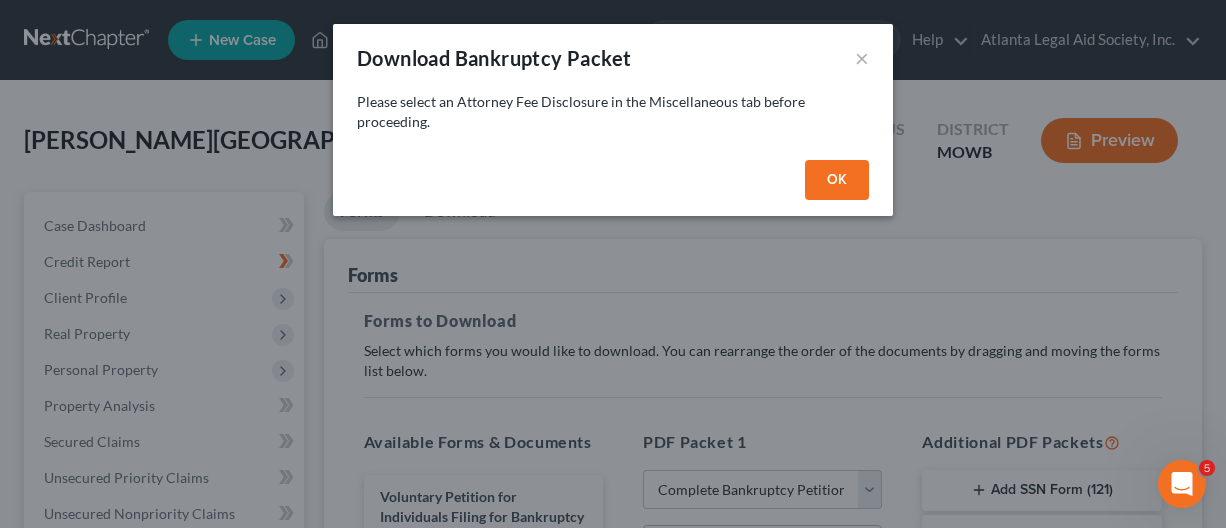 click on "OK" at bounding box center [837, 180] 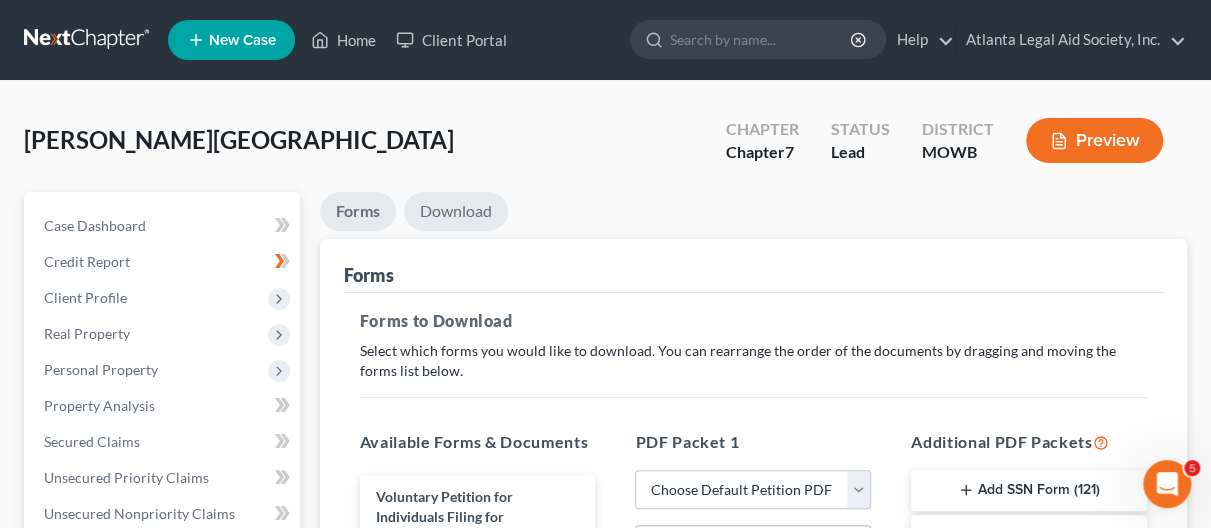 click on "Download" at bounding box center (456, 211) 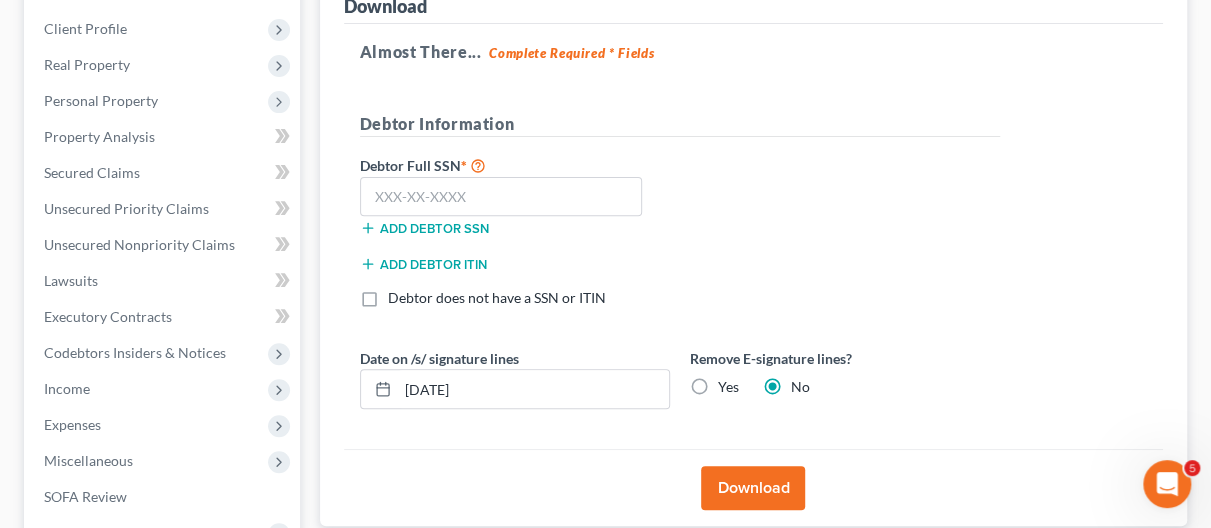 scroll, scrollTop: 300, scrollLeft: 0, axis: vertical 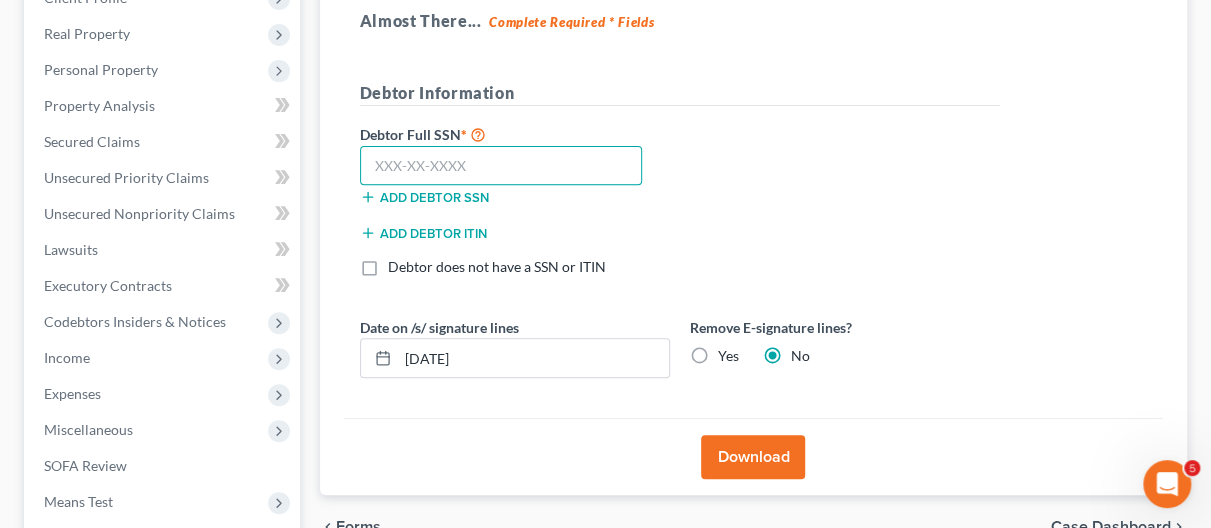 click at bounding box center [501, 166] 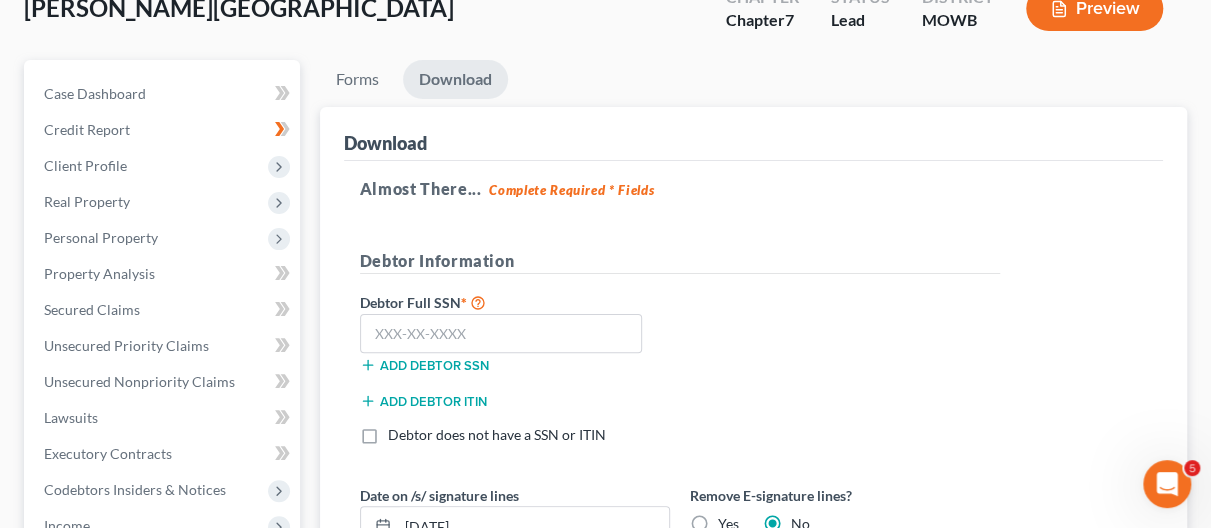 scroll, scrollTop: 532, scrollLeft: 0, axis: vertical 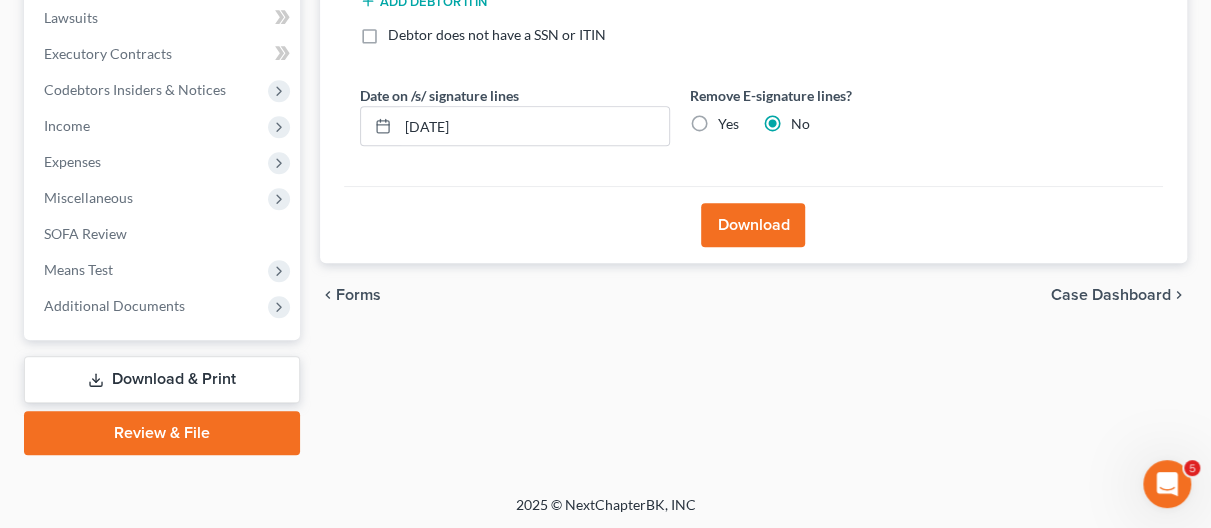 click on "Download & Print" at bounding box center [162, 379] 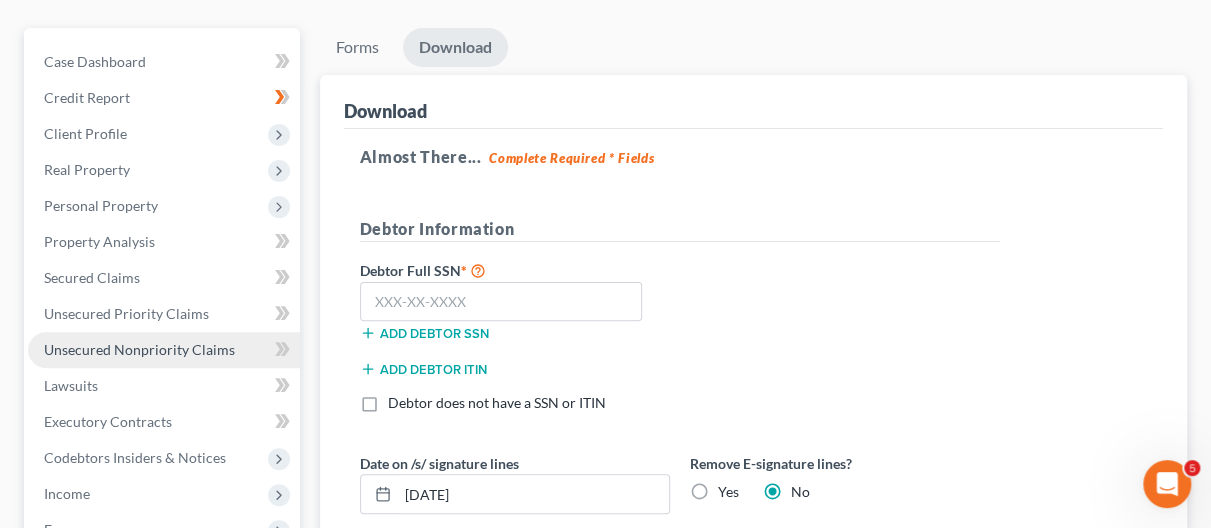 scroll, scrollTop: 132, scrollLeft: 0, axis: vertical 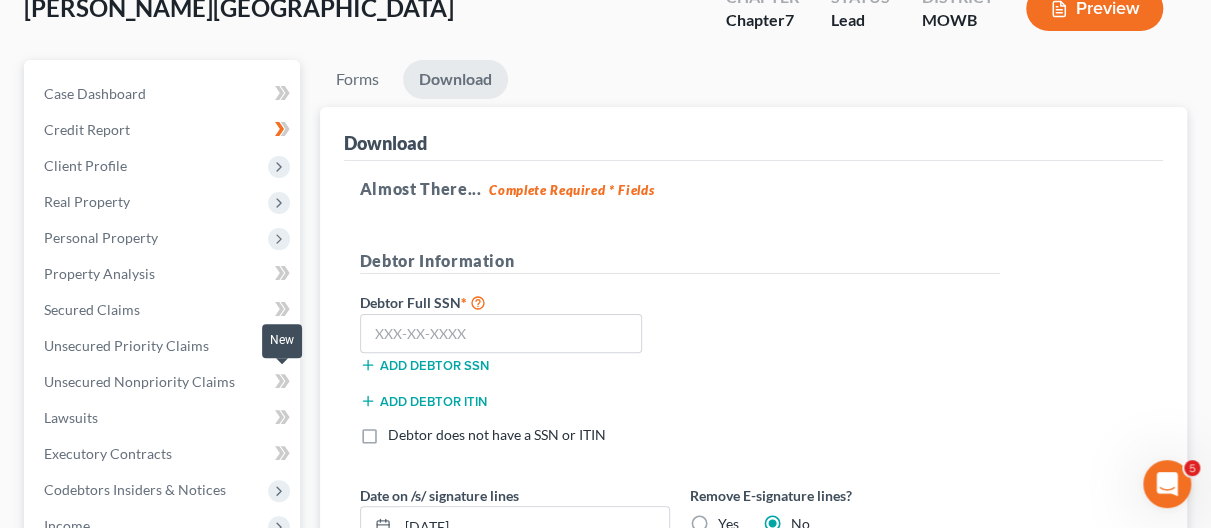 click 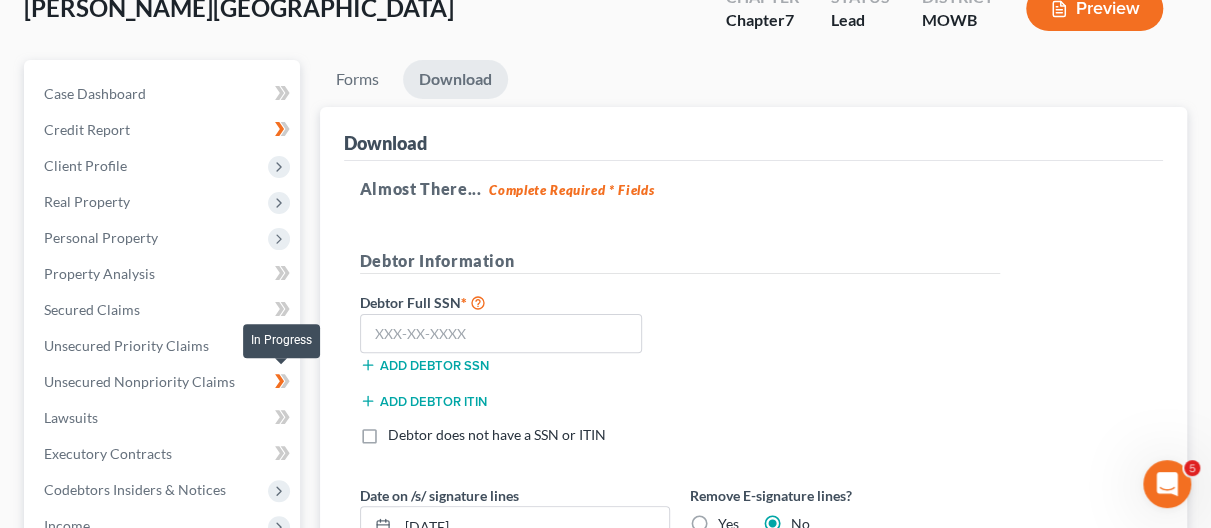 click 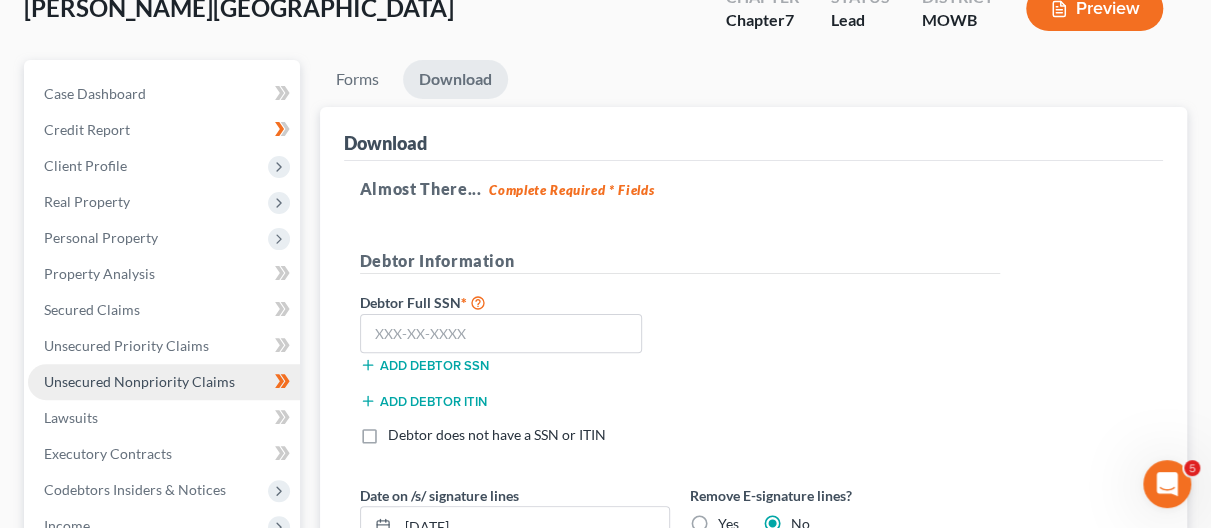 click on "Unsecured Nonpriority Claims" at bounding box center [139, 381] 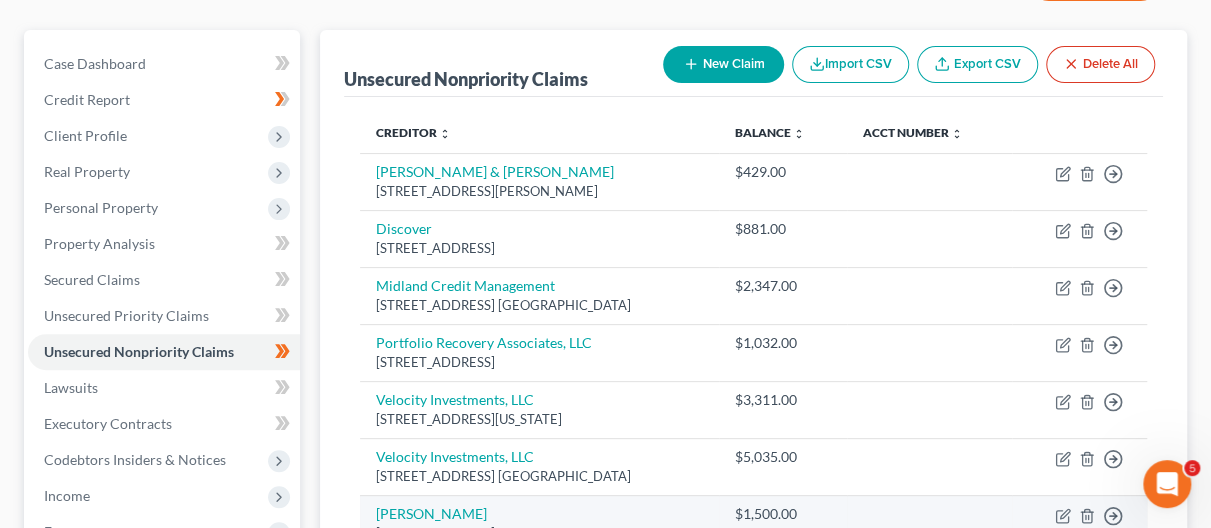 scroll, scrollTop: 0, scrollLeft: 0, axis: both 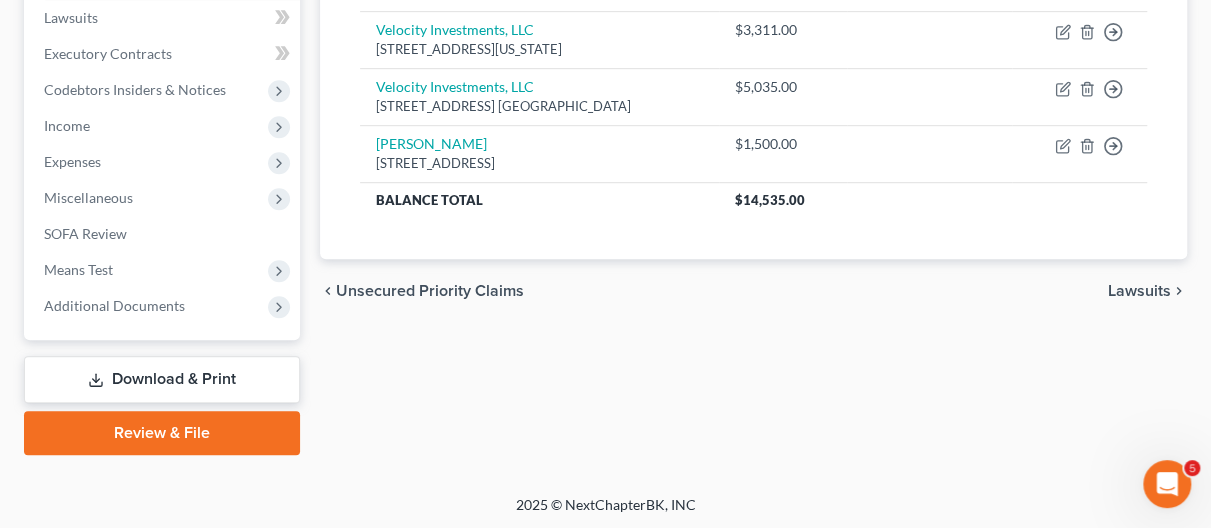 click on "Download & Print" at bounding box center [162, 379] 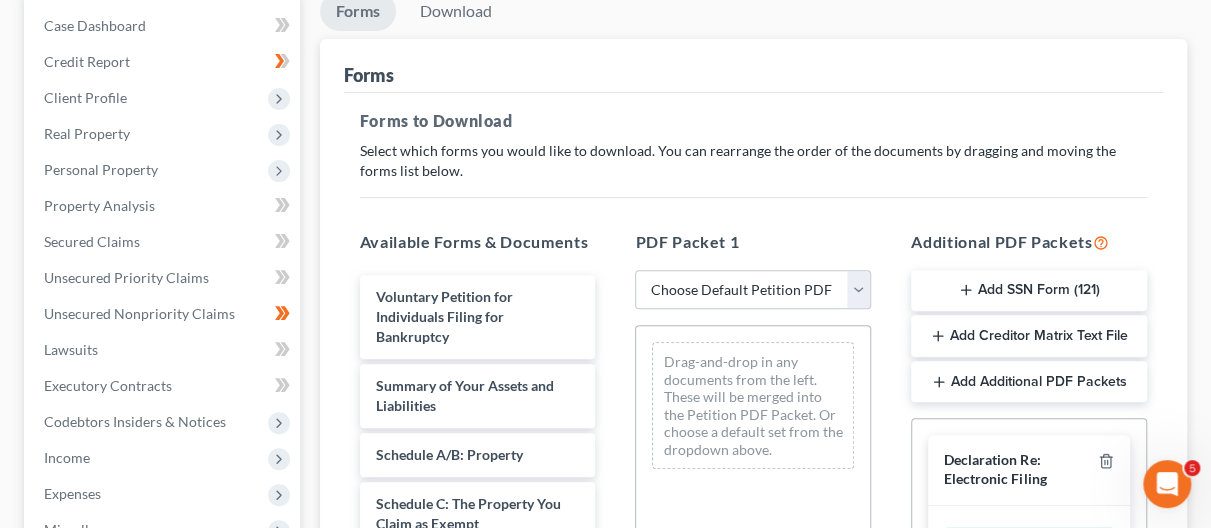 scroll, scrollTop: 300, scrollLeft: 0, axis: vertical 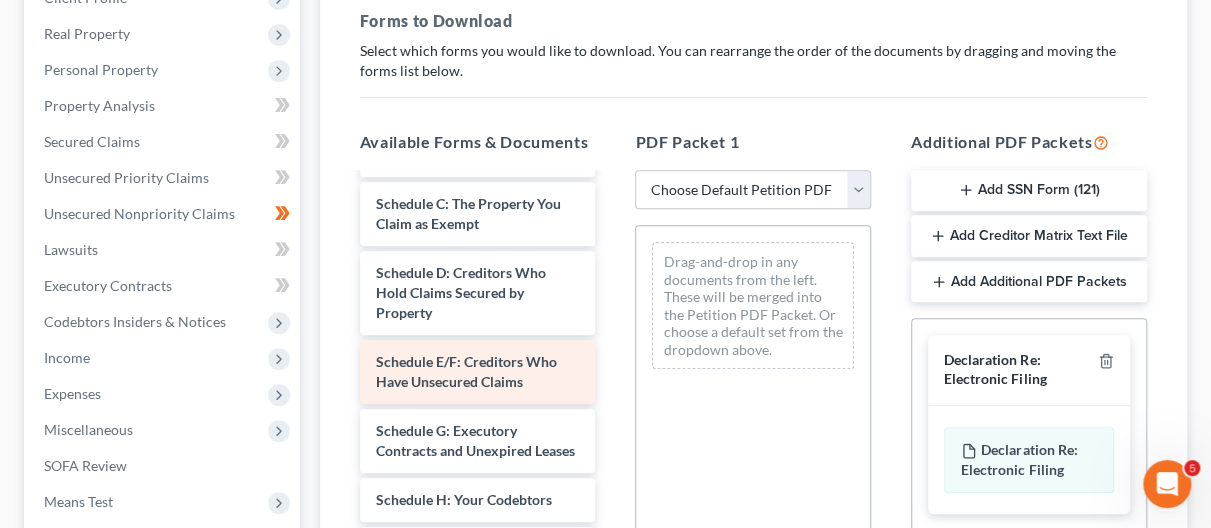 click on "Schedule E/F: Creditors Who Have Unsecured Claims" at bounding box center [466, 371] 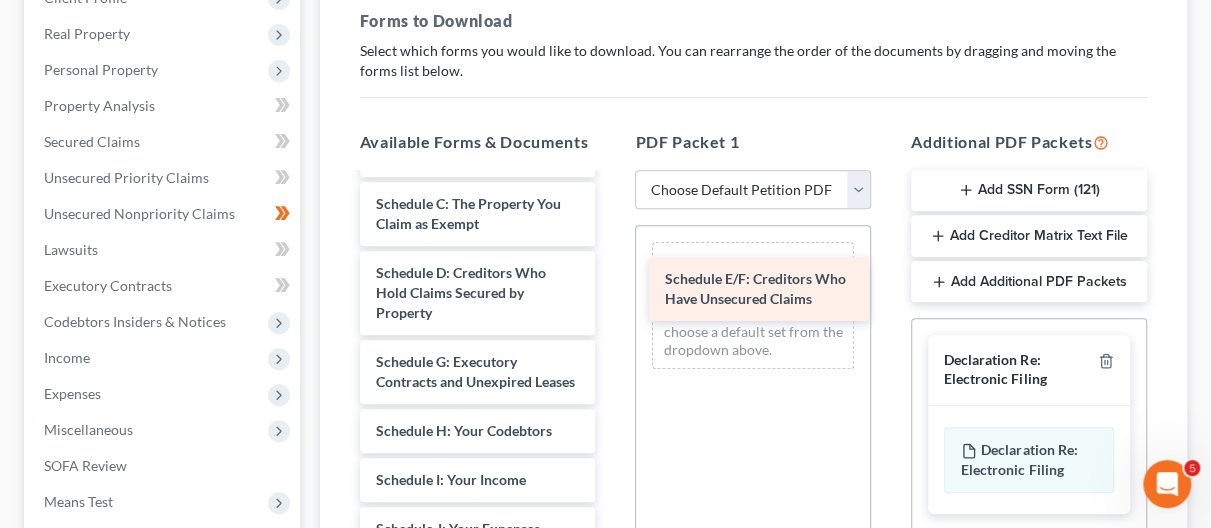 drag, startPoint x: 479, startPoint y: 371, endPoint x: 768, endPoint y: 290, distance: 300.13663 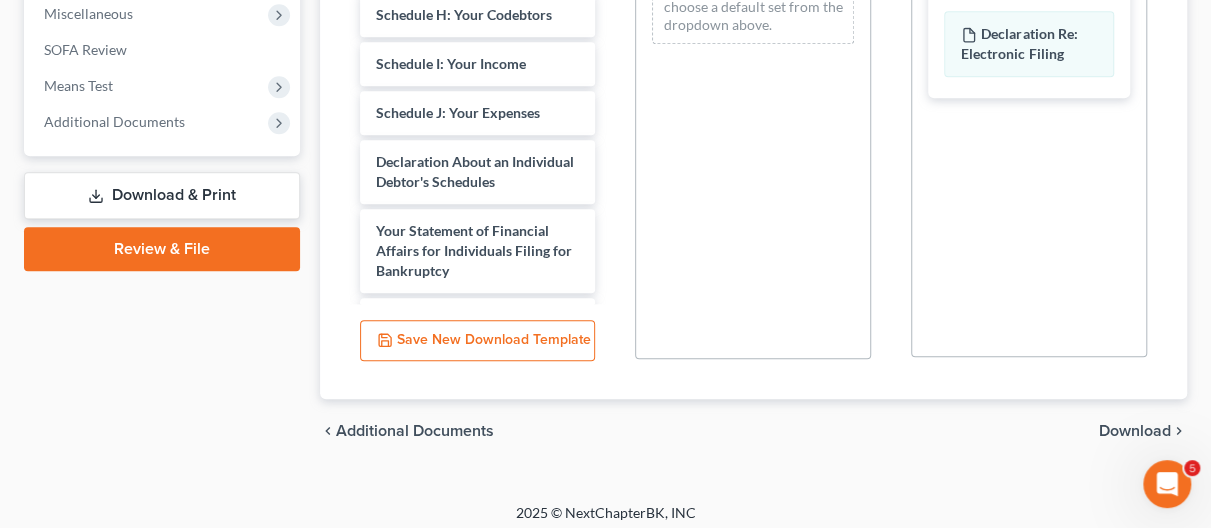 scroll, scrollTop: 725, scrollLeft: 0, axis: vertical 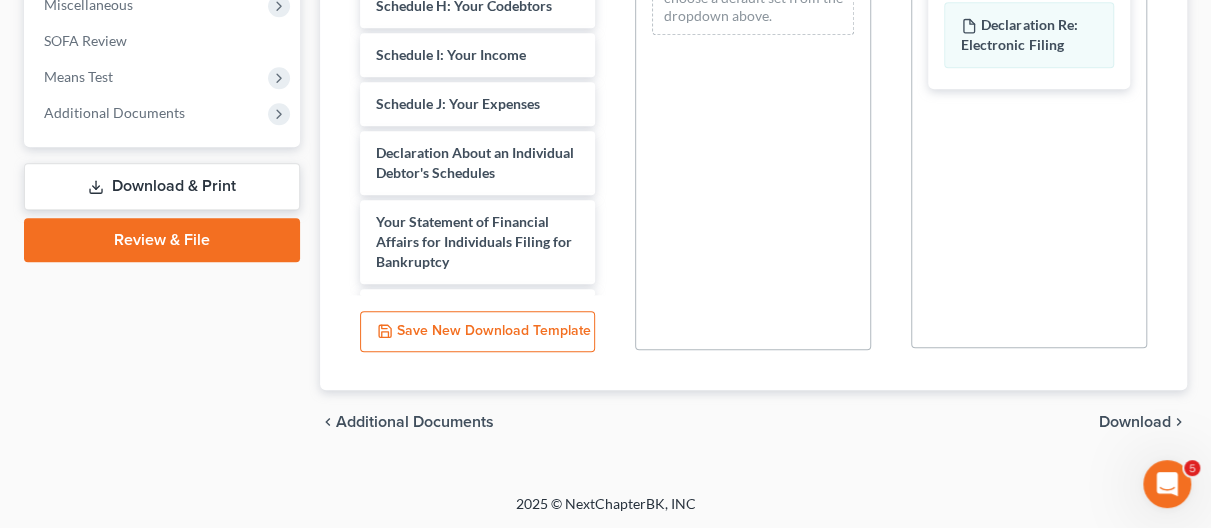 click on "Download" at bounding box center [1135, 422] 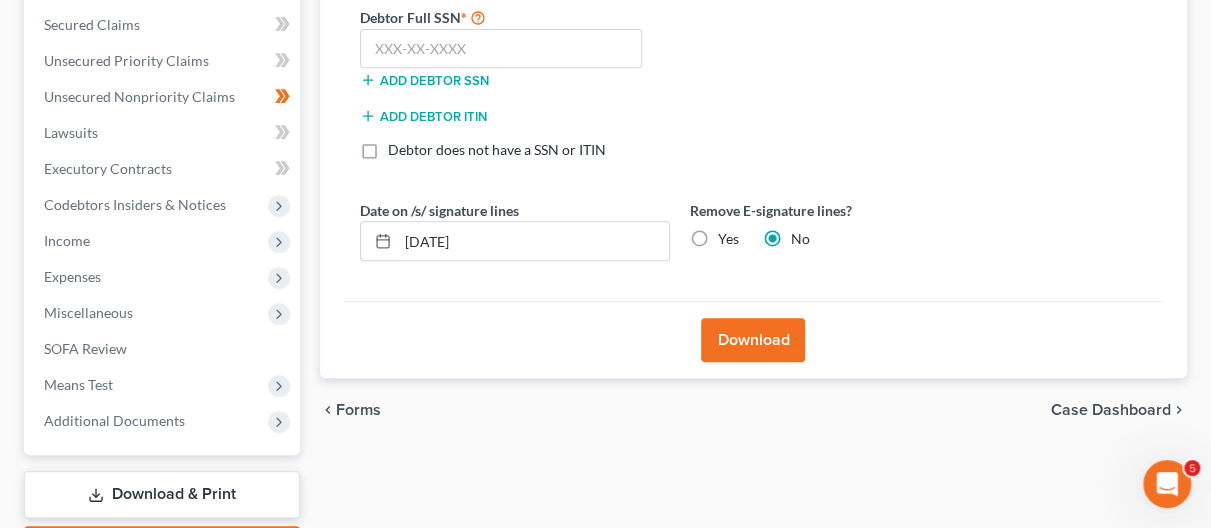 scroll, scrollTop: 332, scrollLeft: 0, axis: vertical 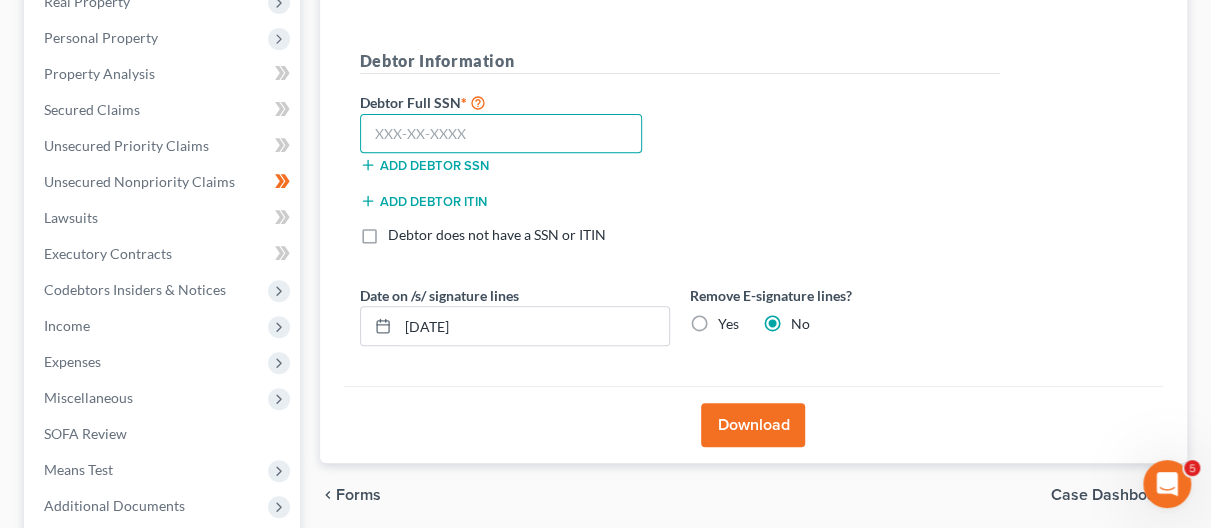 click at bounding box center (501, 134) 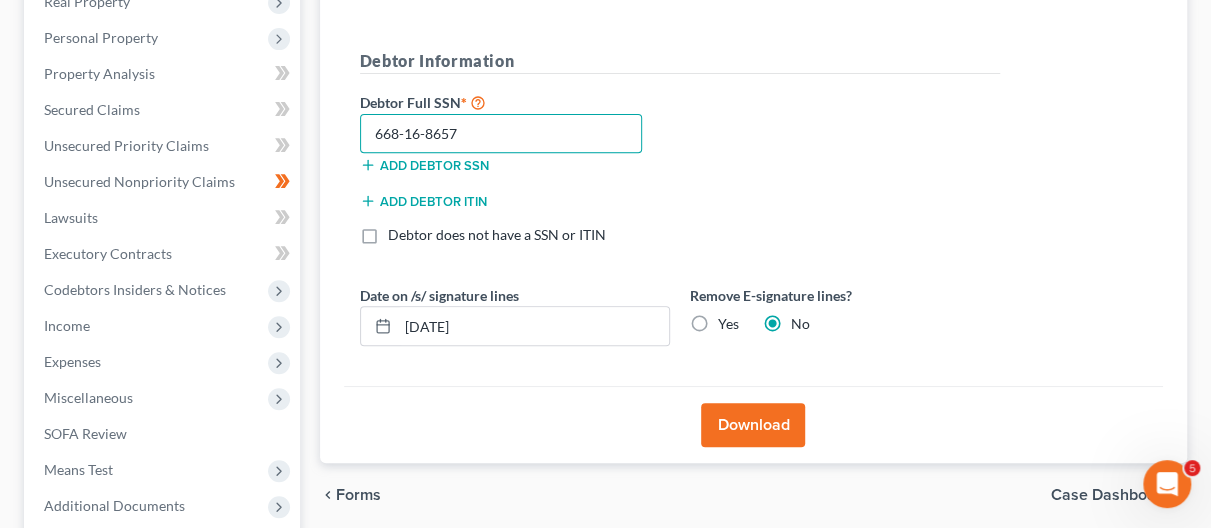type on "668-16-8657" 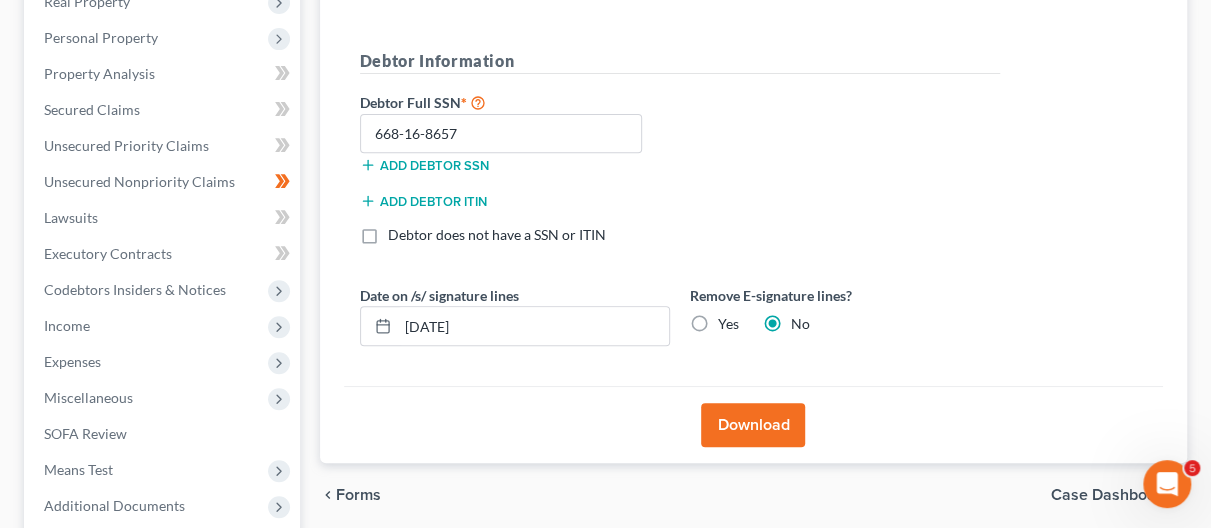click on "Download" at bounding box center [753, 425] 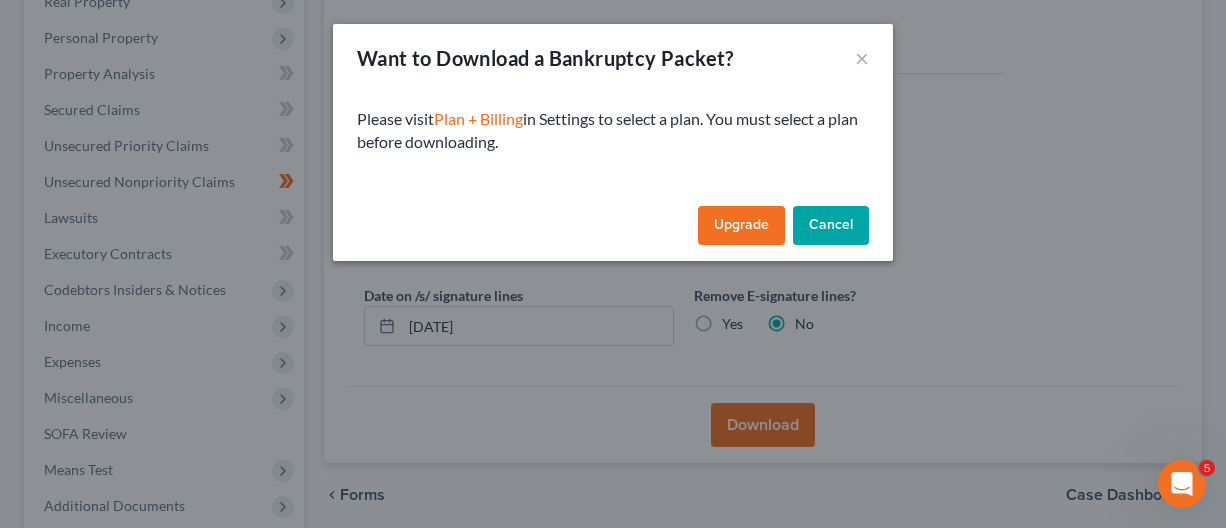 click on "Cancel" at bounding box center (831, 226) 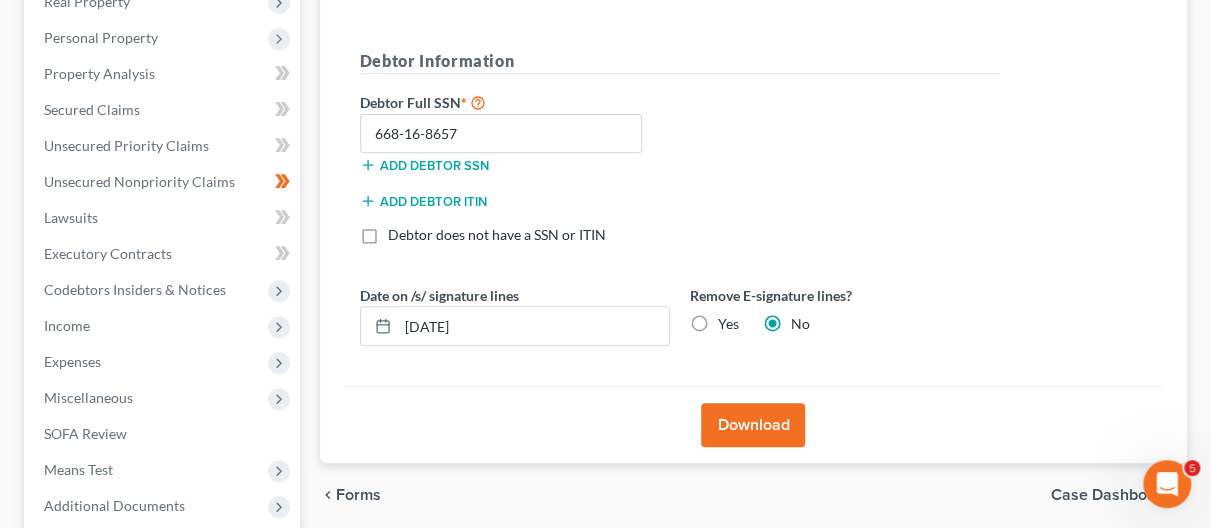 scroll, scrollTop: 0, scrollLeft: 0, axis: both 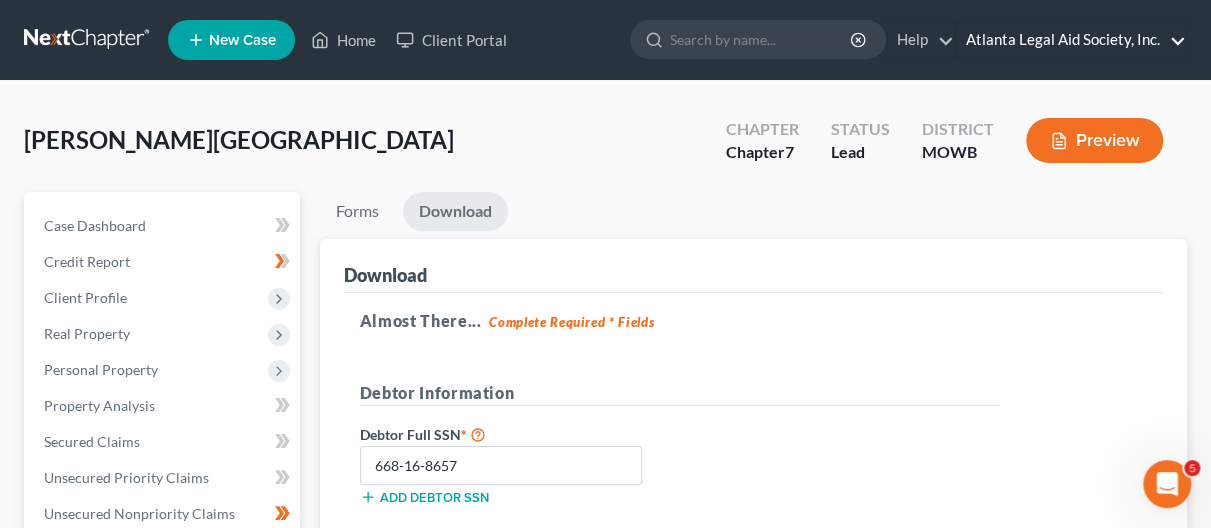 click on "Atlanta Legal Aid Society, Inc." at bounding box center (1071, 40) 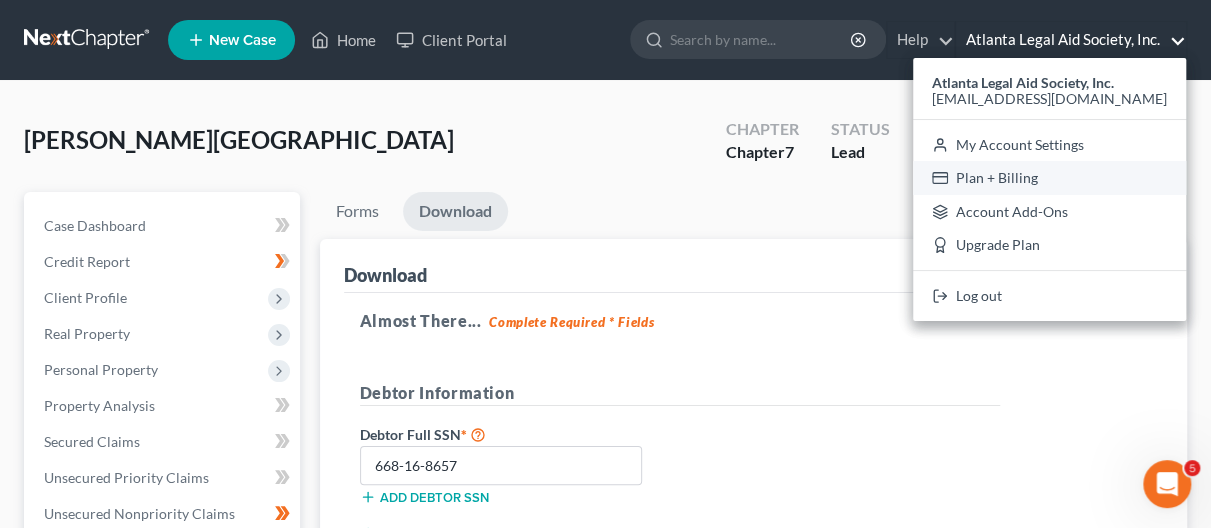 click on "Plan + Billing" at bounding box center (1049, 178) 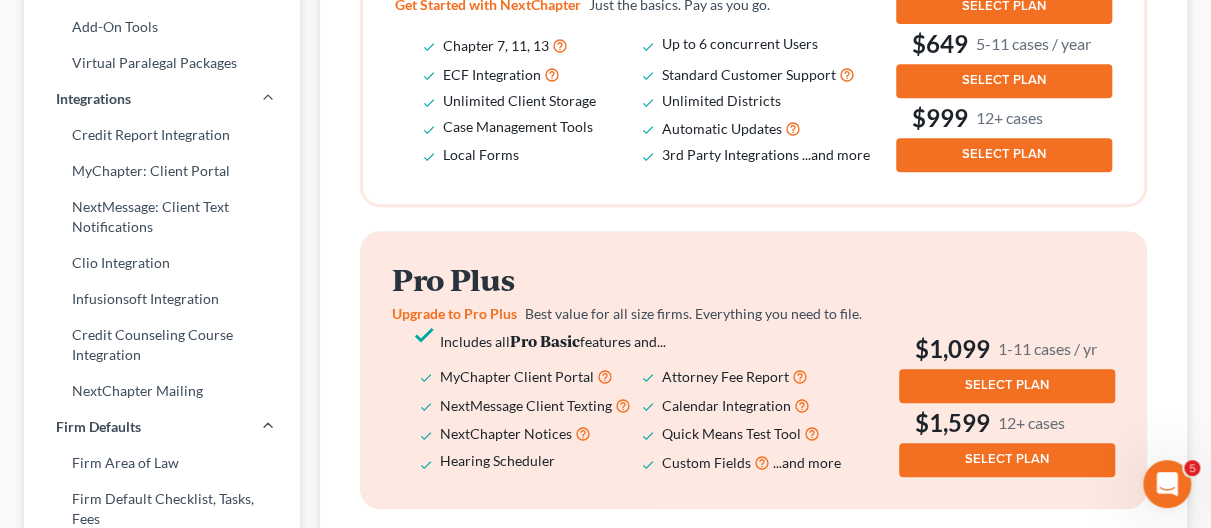scroll, scrollTop: 0, scrollLeft: 0, axis: both 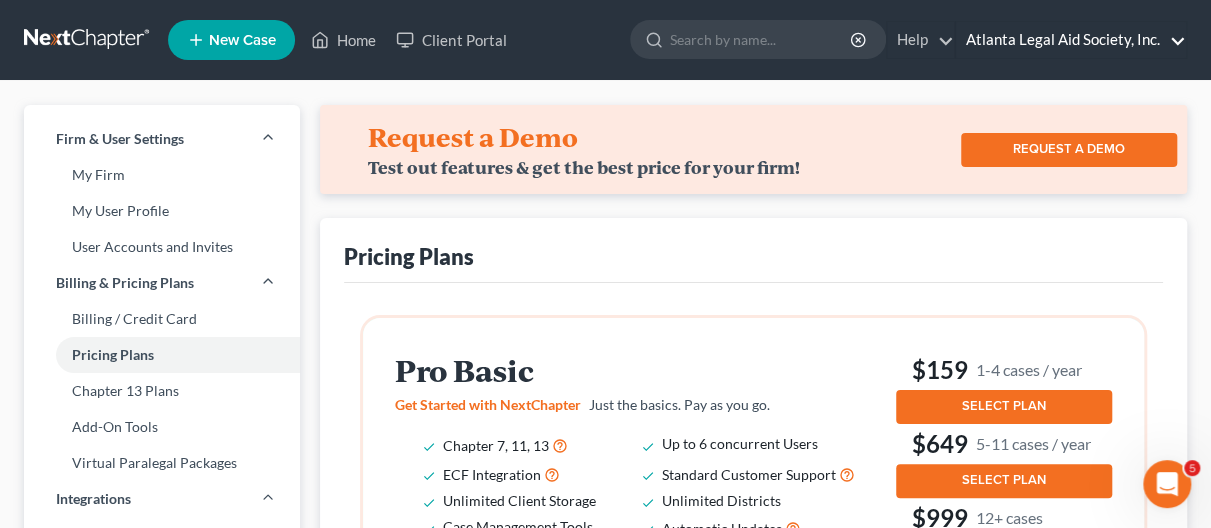 click on "Atlanta Legal Aid Society, Inc." at bounding box center [1071, 40] 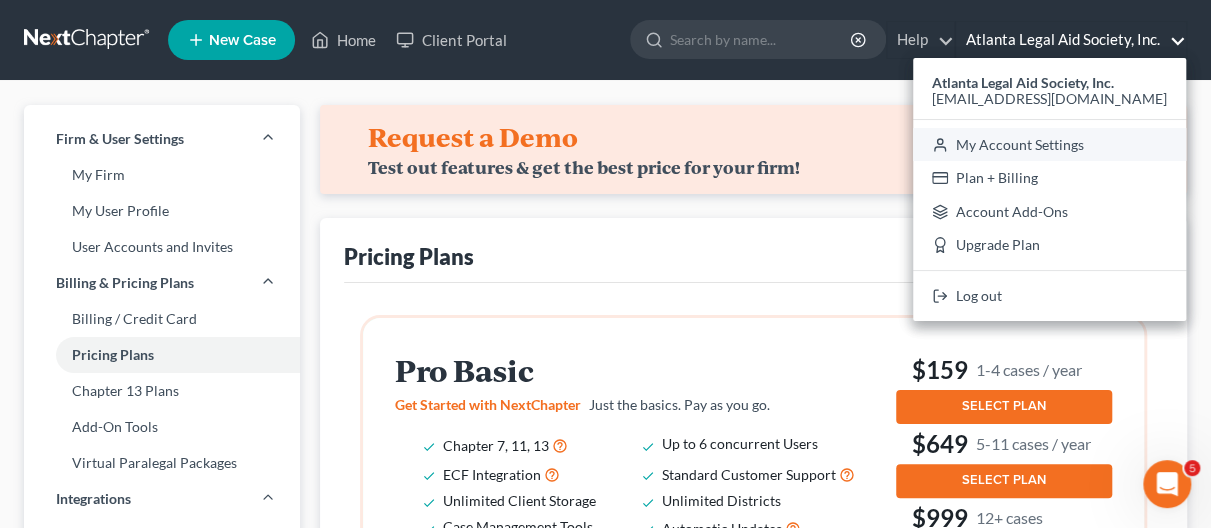 click 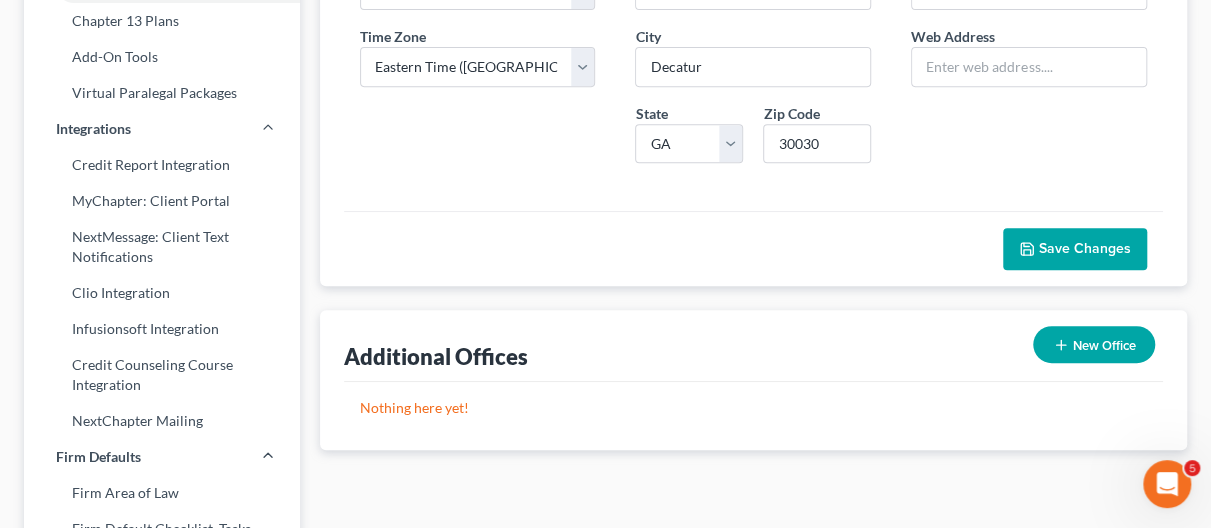 scroll, scrollTop: 400, scrollLeft: 0, axis: vertical 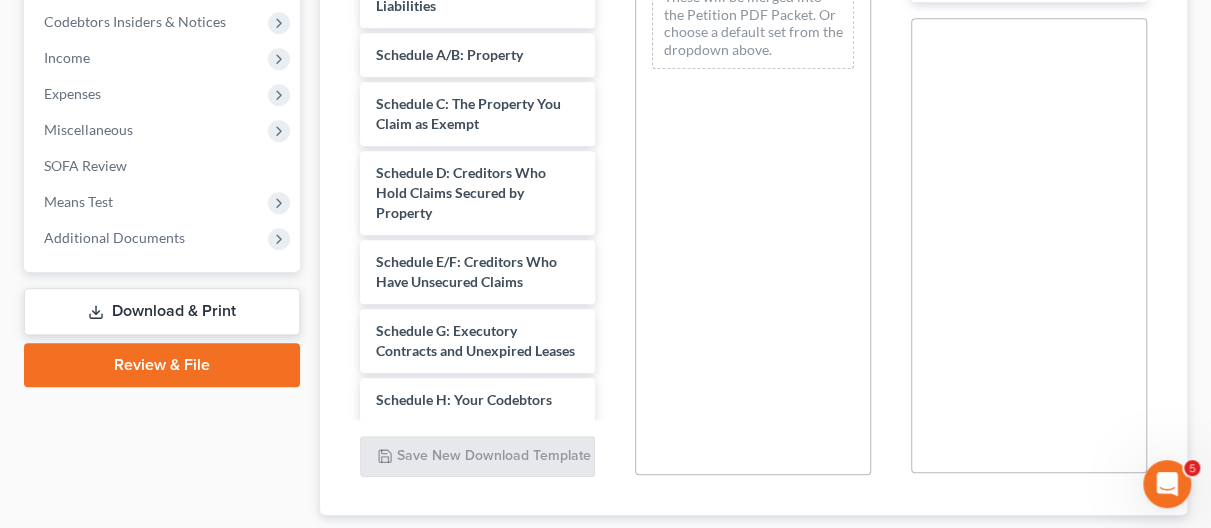 click on "Review & File" at bounding box center [162, 365] 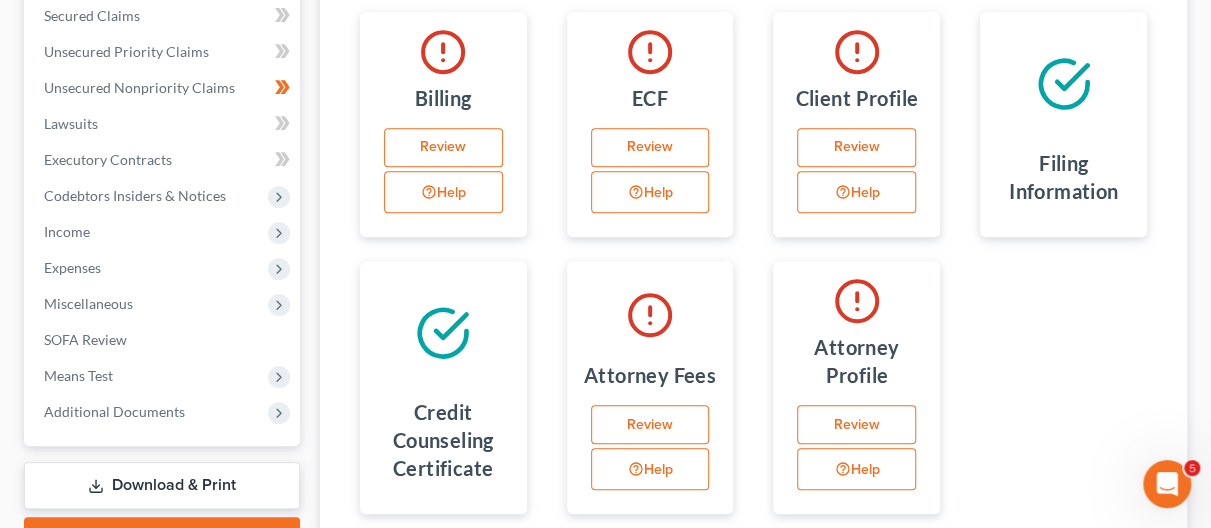 scroll, scrollTop: 0, scrollLeft: 0, axis: both 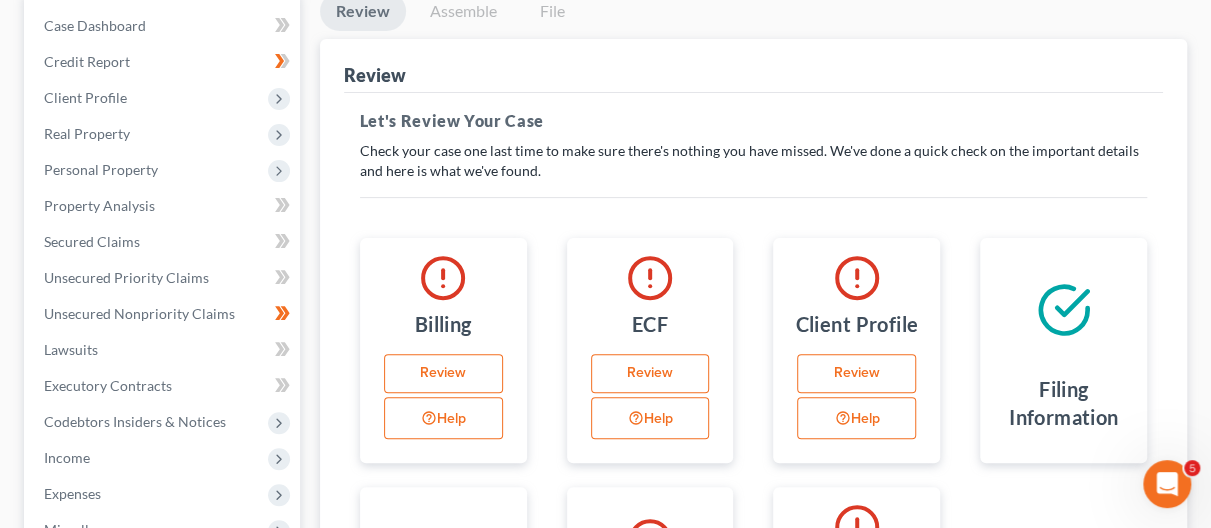click on "Review" at bounding box center (443, 374) 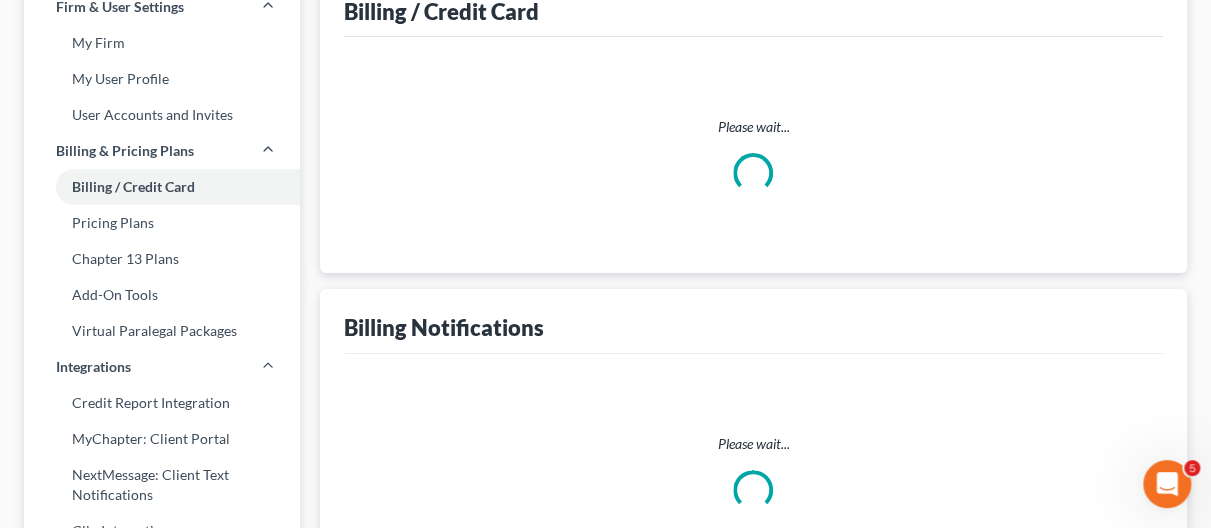select on "10" 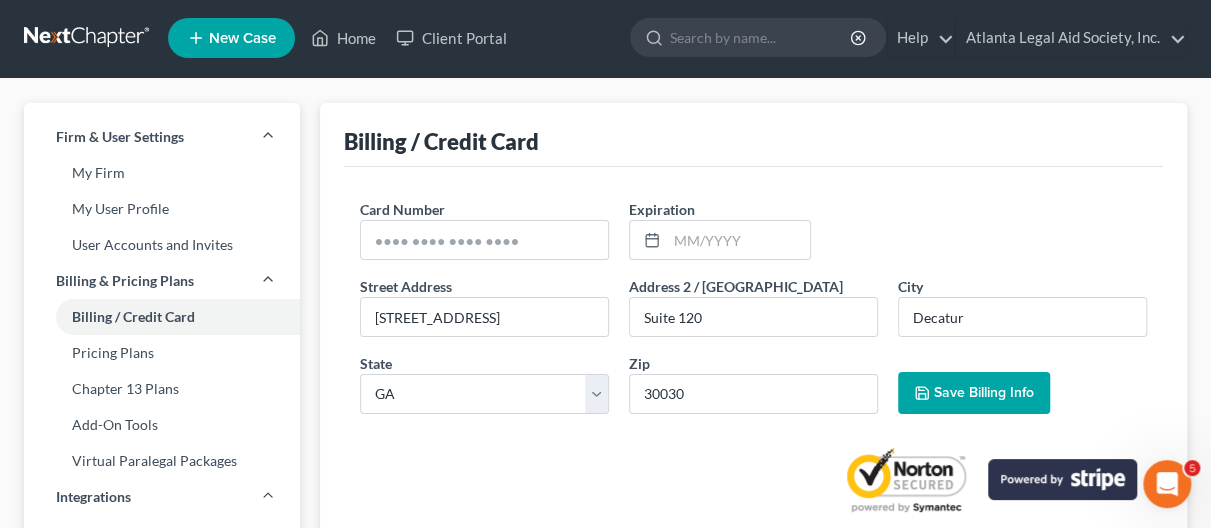 scroll, scrollTop: 0, scrollLeft: 0, axis: both 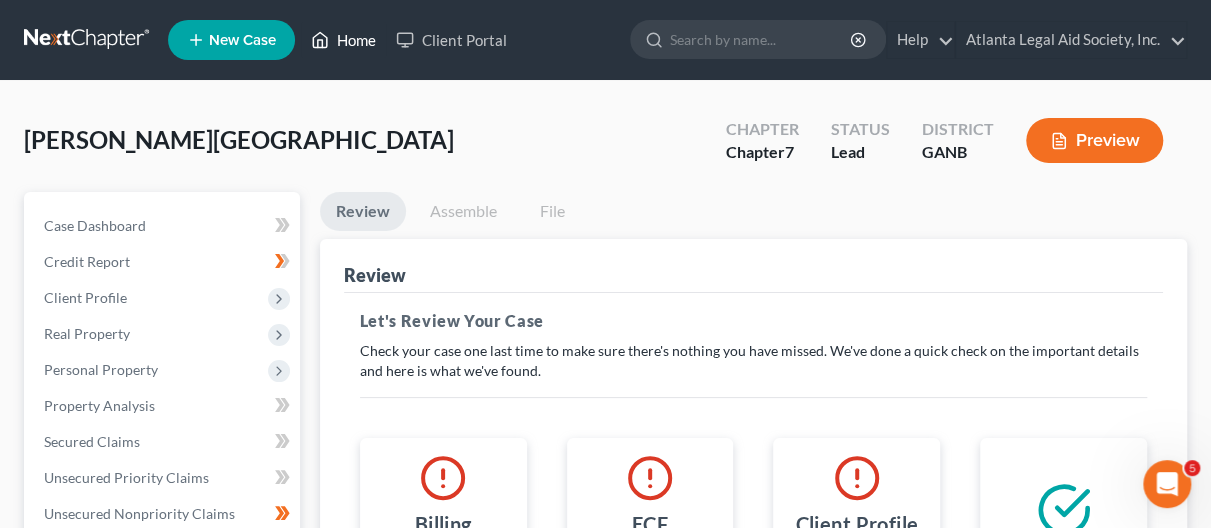 click on "Home" at bounding box center (343, 40) 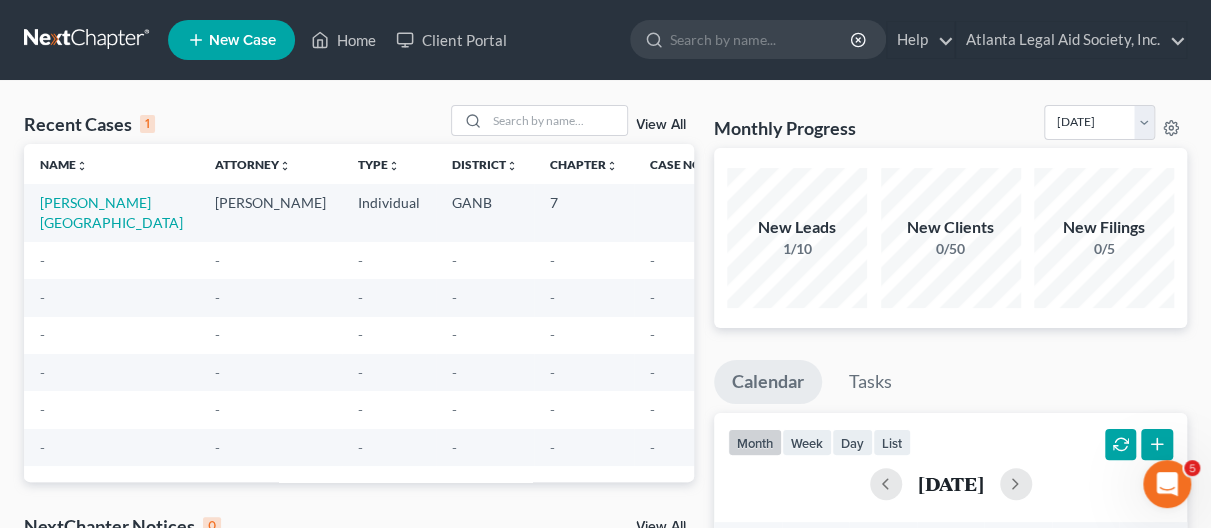 click on "Hooks, Kylia" at bounding box center [111, 212] 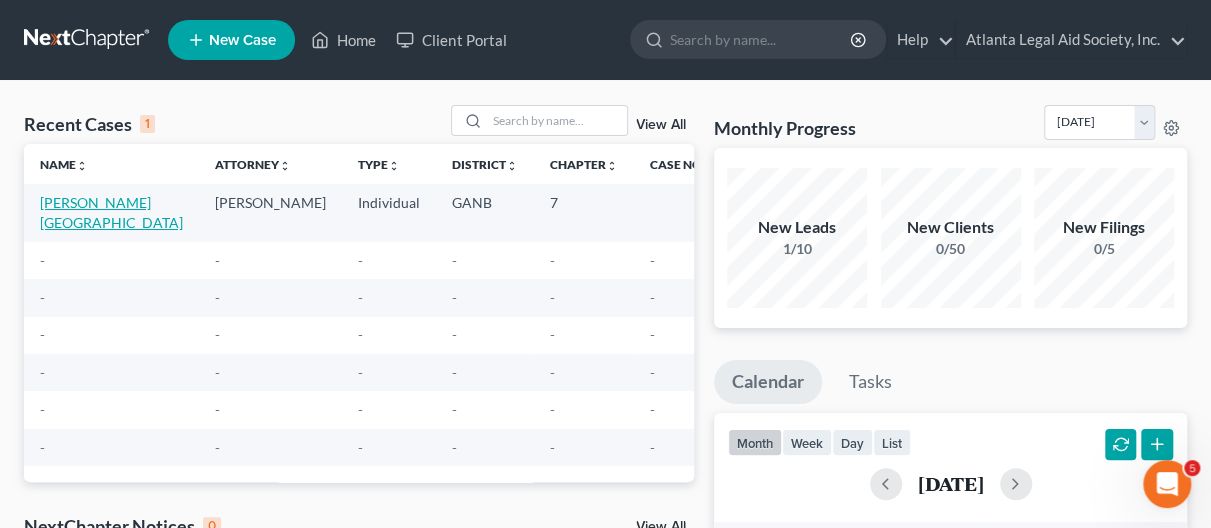 click on "Hooks, Kylia" at bounding box center (111, 212) 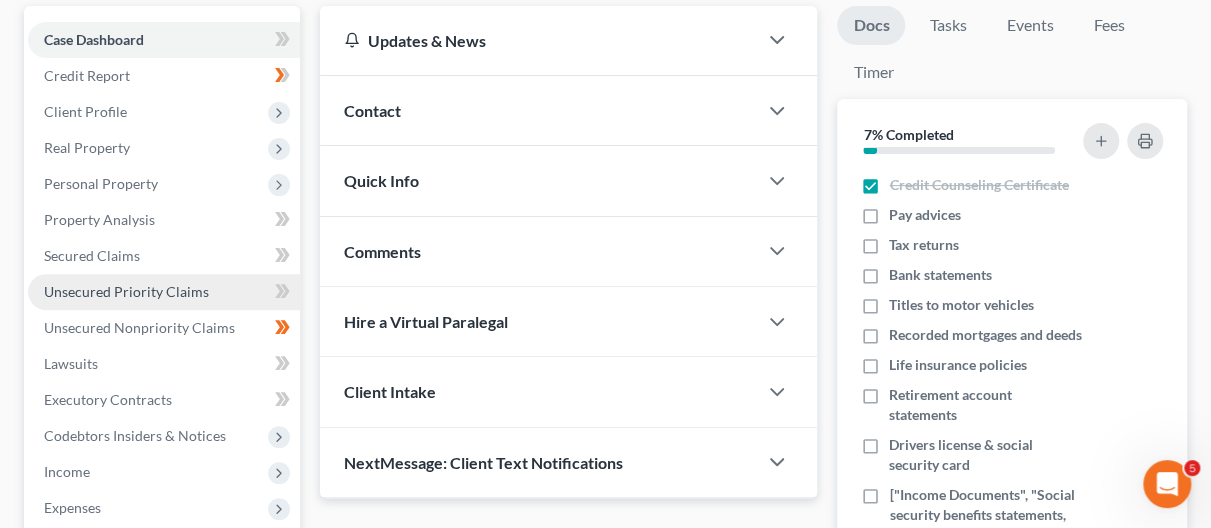scroll, scrollTop: 200, scrollLeft: 0, axis: vertical 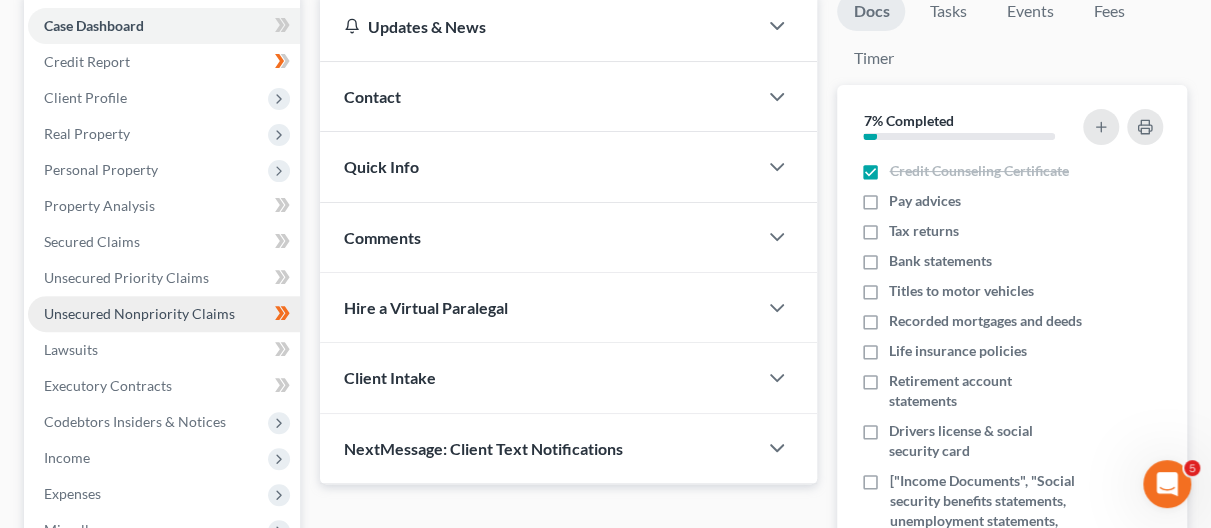 click on "Unsecured Nonpriority Claims" at bounding box center (139, 313) 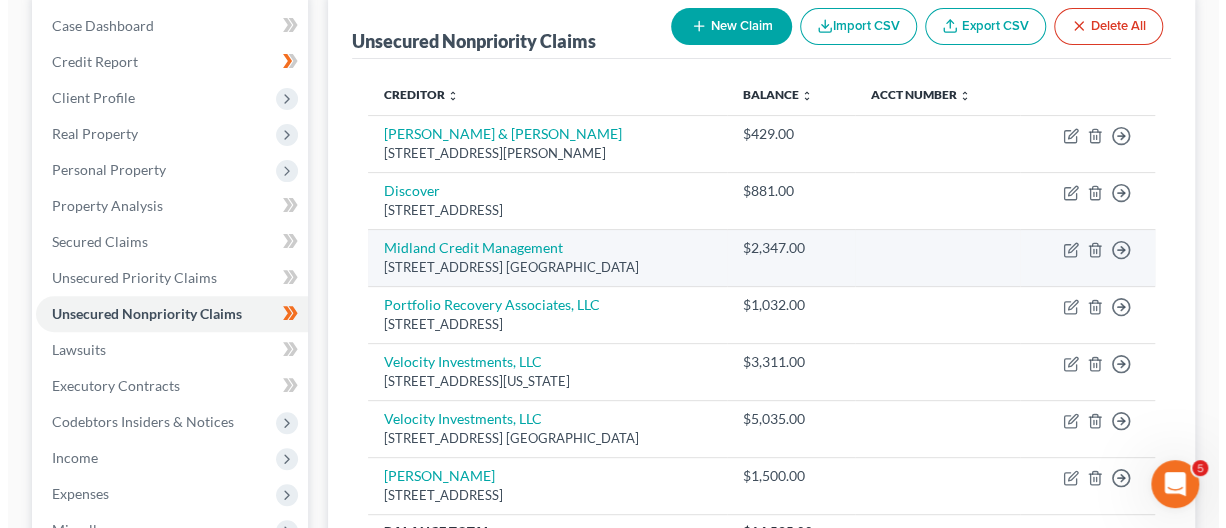 scroll, scrollTop: 300, scrollLeft: 0, axis: vertical 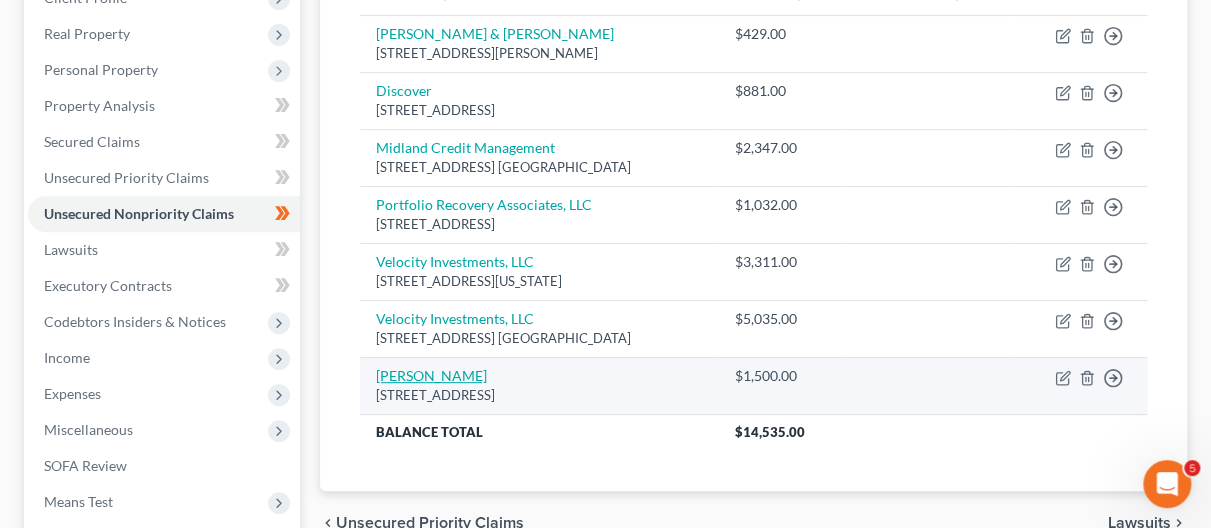 click on "Yehuda Bruck" at bounding box center [431, 375] 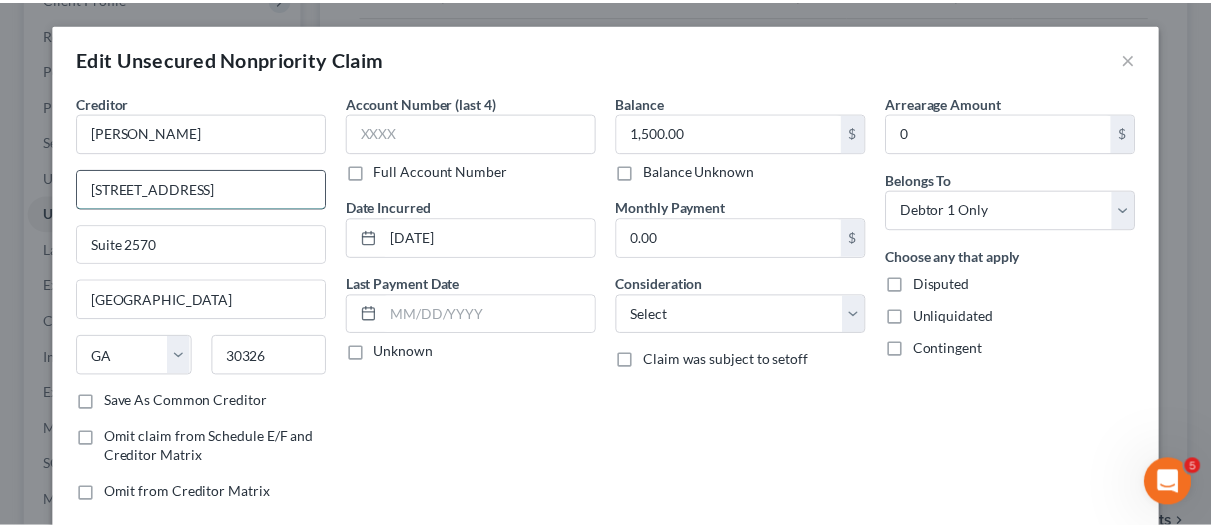 scroll, scrollTop: 0, scrollLeft: 0, axis: both 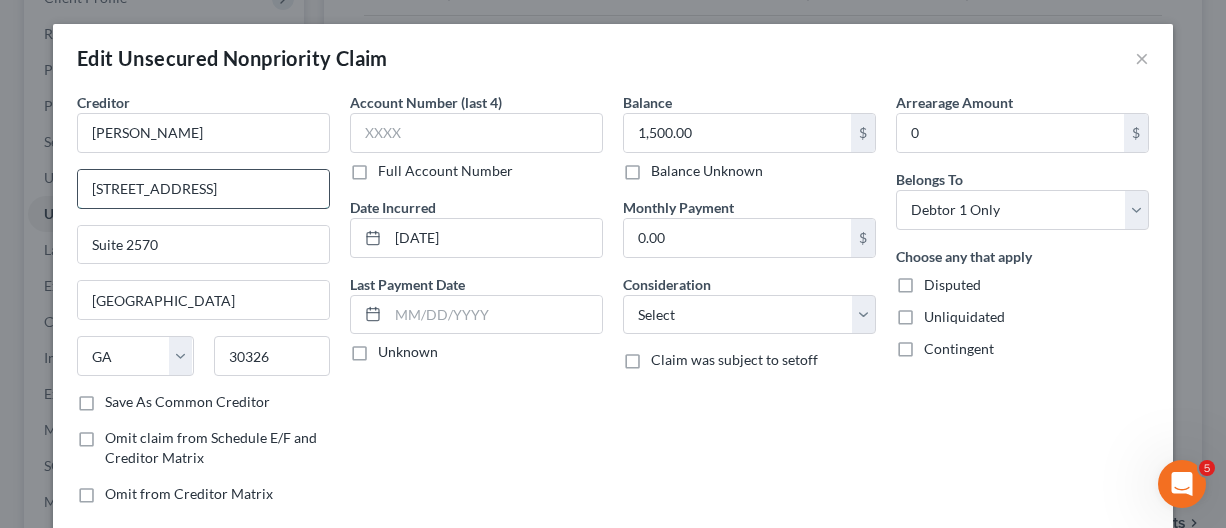 drag, startPoint x: 307, startPoint y: 191, endPoint x: 94, endPoint y: 183, distance: 213.15018 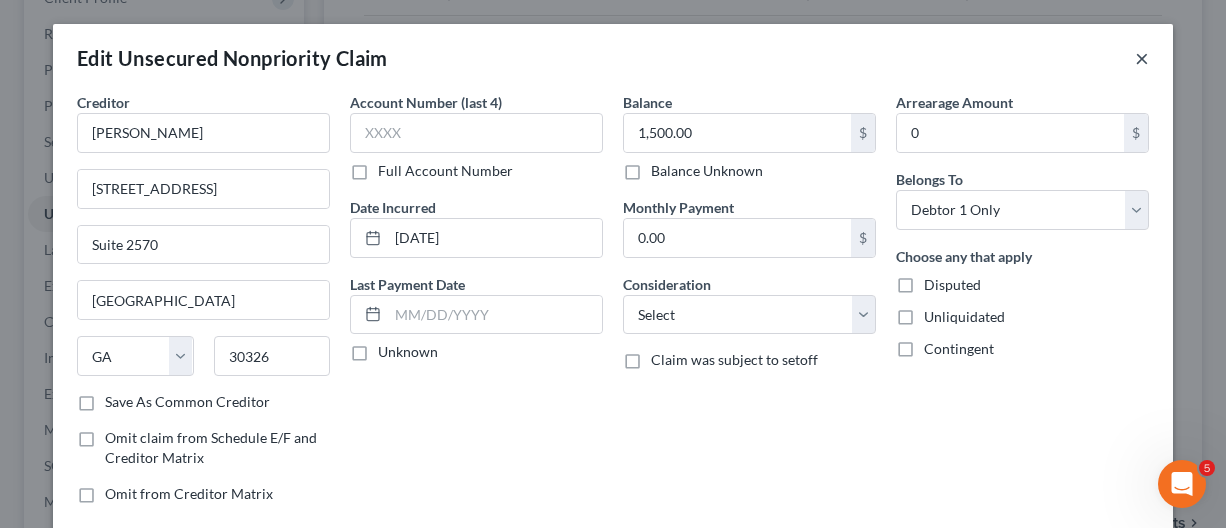 click on "×" at bounding box center (1142, 58) 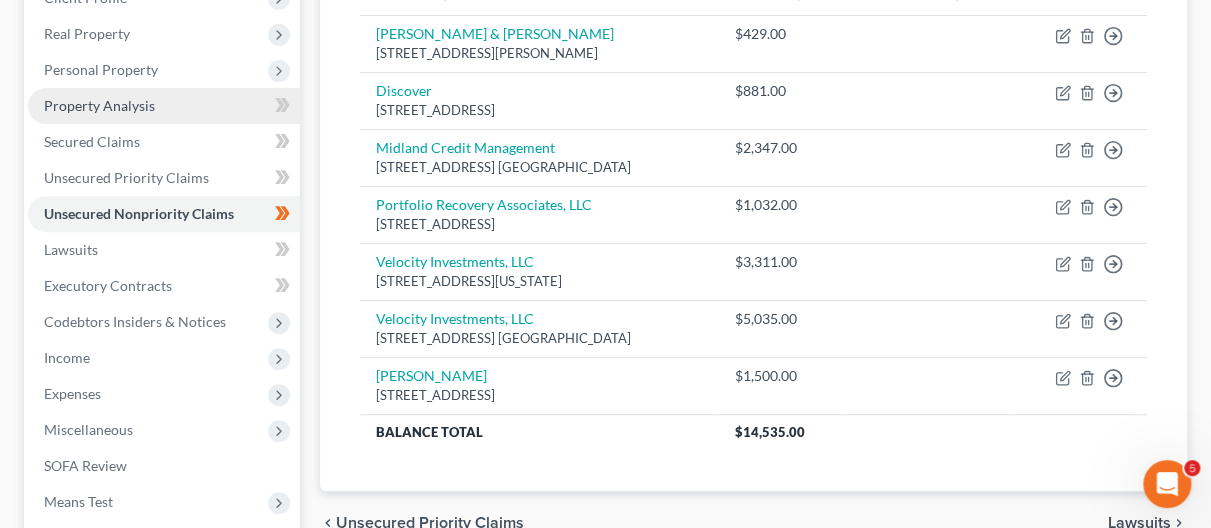 drag, startPoint x: 25, startPoint y: 127, endPoint x: 36, endPoint y: 109, distance: 21.095022 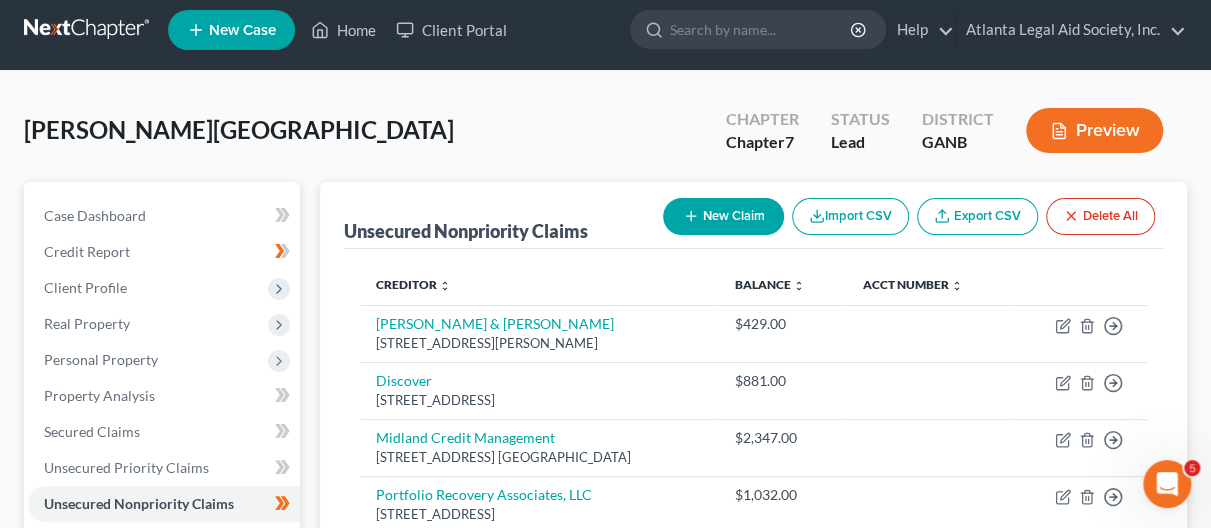 scroll, scrollTop: 0, scrollLeft: 0, axis: both 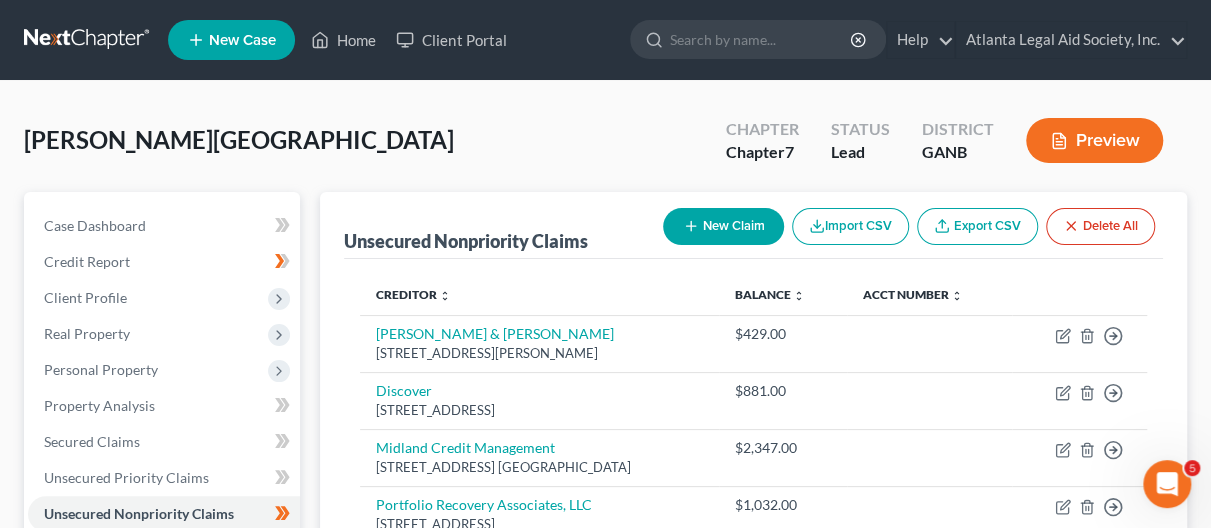 click on "Case Dashboard
Payments
Invoices
Payments
Payments
Credit Report
Client Profile
Home" at bounding box center [162, 532] 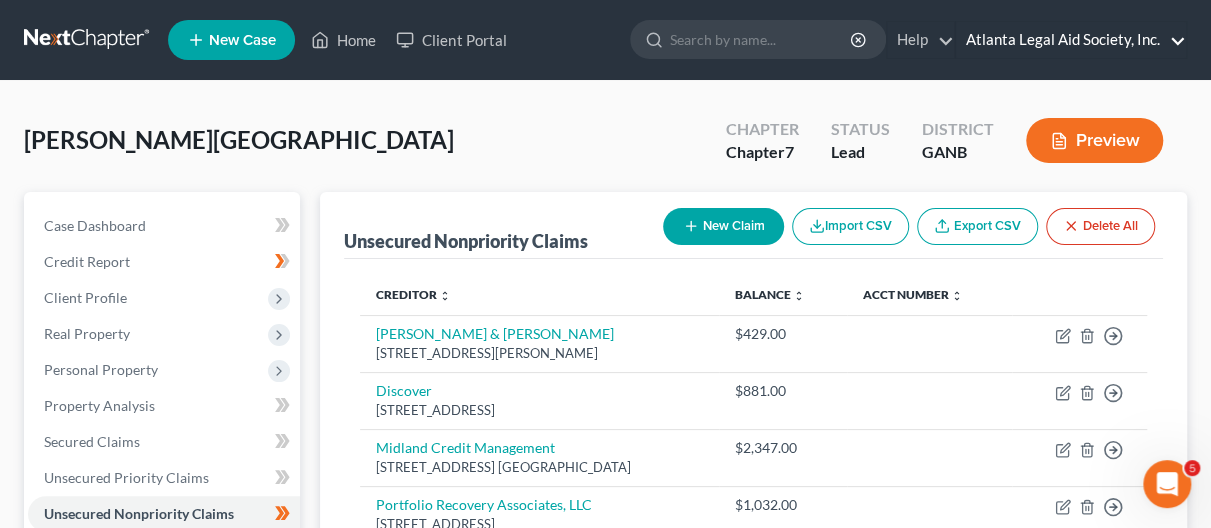 click on "Atlanta Legal Aid Society, Inc." at bounding box center [1071, 40] 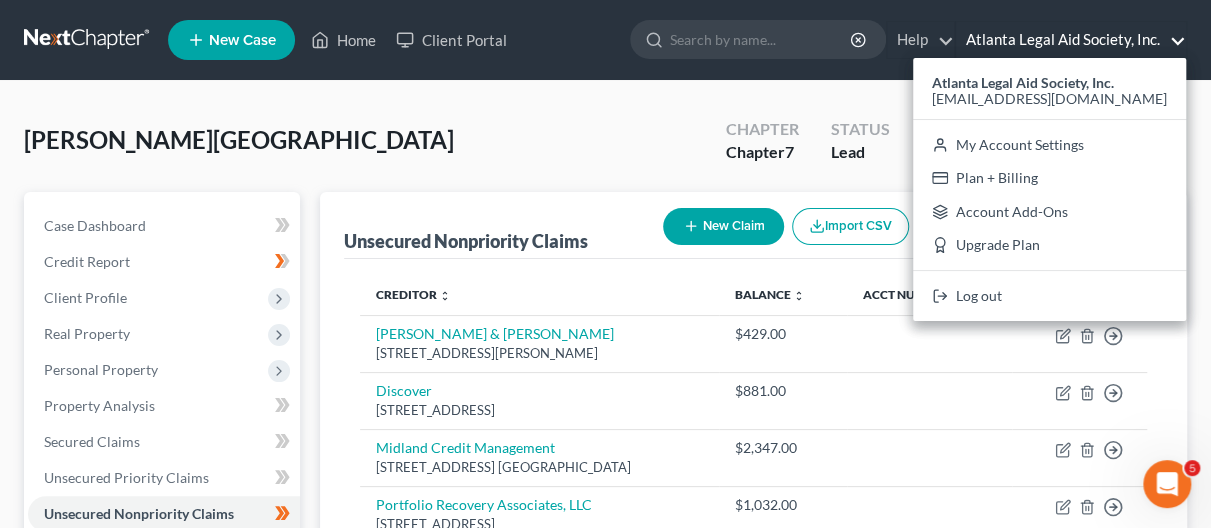 click on "Hooks, Kylia Upgraded Chapter Chapter  7 Status Lead District GANB Preview" at bounding box center (605, 148) 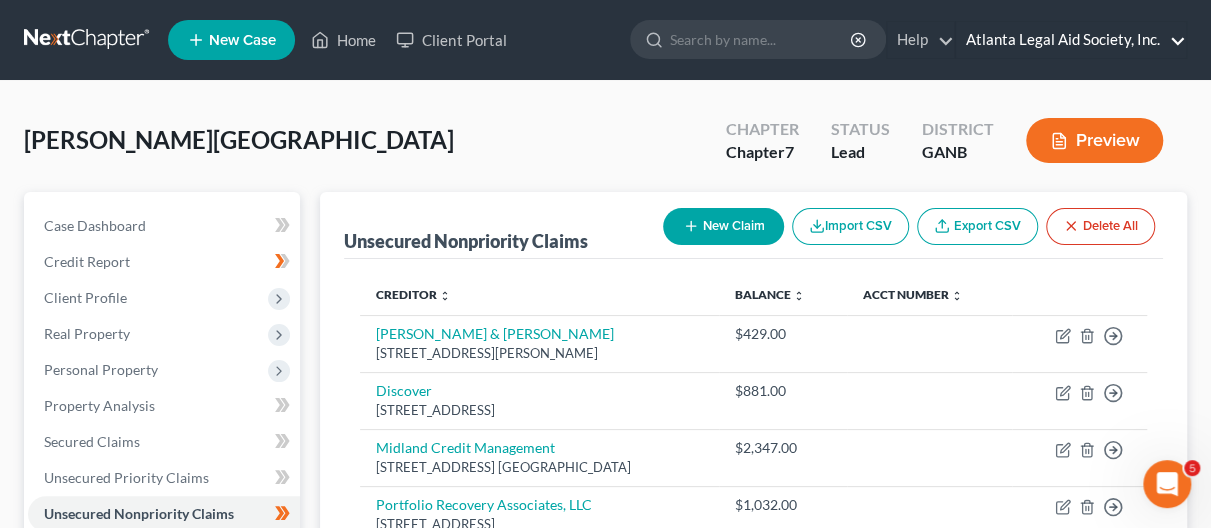 click on "Atlanta Legal Aid Society, Inc." at bounding box center [1071, 40] 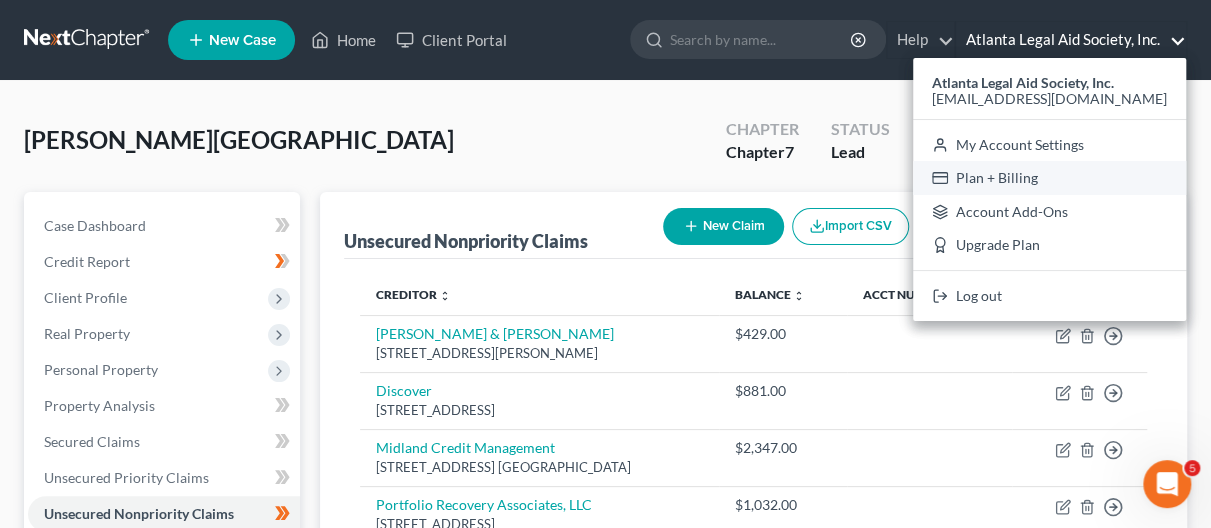 click on "Plan + Billing" at bounding box center (1049, 178) 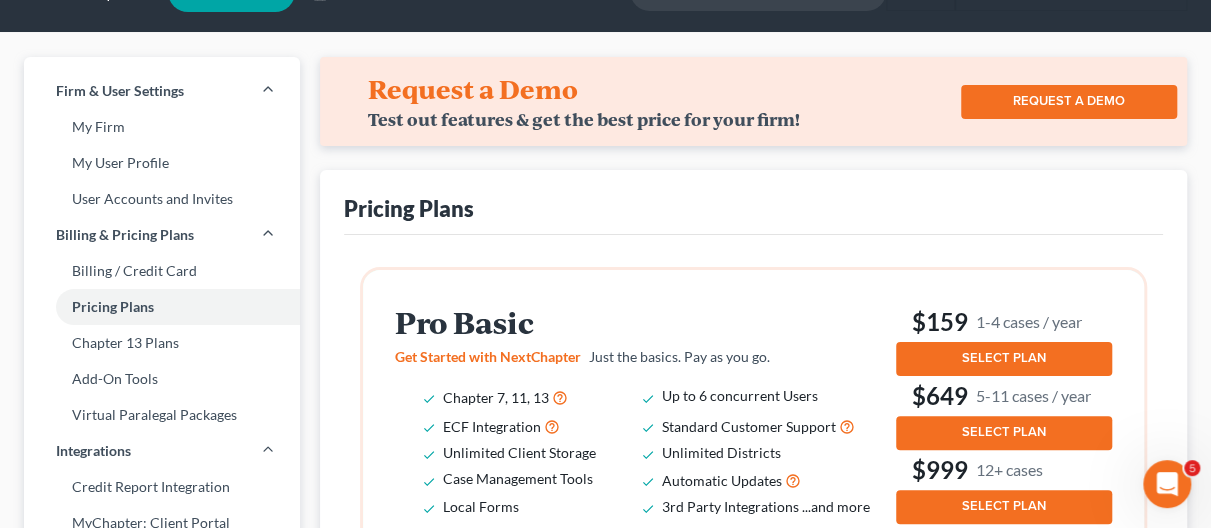scroll, scrollTop: 0, scrollLeft: 0, axis: both 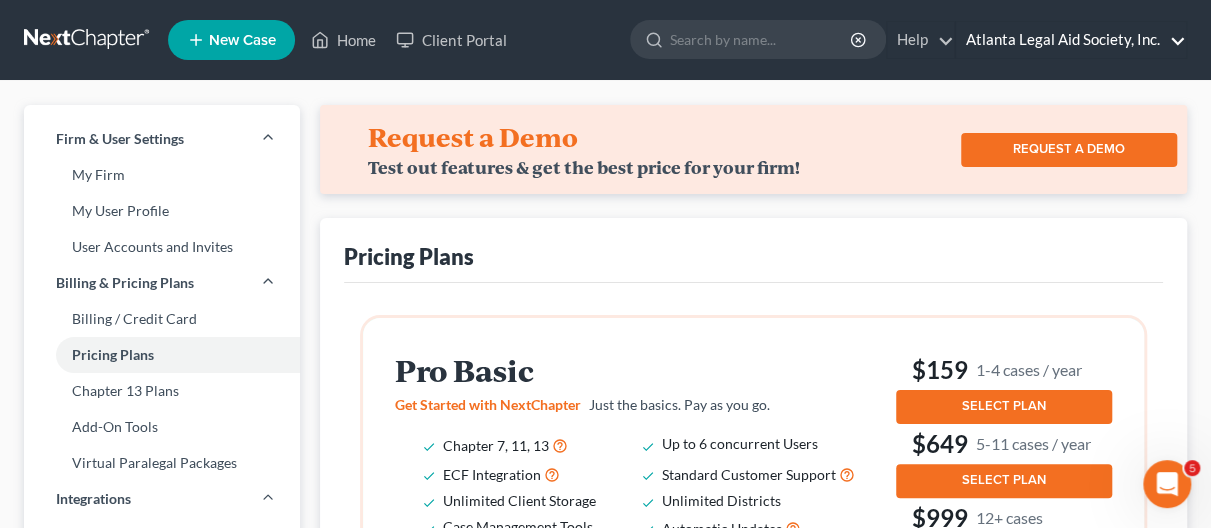 click on "Atlanta Legal Aid Society, Inc." at bounding box center (1071, 40) 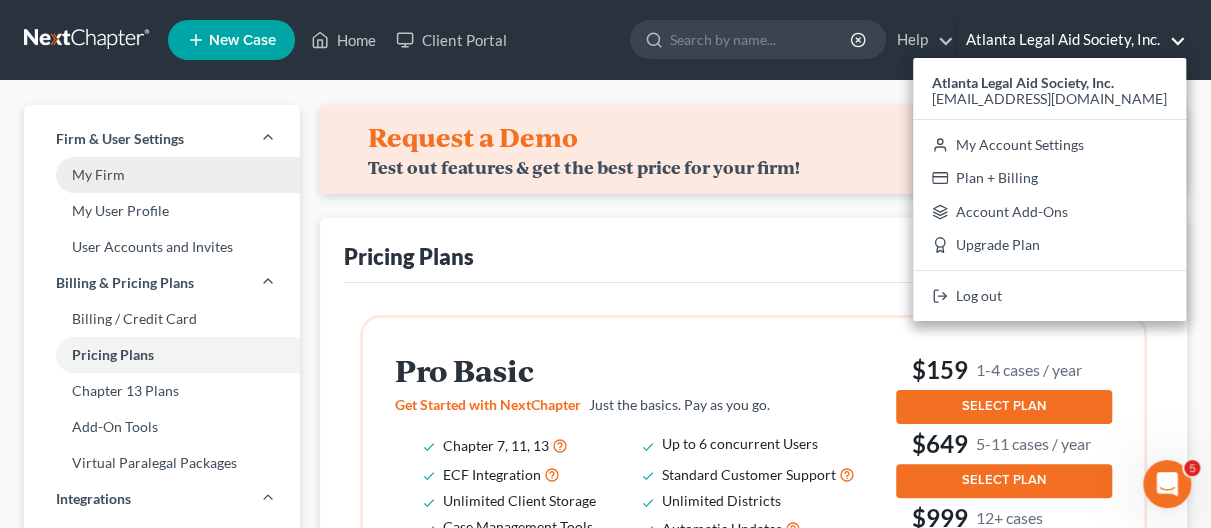 click on "My Firm" at bounding box center [162, 175] 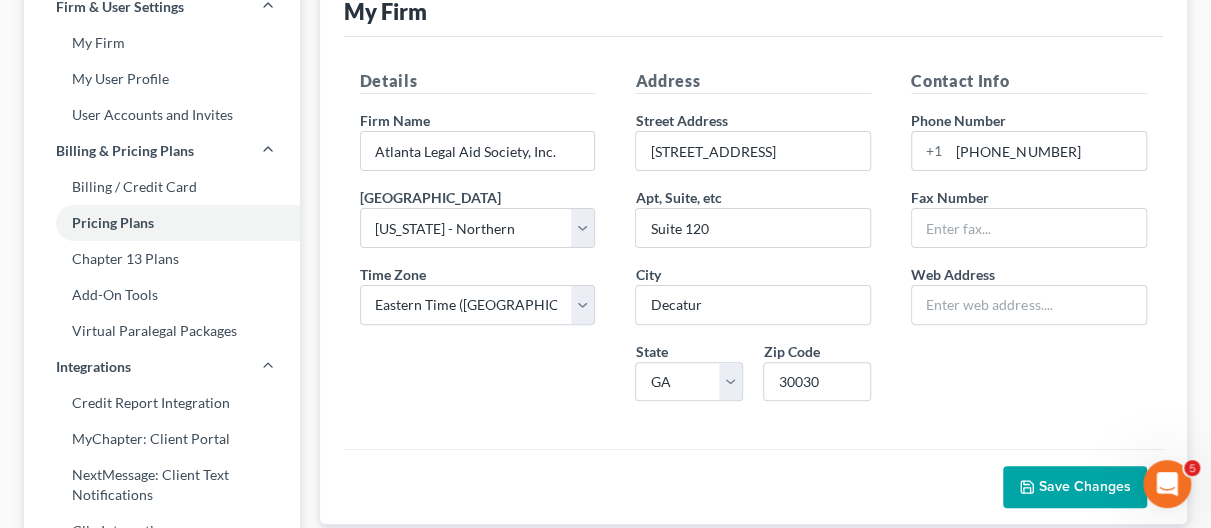 scroll, scrollTop: 0, scrollLeft: 0, axis: both 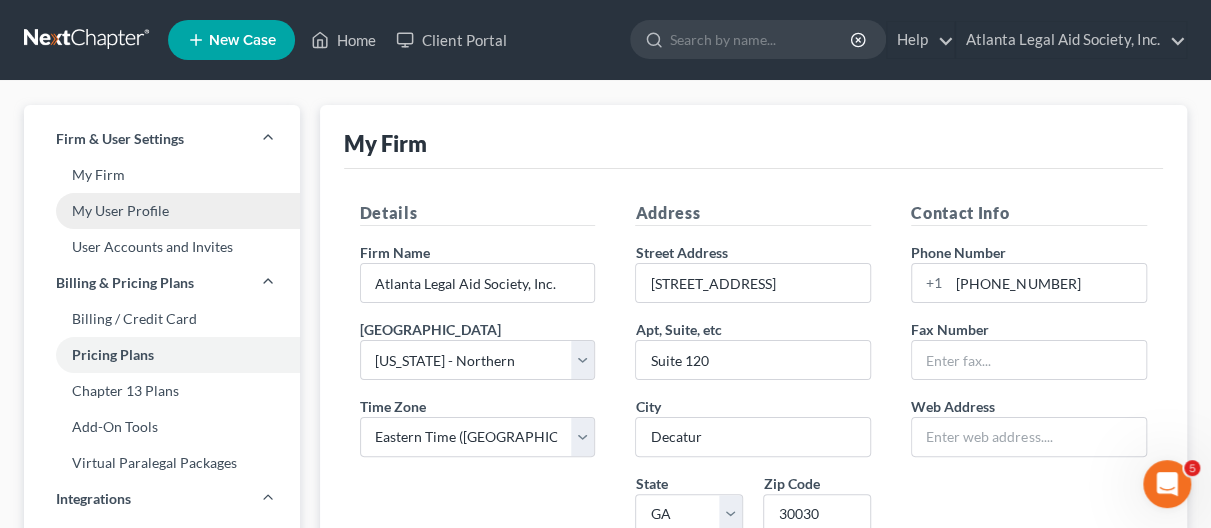 click on "My User Profile" at bounding box center (162, 211) 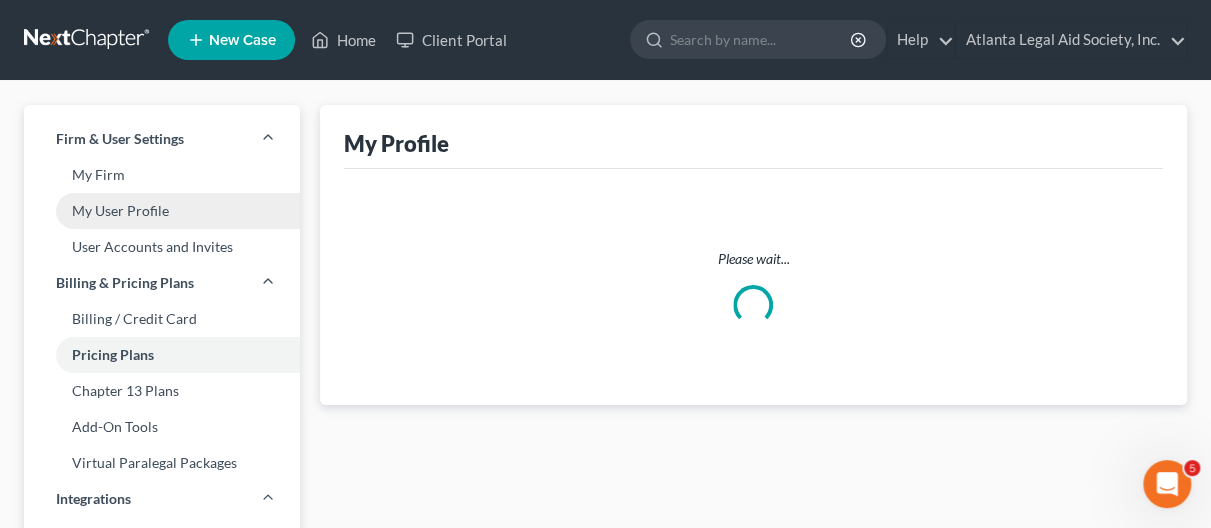 select on "10" 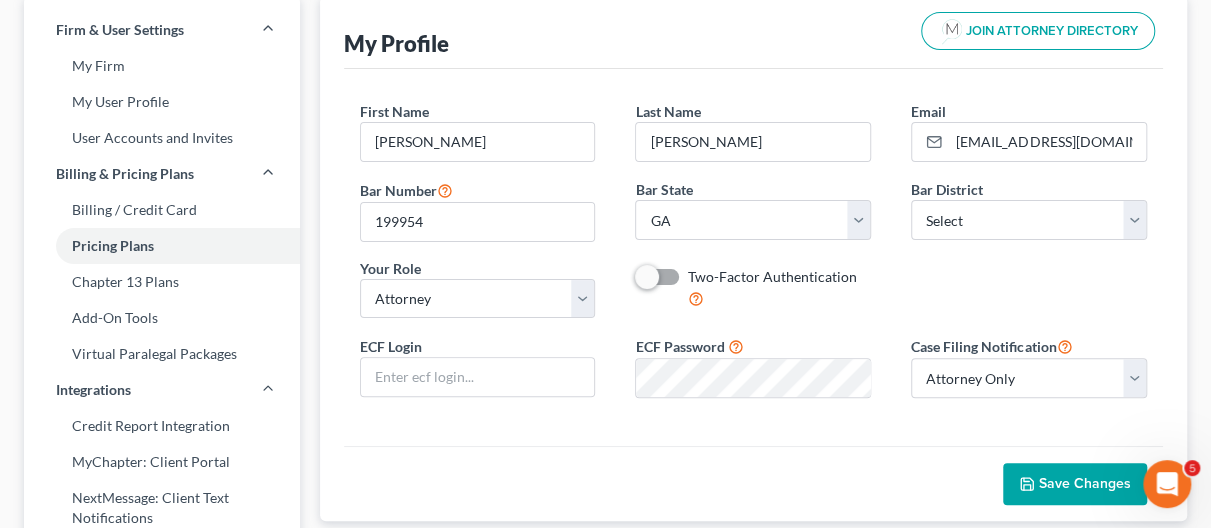 scroll, scrollTop: 0, scrollLeft: 0, axis: both 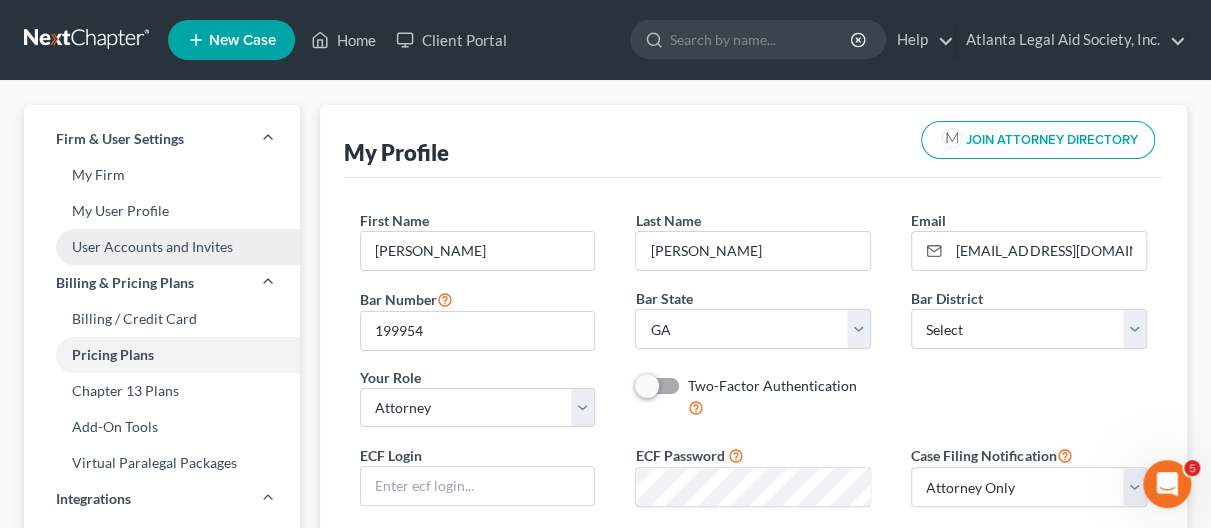 click on "User Accounts and Invites" at bounding box center [162, 247] 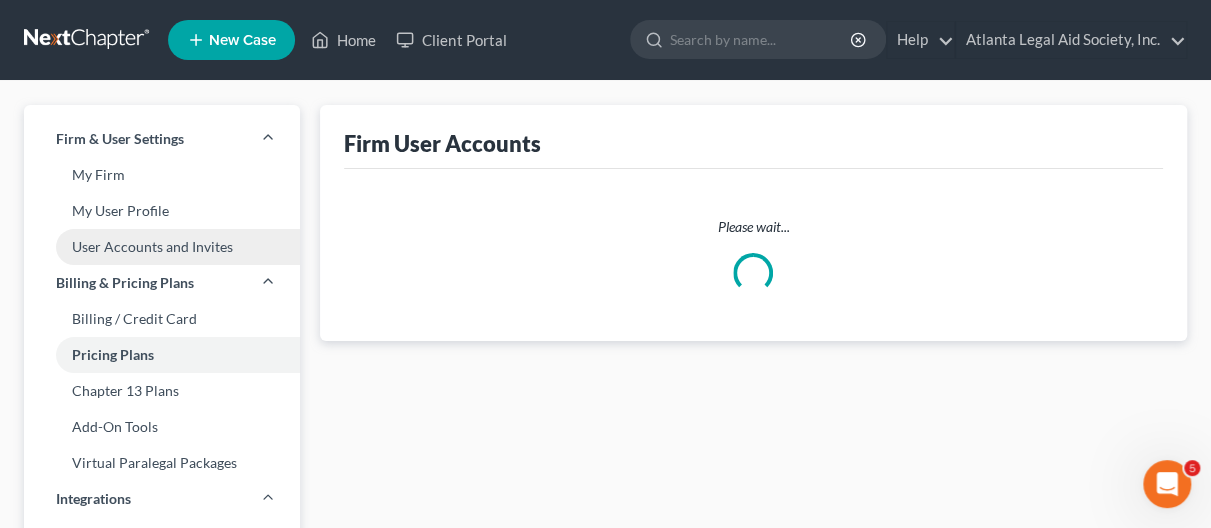 select on "0" 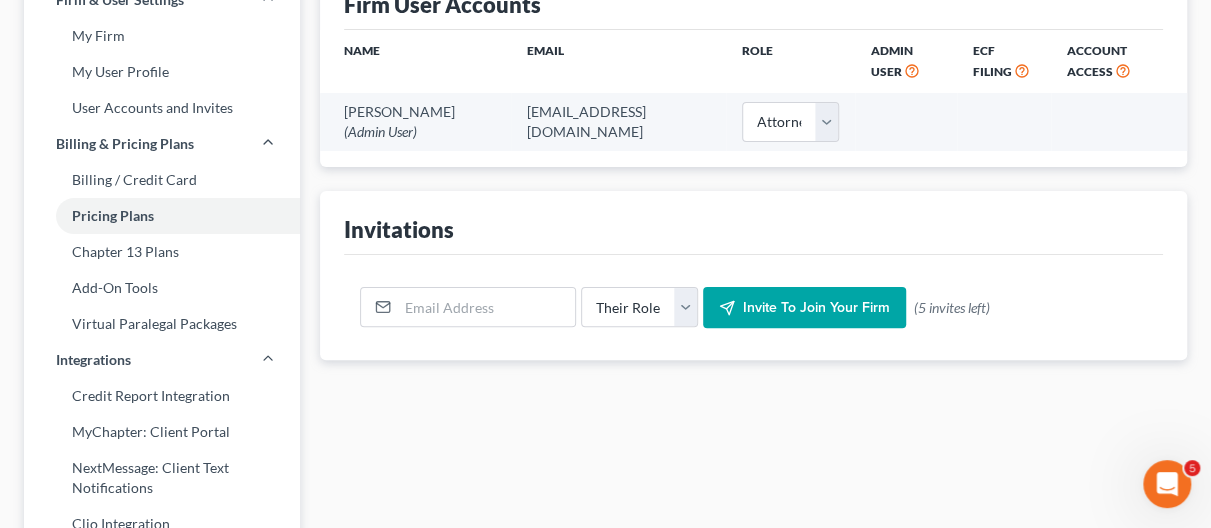scroll, scrollTop: 0, scrollLeft: 0, axis: both 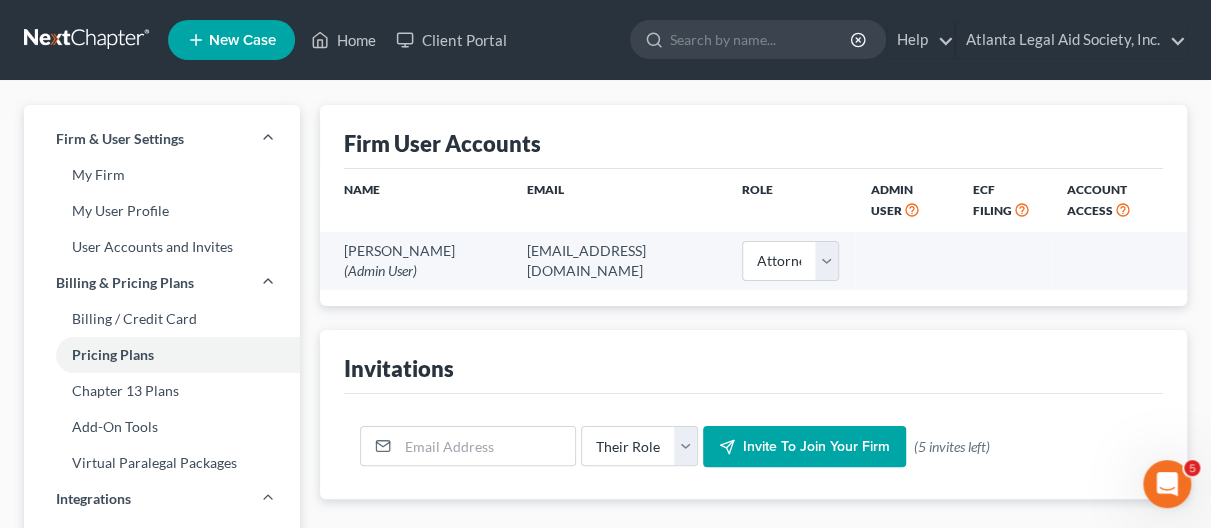click on "Firm & User Settings
My Firm
My User Profile
User Accounts and Invites
Billing & Pricing Plans
Billing / Credit Card
Pricing Plans
Chapter 13 Plans
Add-On Tools
Add-On Tools - Additional Areas of Law
Virtual Paralegal Packages
Integrations
Credit Report Integration
NextChapter Payments Integration
MyChapter: Client Portal
NextMessage: Client Text Notifications
Clio Integration
Infusionsoft Integration
Credit Counseling Course Integration
NextChapter Mailing
Firm Defaults" at bounding box center (605, 803) 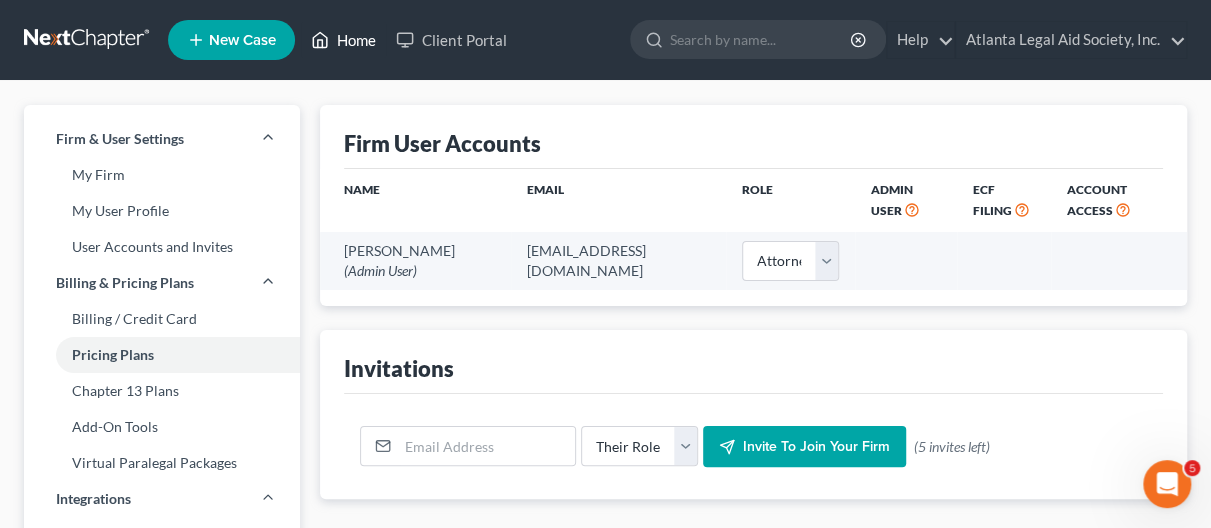 click on "Home" at bounding box center [343, 40] 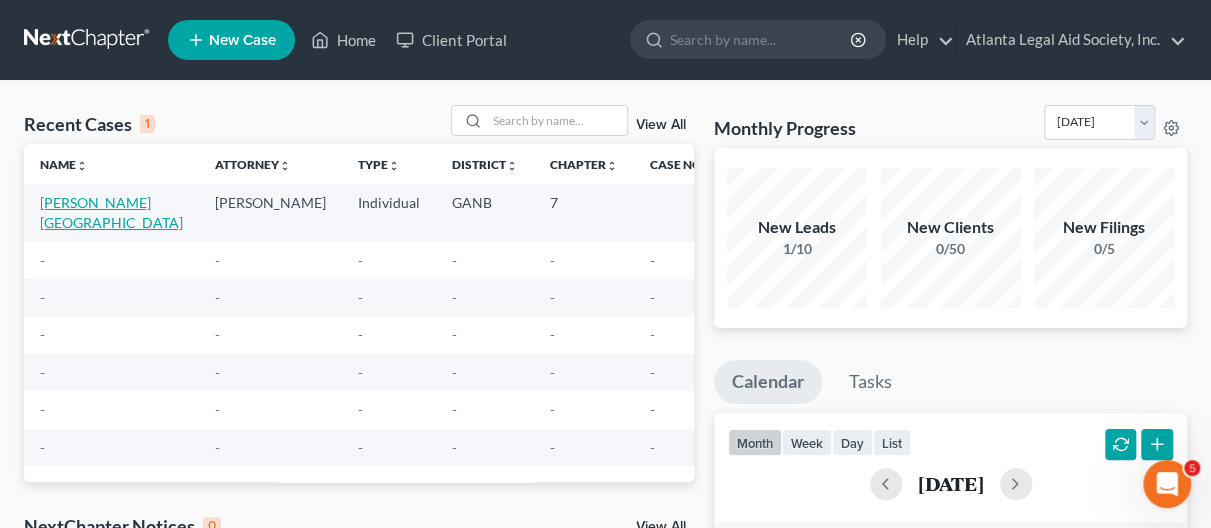 click on "Hooks, Kylia" at bounding box center (111, 212) 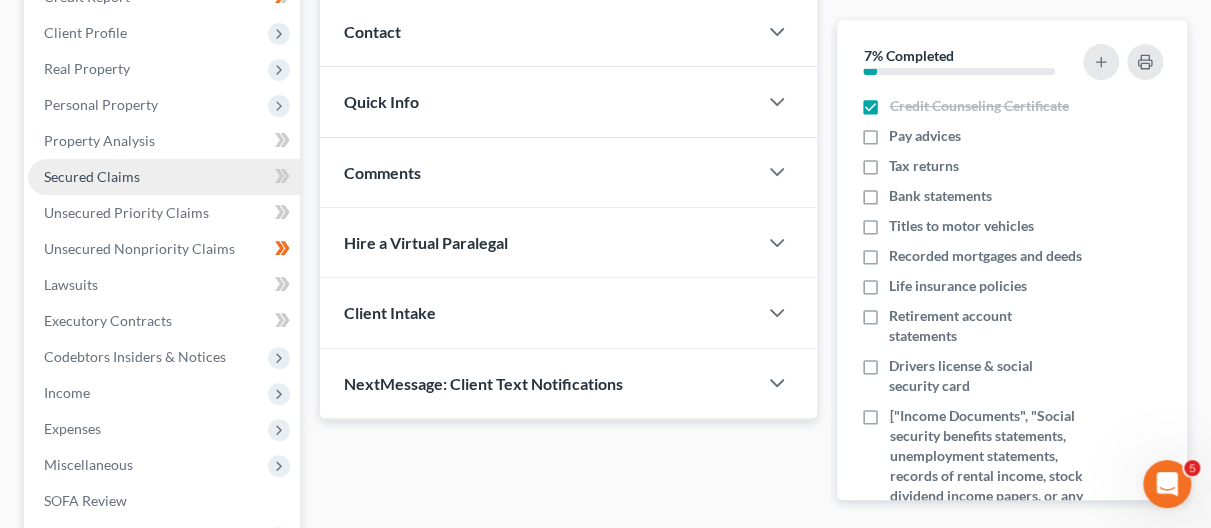 scroll, scrollTop: 300, scrollLeft: 0, axis: vertical 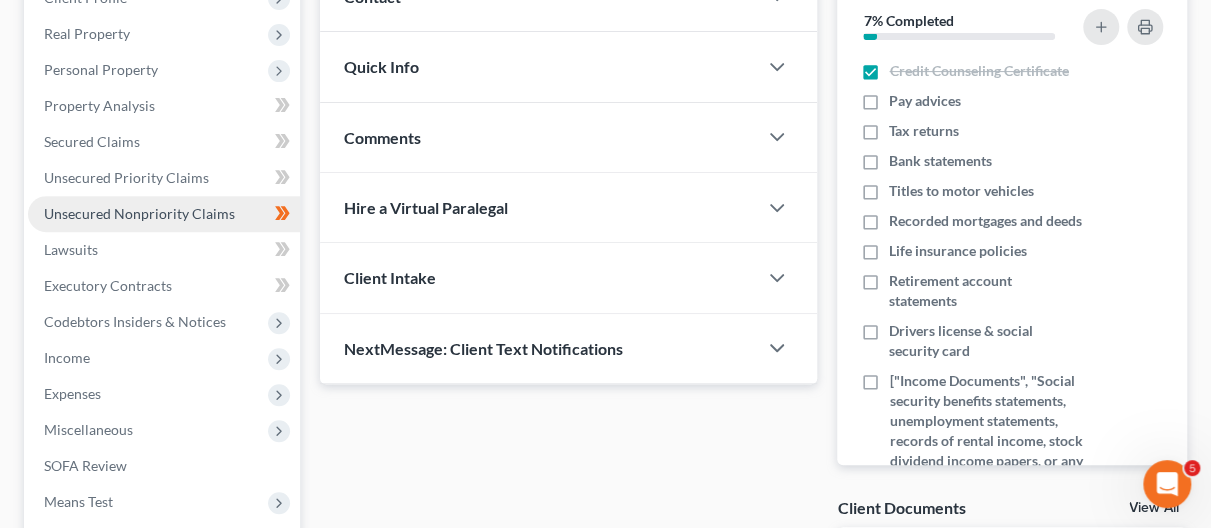 click on "Unsecured Nonpriority Claims" at bounding box center [139, 213] 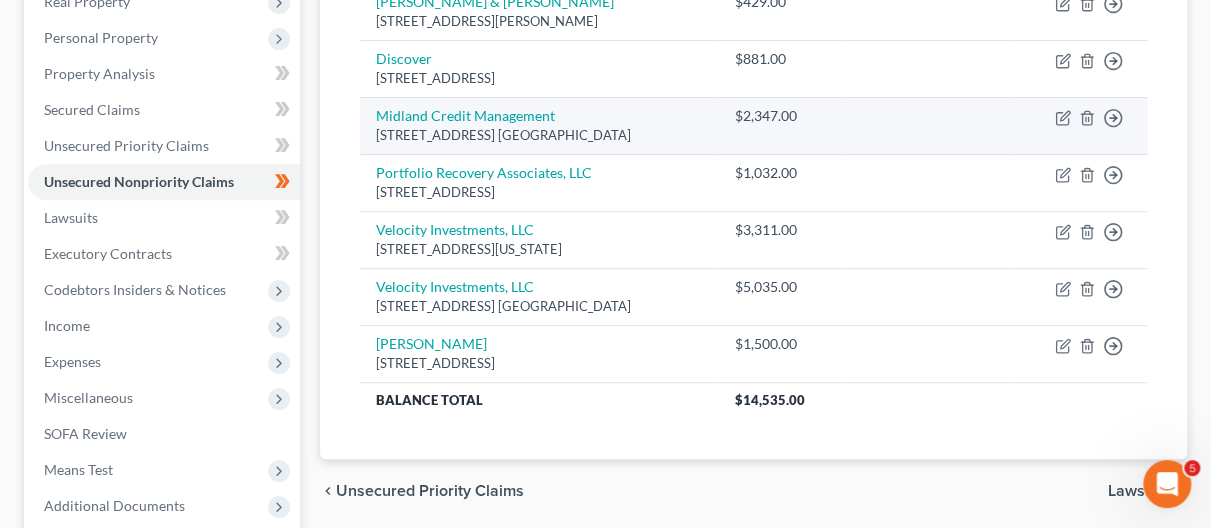 scroll, scrollTop: 532, scrollLeft: 0, axis: vertical 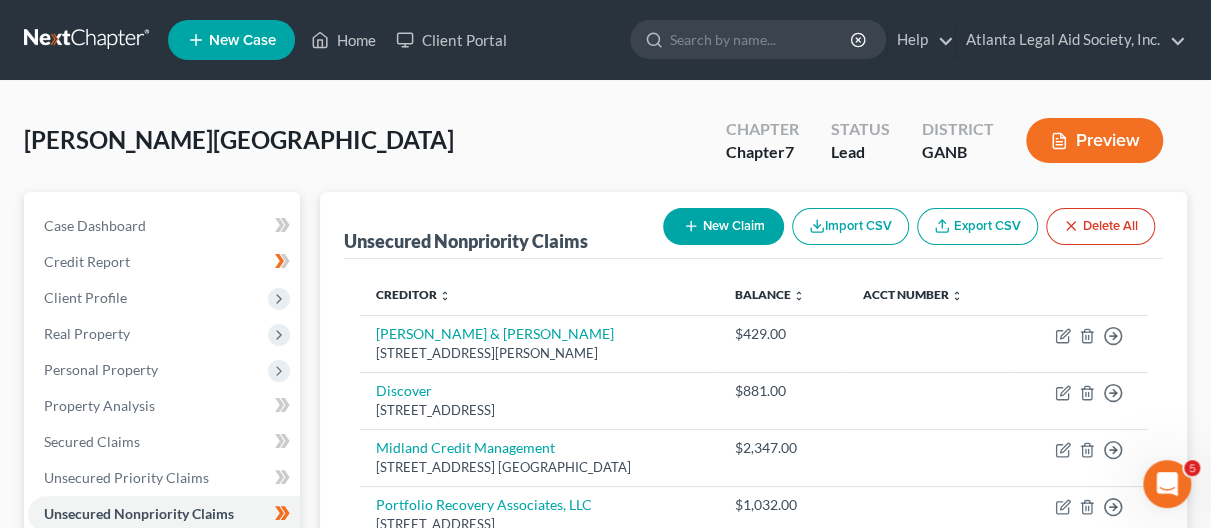click 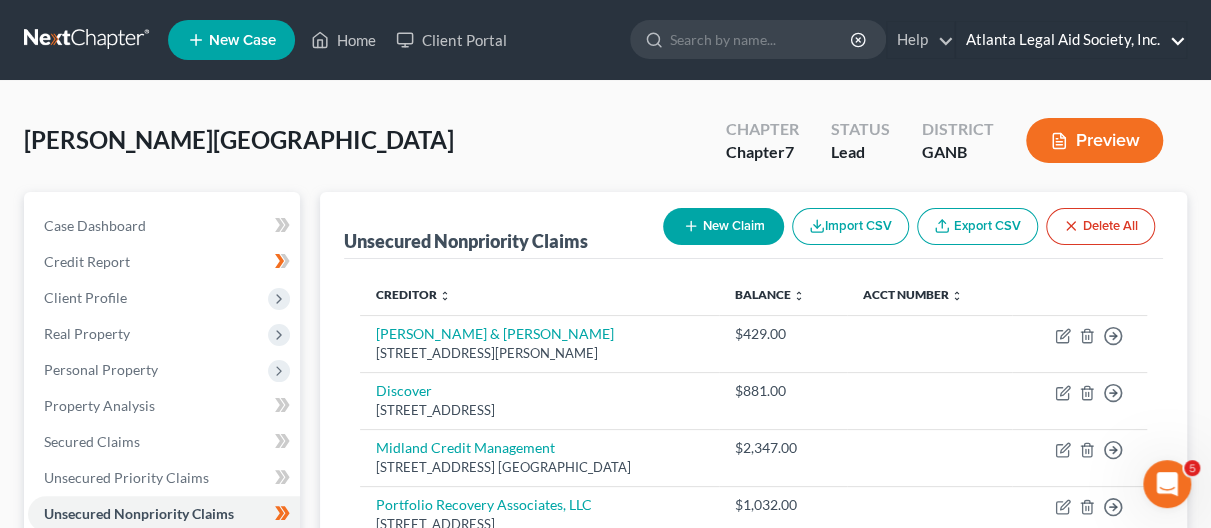 click on "Atlanta Legal Aid Society, Inc." at bounding box center [1071, 40] 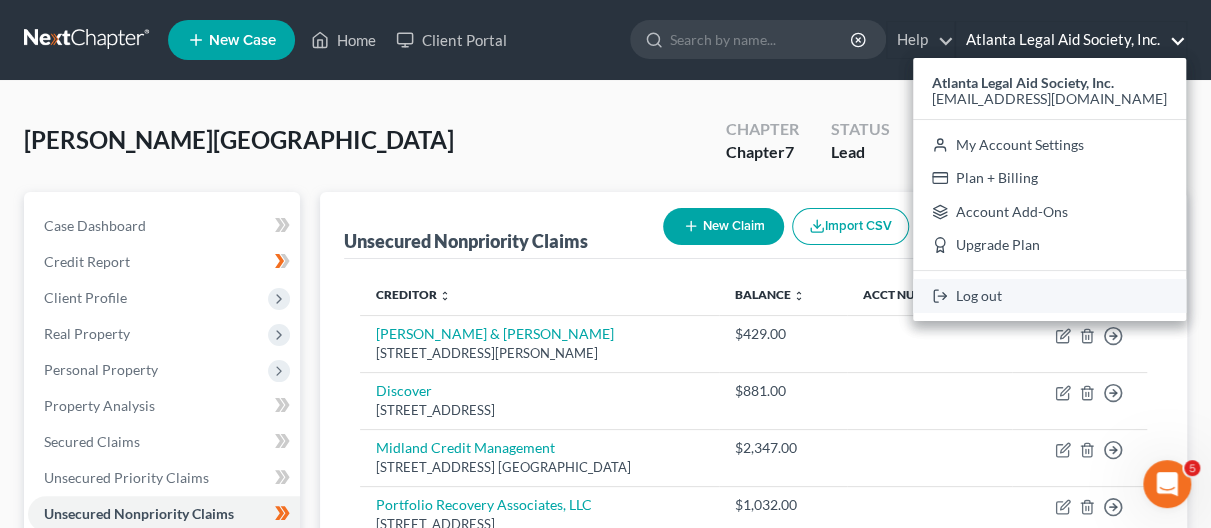 click on "Log out" at bounding box center (1049, 296) 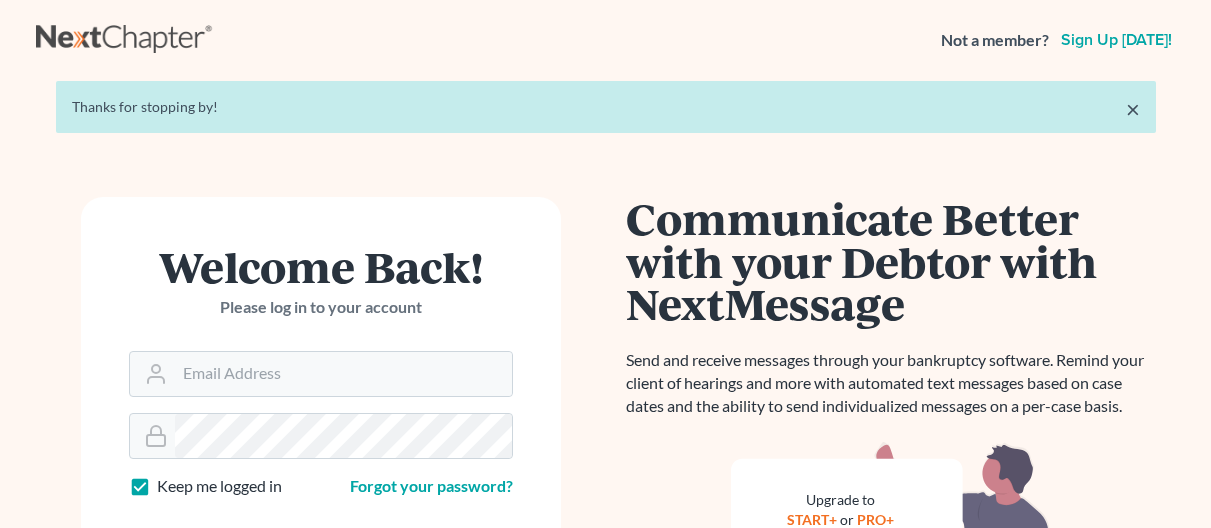 scroll, scrollTop: 0, scrollLeft: 0, axis: both 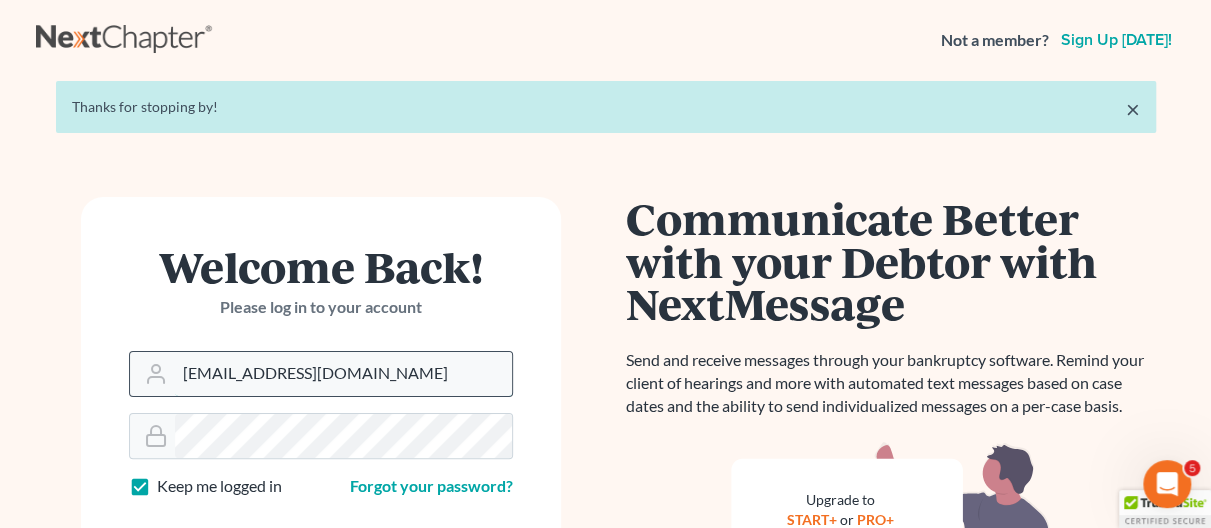 drag, startPoint x: 234, startPoint y: 373, endPoint x: 219, endPoint y: 373, distance: 15 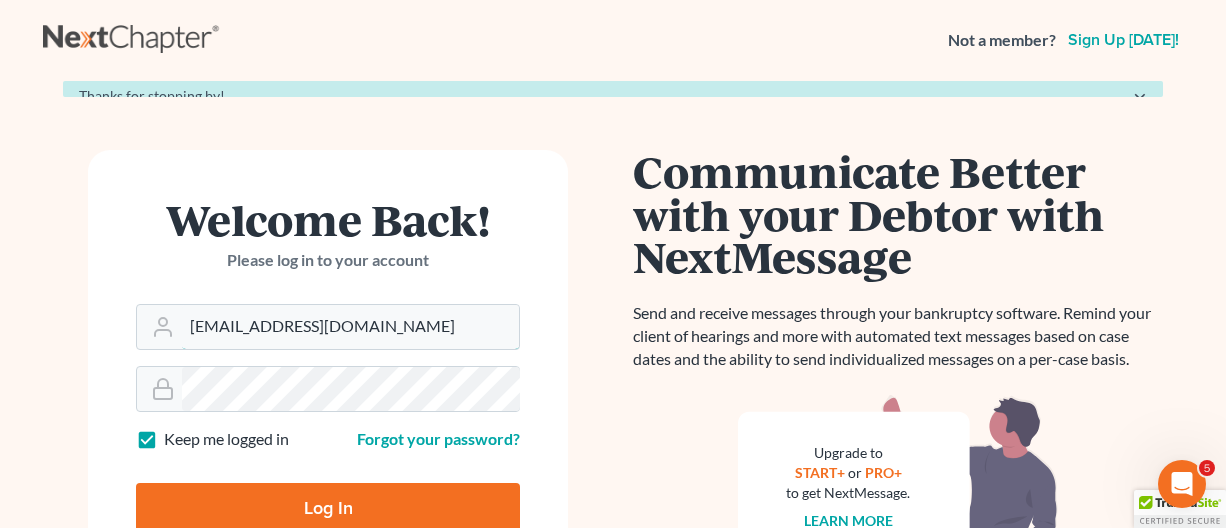 click on "Welcome Back! Please log in to your account Email Address [EMAIL_ADDRESS][DOMAIN_NAME] Password Keep me logged in Forgot your password? Log In" at bounding box center (328, 373) 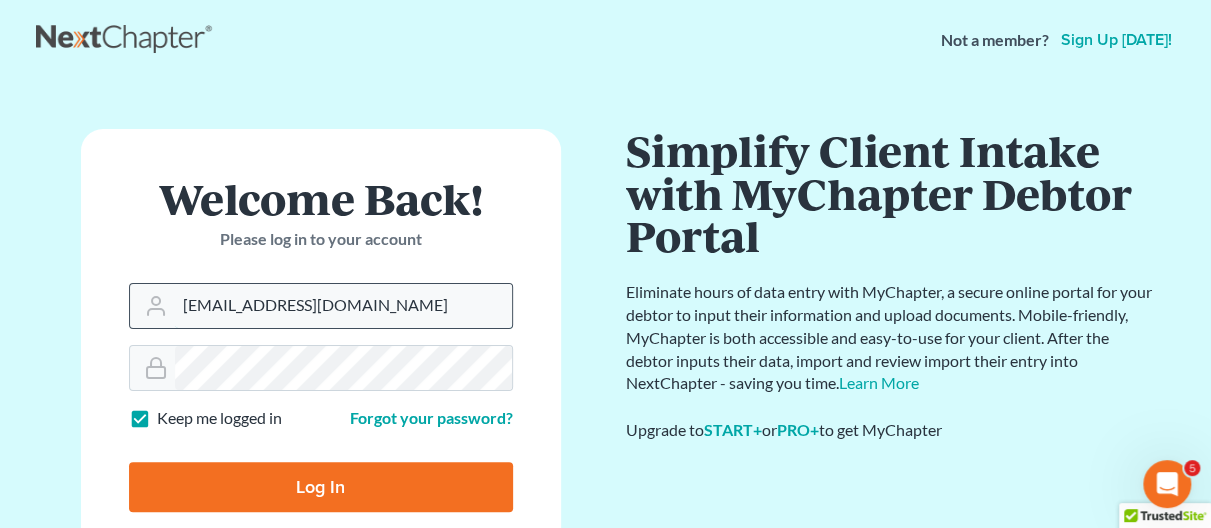 click on "[EMAIL_ADDRESS][DOMAIN_NAME]" at bounding box center [343, 306] 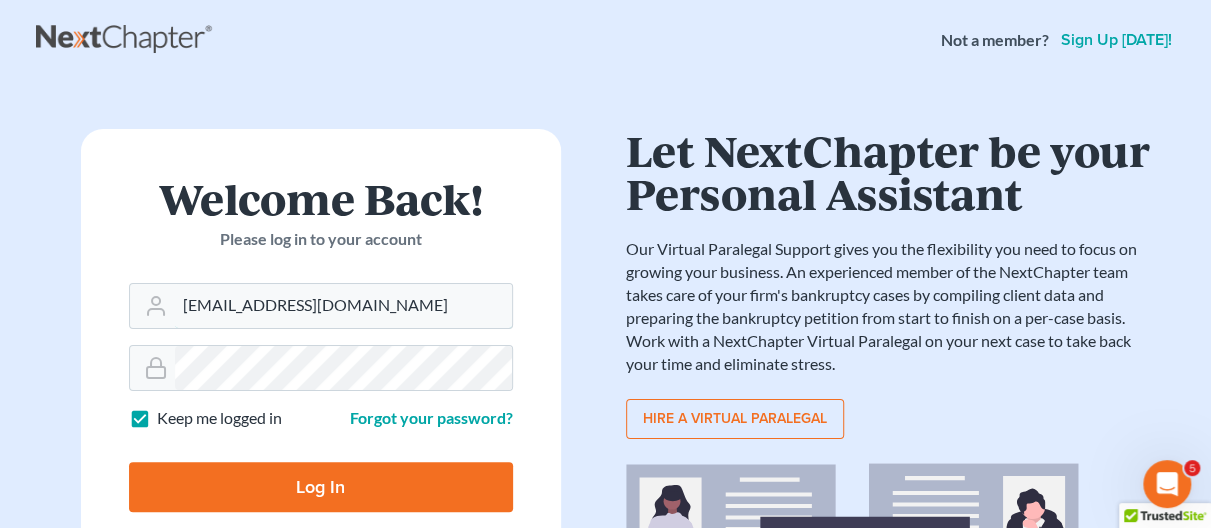 type on "ariccetti@atlantalegalaid.org" 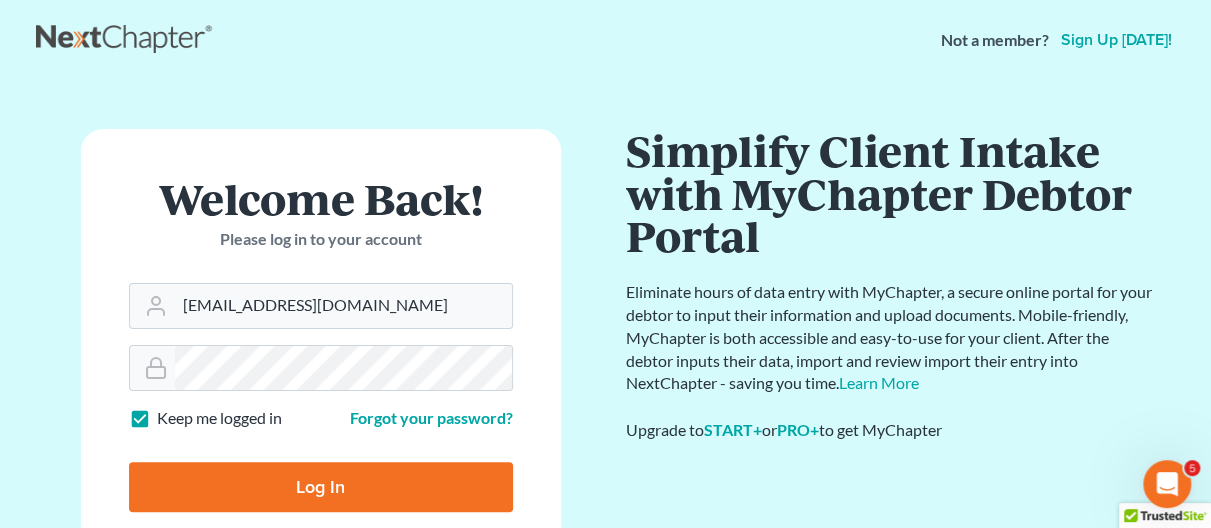 click on "Log In" at bounding box center (321, 487) 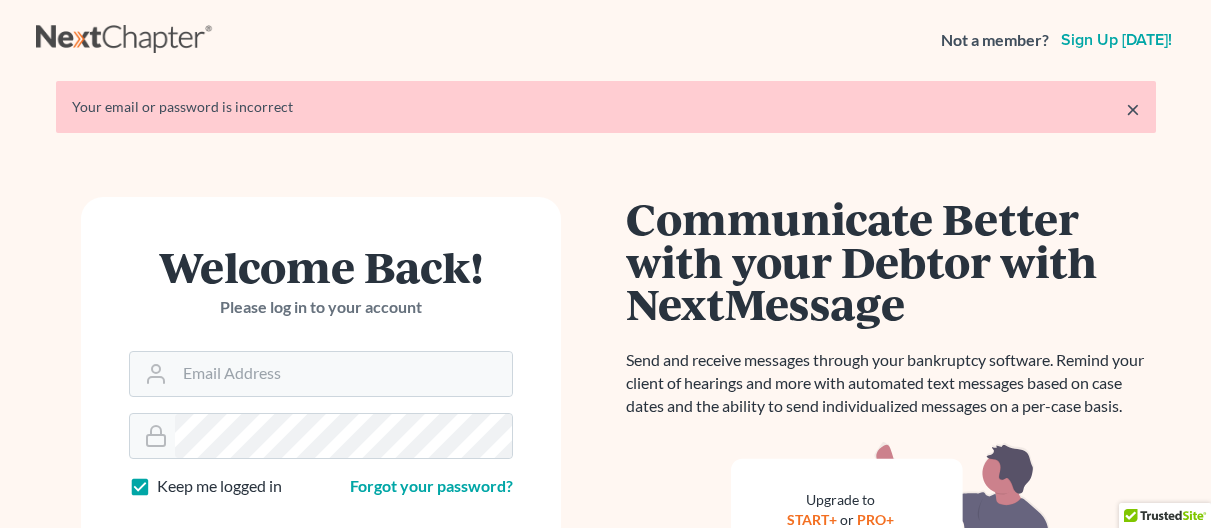 scroll, scrollTop: 0, scrollLeft: 0, axis: both 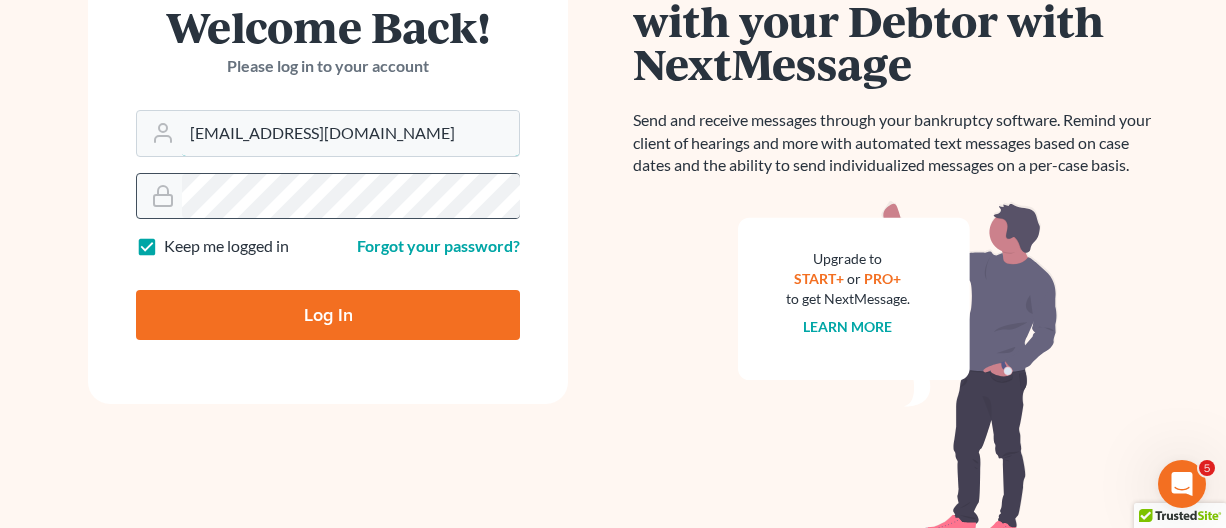 drag, startPoint x: 234, startPoint y: 174, endPoint x: 149, endPoint y: 169, distance: 85.146935 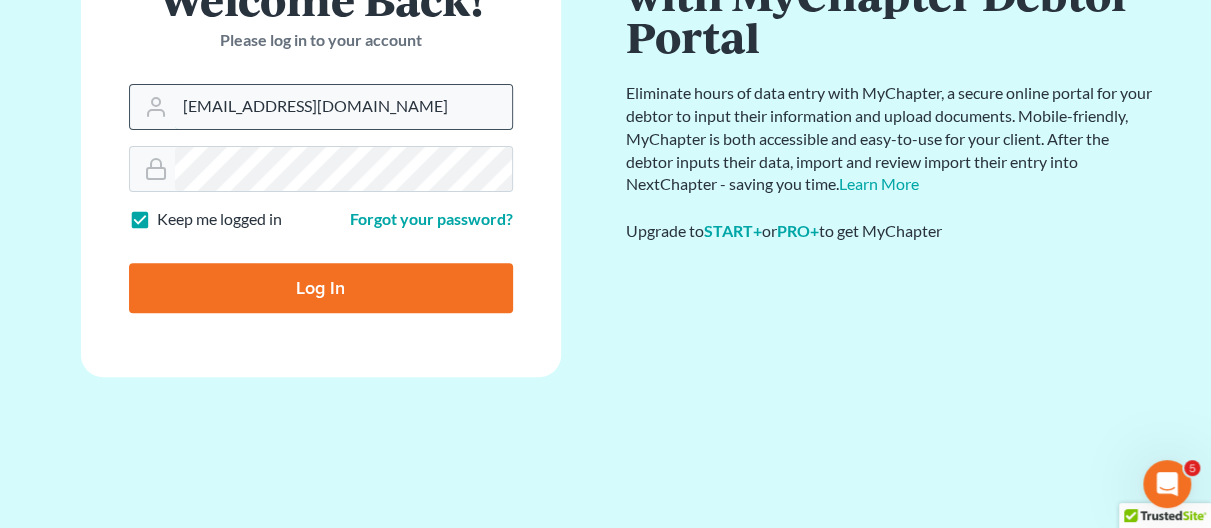 scroll, scrollTop: 165, scrollLeft: 0, axis: vertical 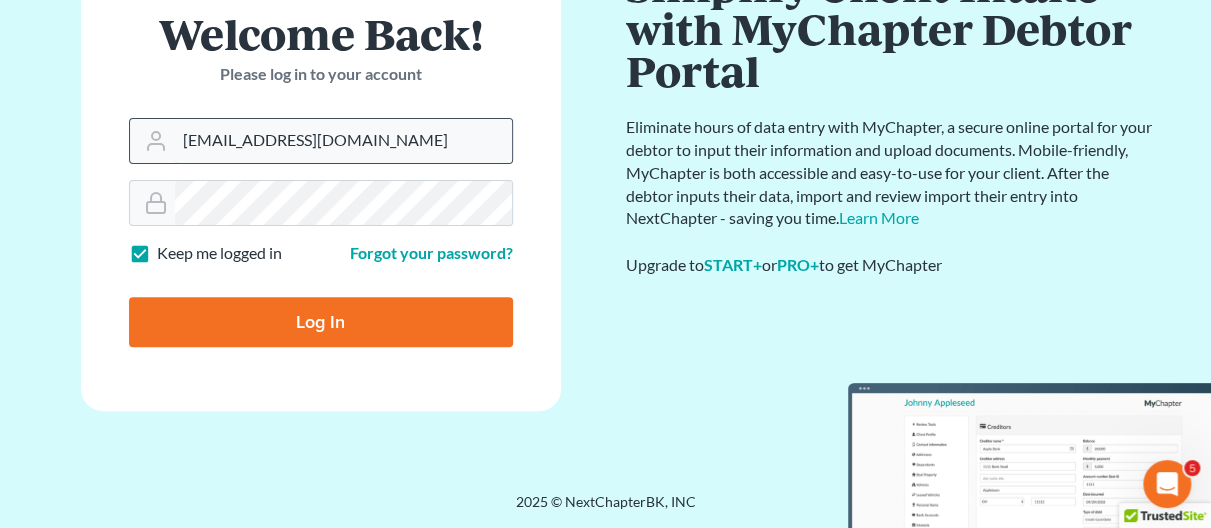 drag, startPoint x: 245, startPoint y: 140, endPoint x: 139, endPoint y: 142, distance: 106.01887 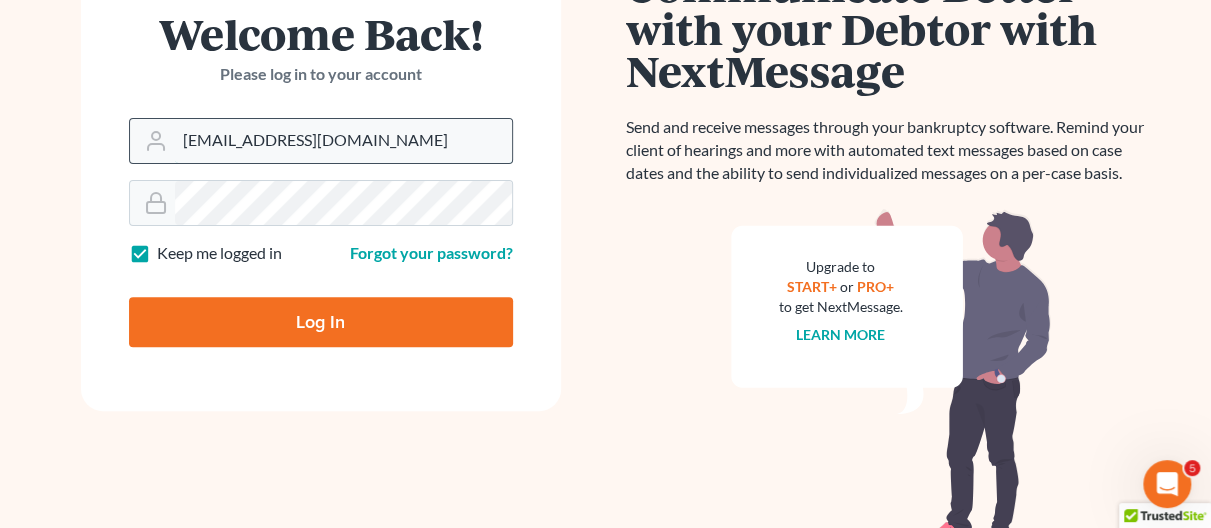 drag, startPoint x: 234, startPoint y: 155, endPoint x: 247, endPoint y: 144, distance: 17.029387 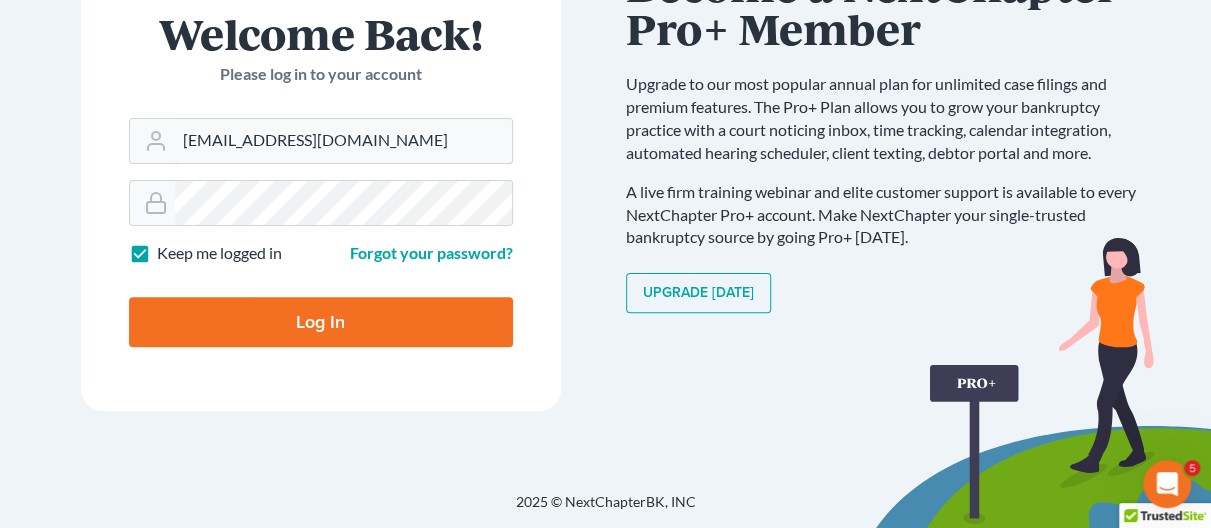 type on "ajriccetti@atlantalegalaid.org" 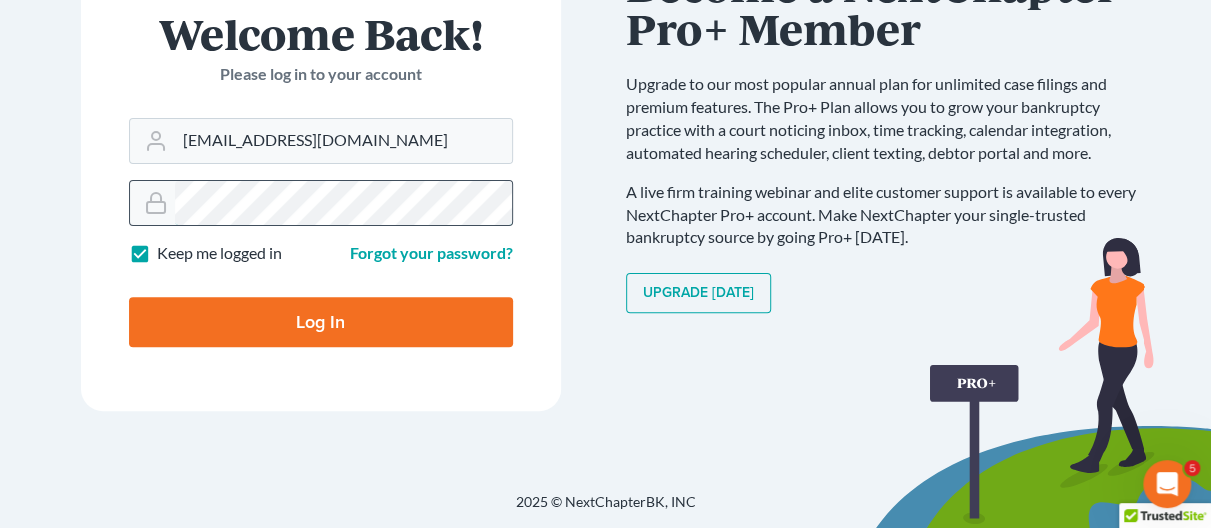 drag, startPoint x: 248, startPoint y: 141, endPoint x: 168, endPoint y: 197, distance: 97.65244 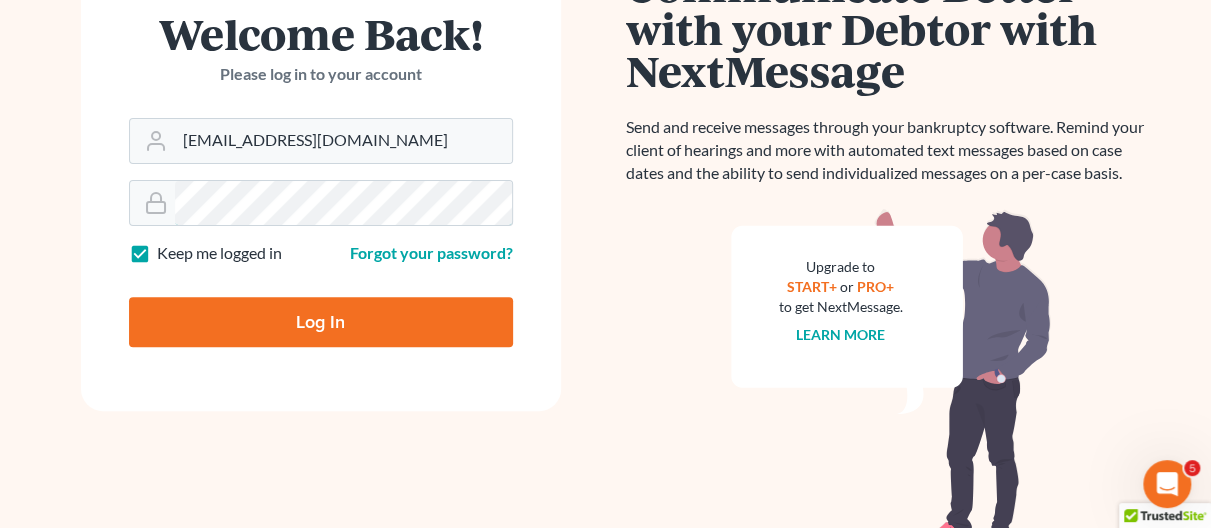 click on "Log In" at bounding box center [321, 322] 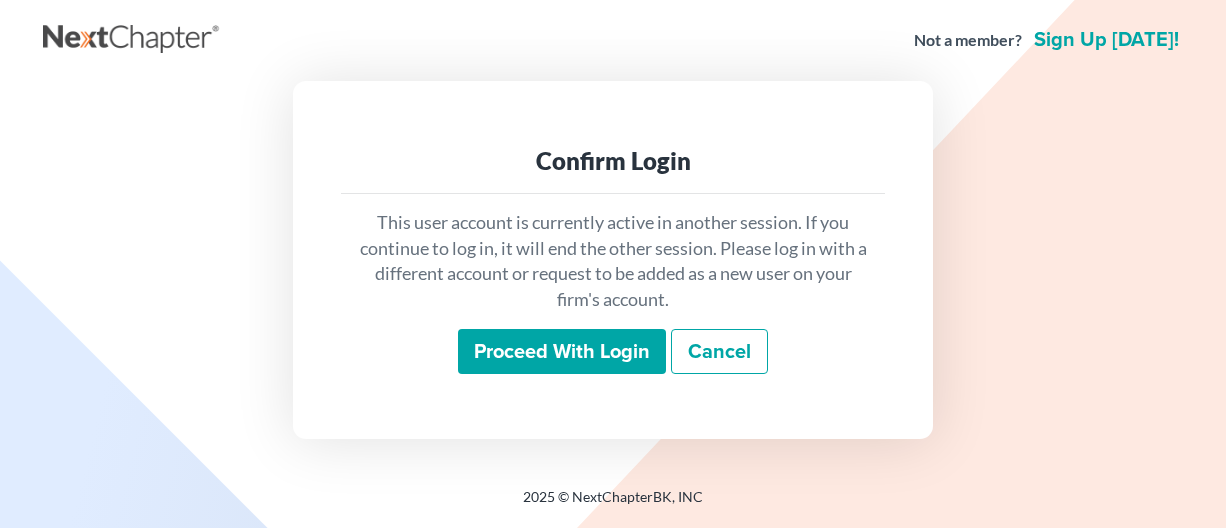 scroll, scrollTop: 0, scrollLeft: 0, axis: both 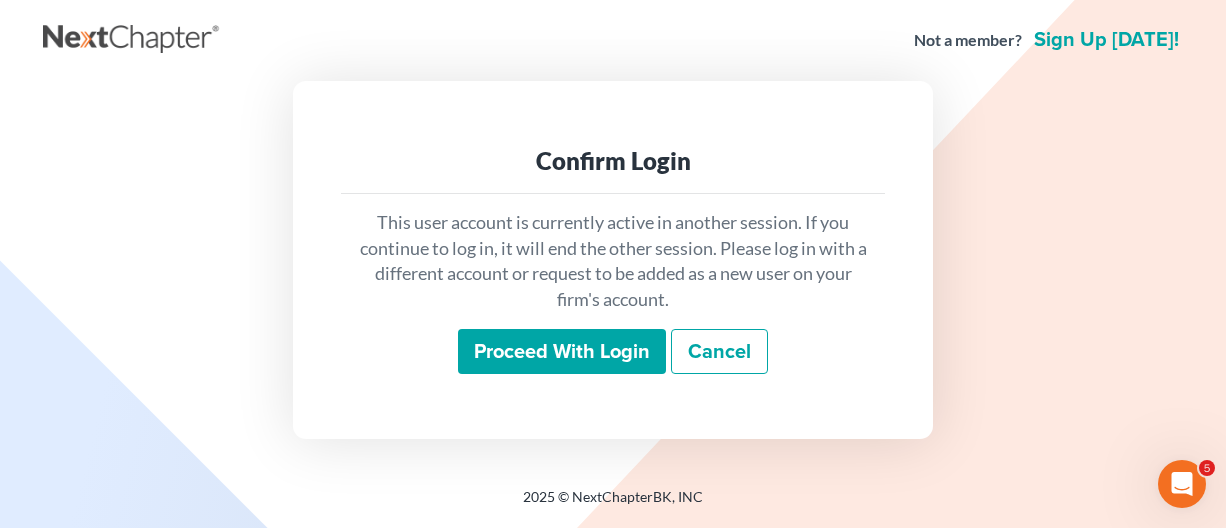 click on "Proceed with login" at bounding box center (562, 352) 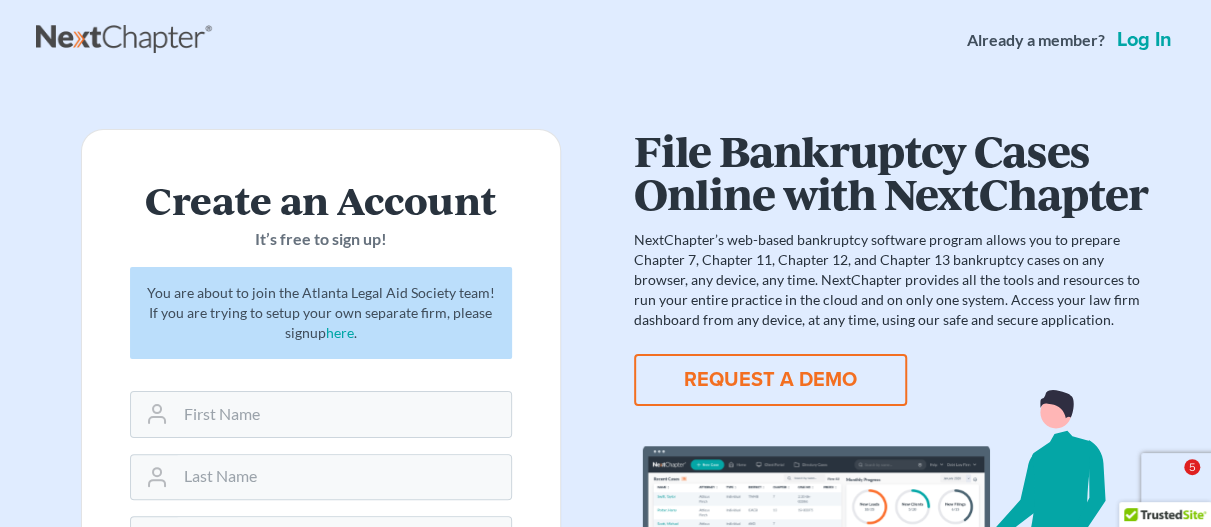 scroll, scrollTop: 300, scrollLeft: 0, axis: vertical 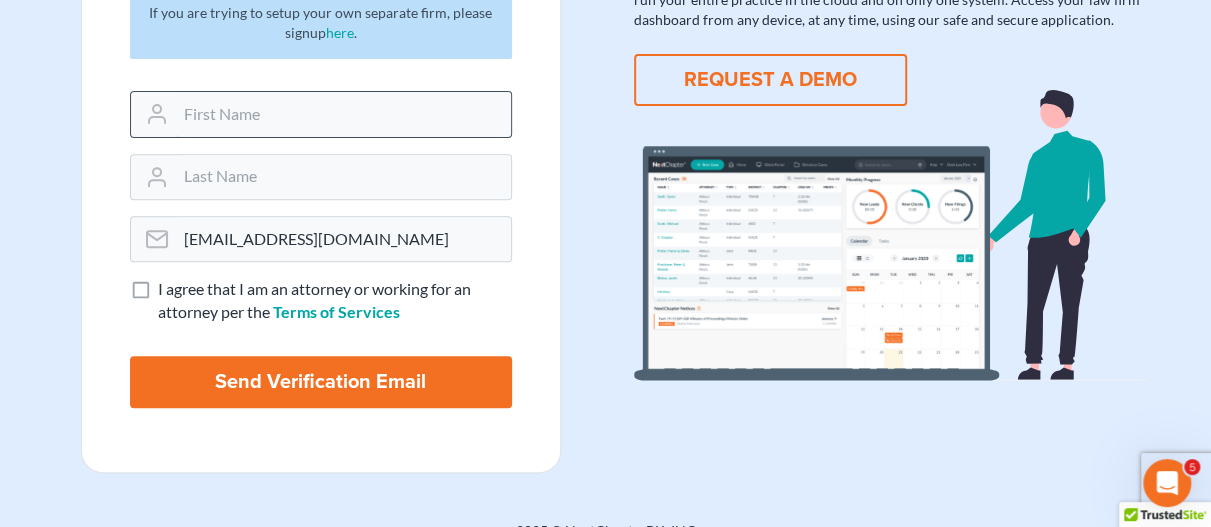 click at bounding box center [343, 114] 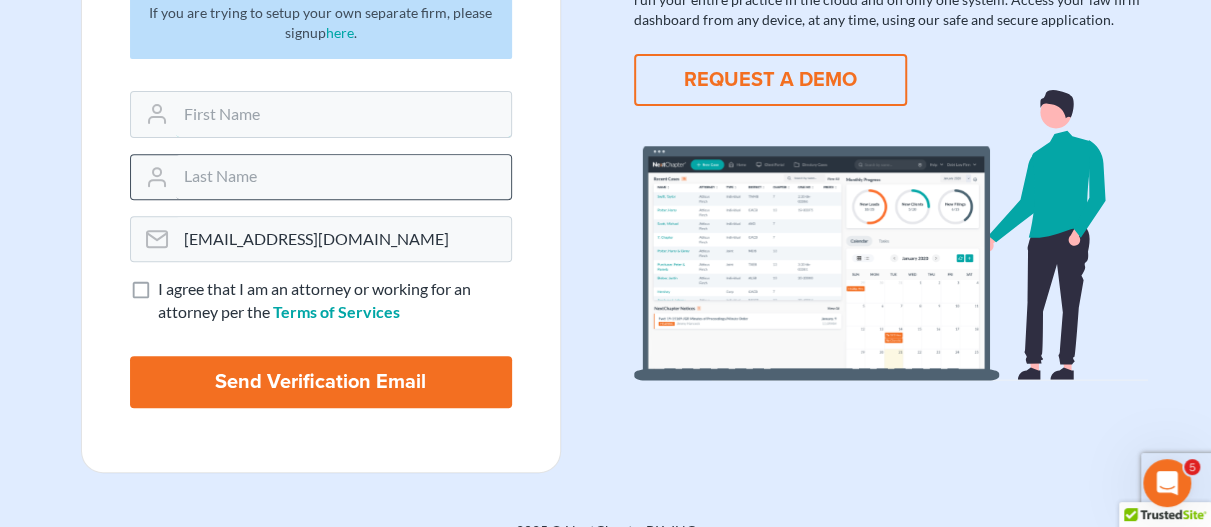 type on "[PERSON_NAME]" 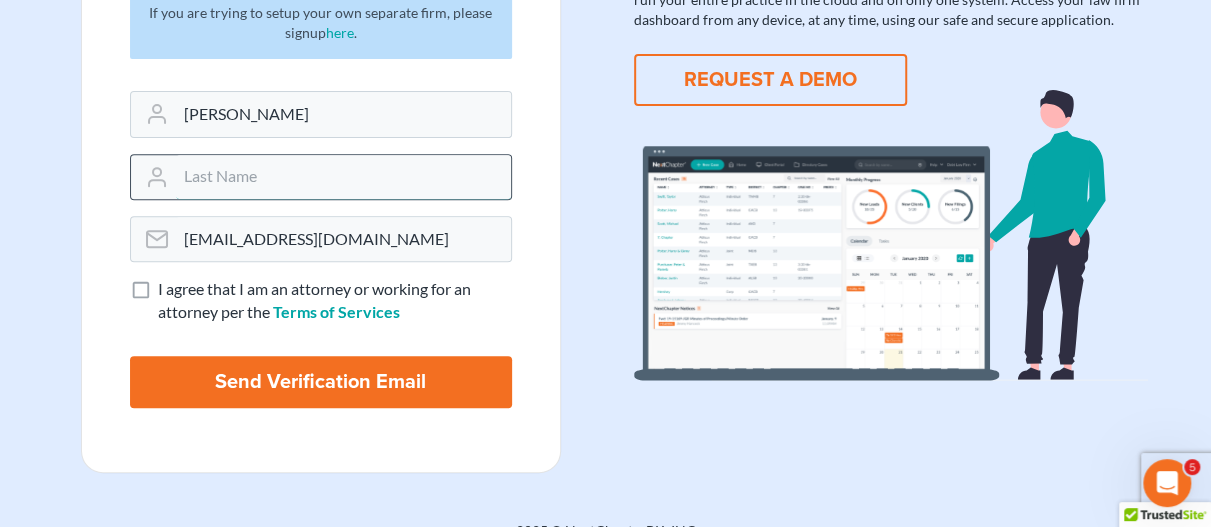 type on "[PERSON_NAME]" 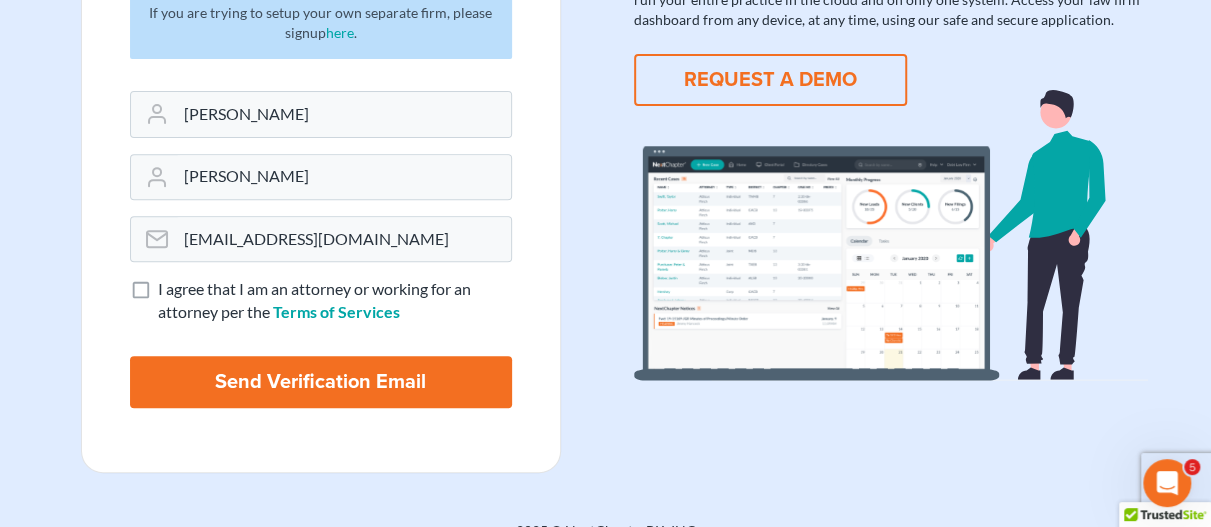 click on "I agree that I am an attorney or working for an attorney per the   Terms of Services" at bounding box center [335, 301] 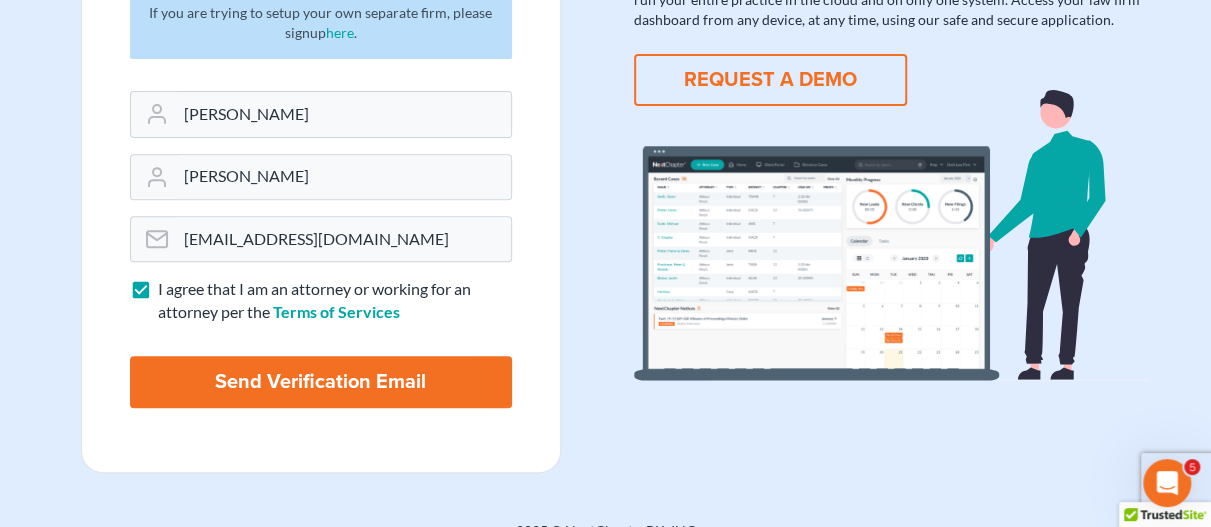 click on "Send Verification Email" at bounding box center (321, 382) 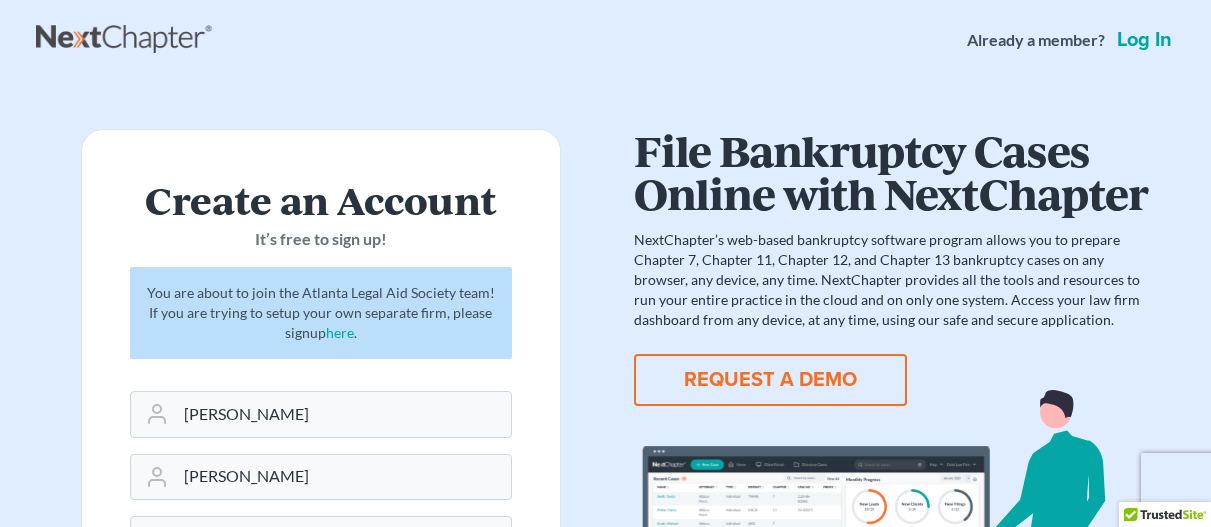 scroll, scrollTop: 0, scrollLeft: 0, axis: both 